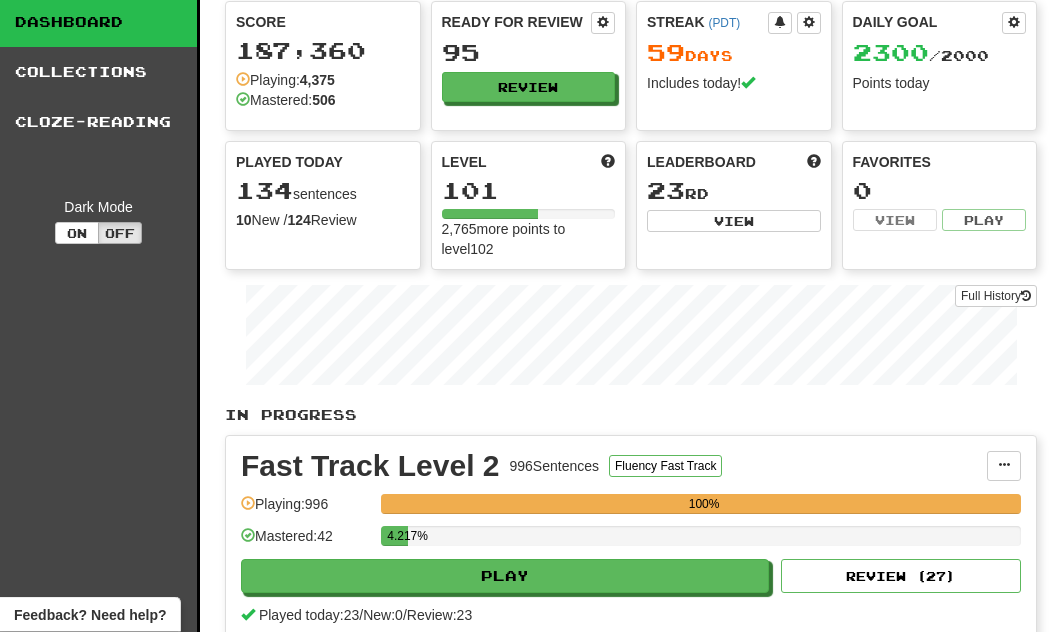 scroll, scrollTop: 0, scrollLeft: 0, axis: both 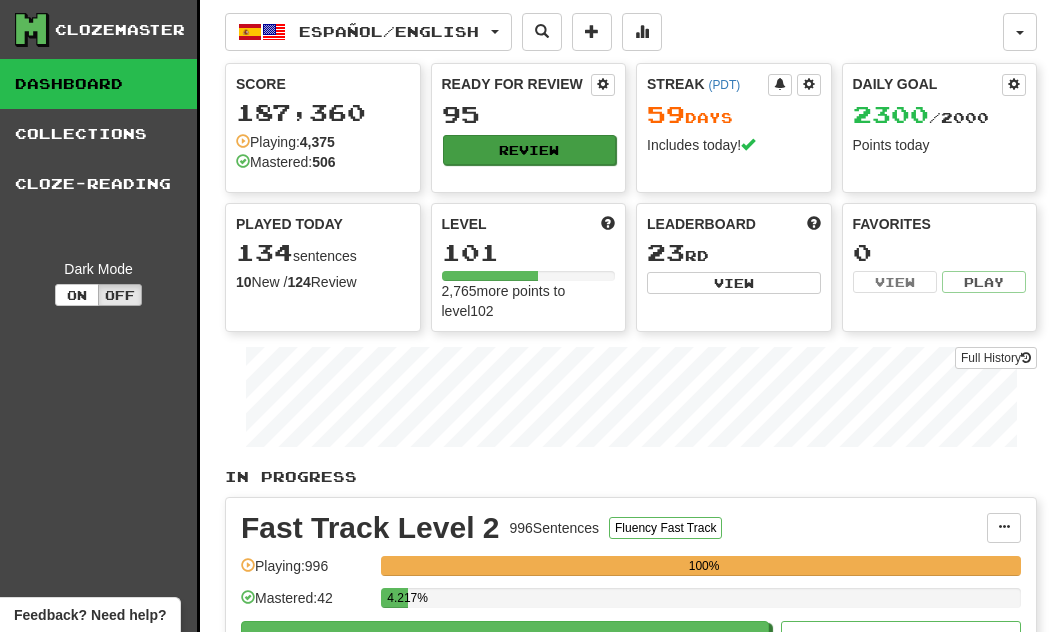 click on "Review" at bounding box center (530, 150) 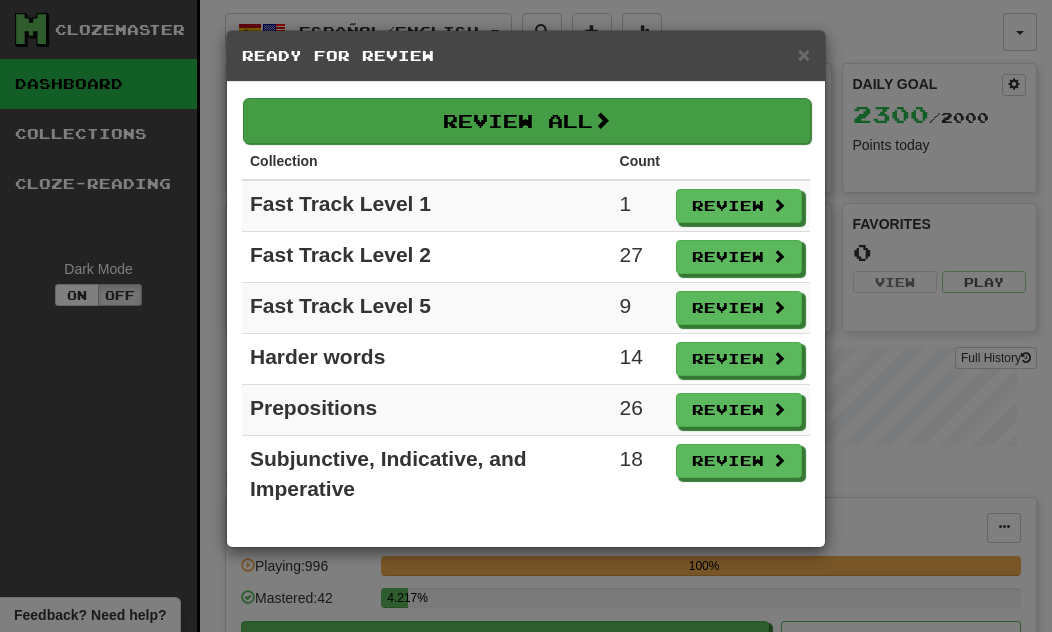 click on "Review All" at bounding box center [527, 121] 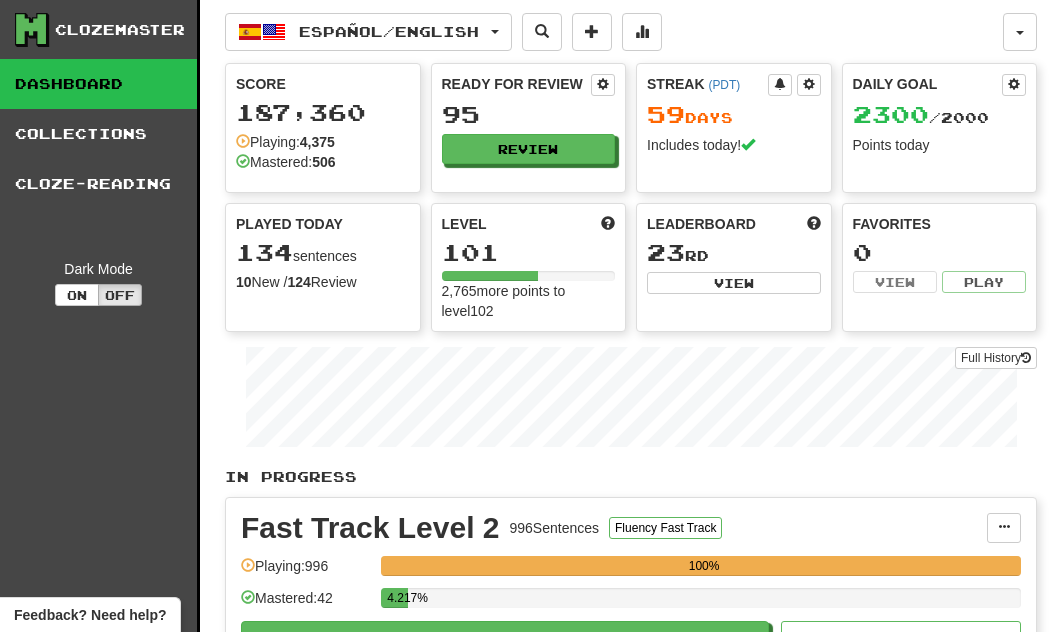 select on "**" 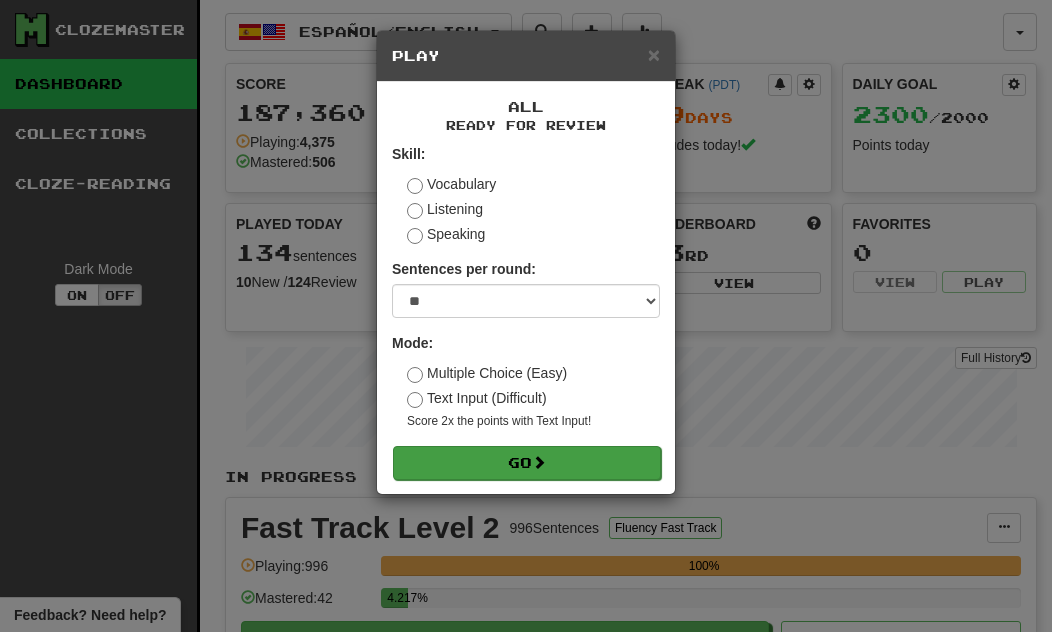 click on "Go" at bounding box center (527, 463) 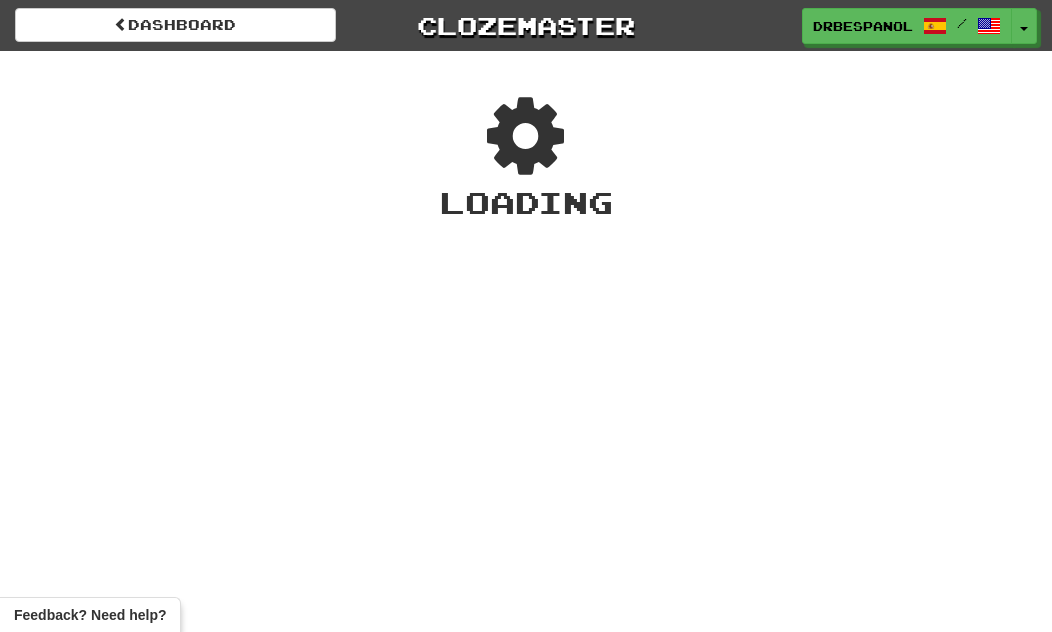 scroll, scrollTop: 0, scrollLeft: 0, axis: both 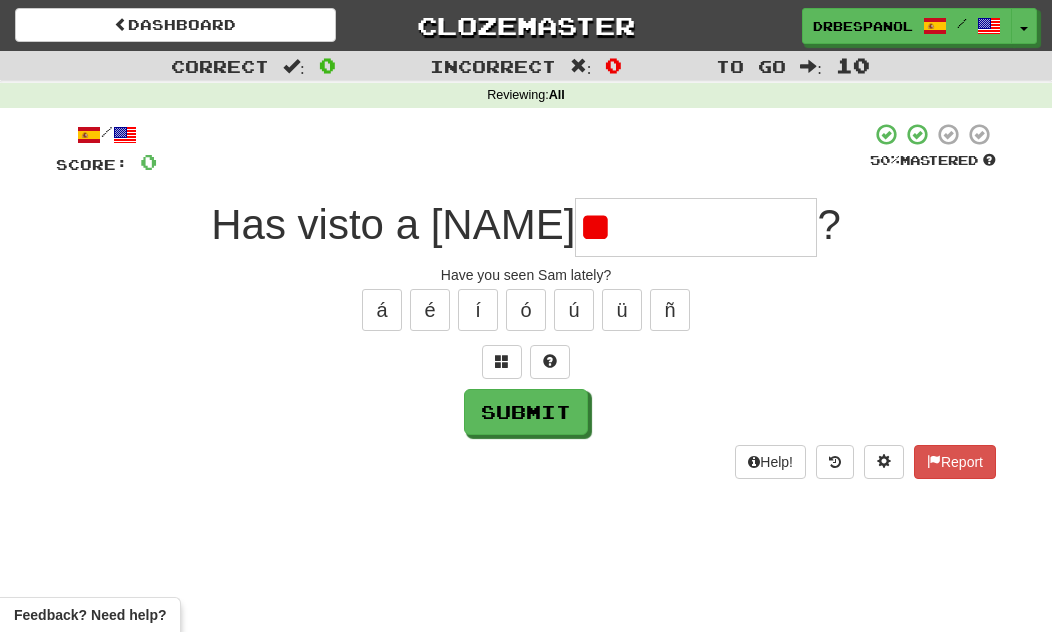 type on "*" 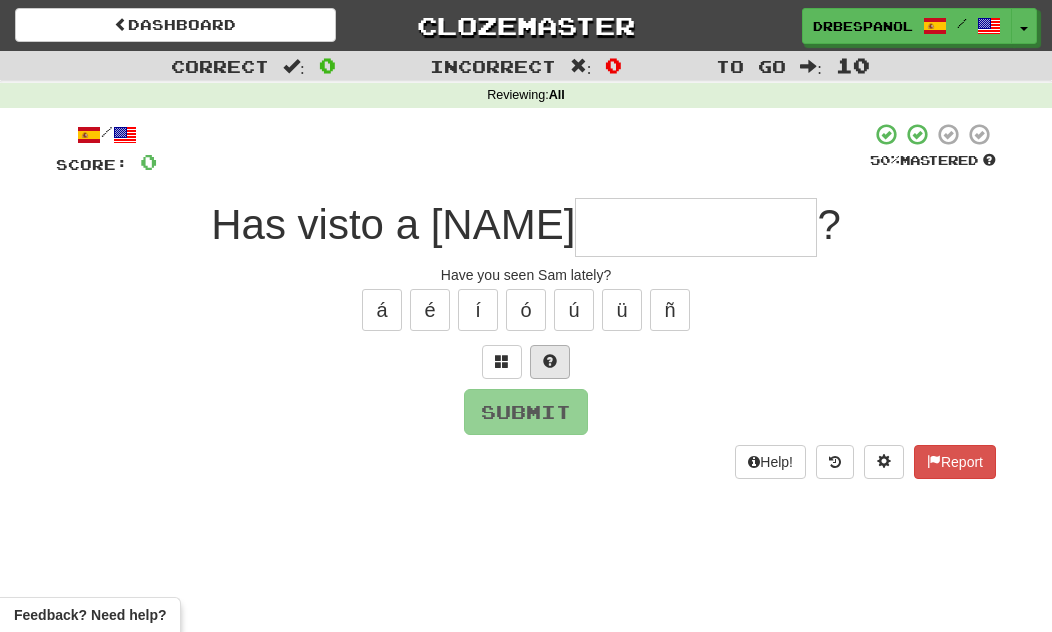 click at bounding box center (550, 362) 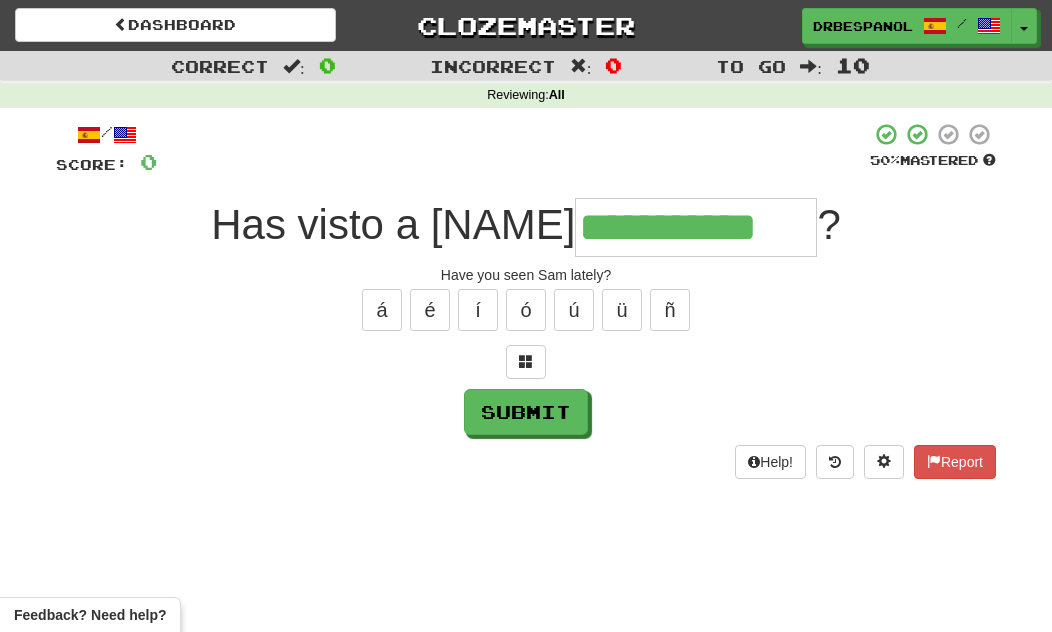 type on "**********" 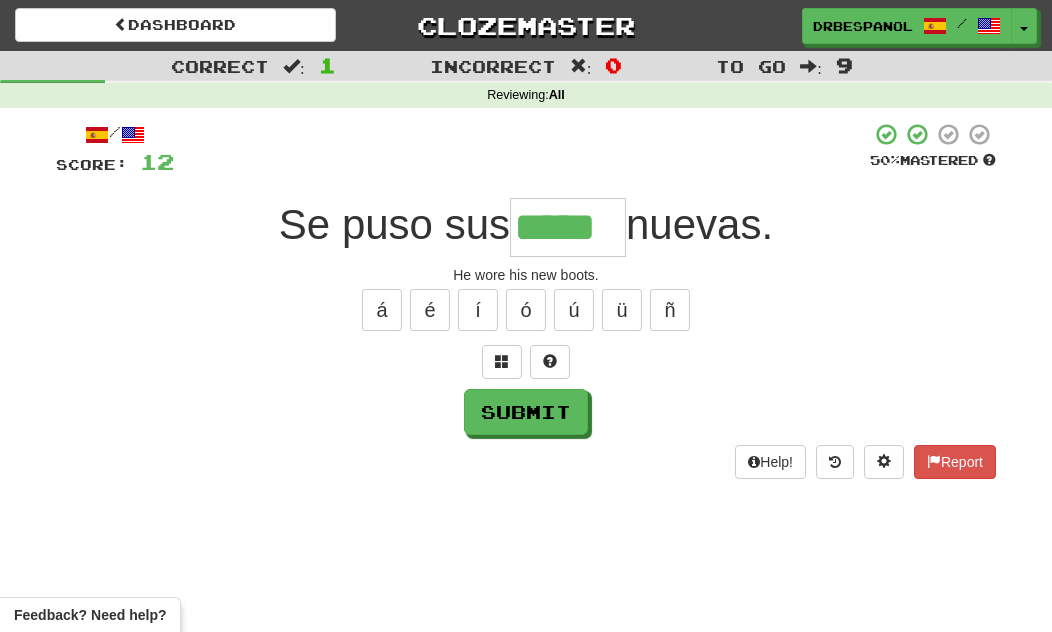 type on "*****" 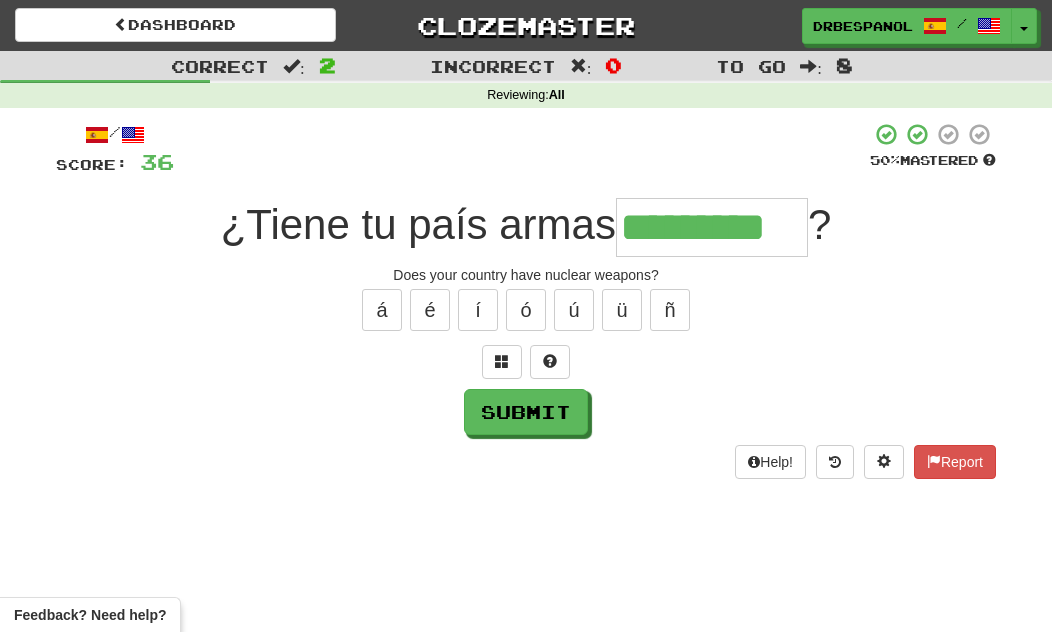 type on "*********" 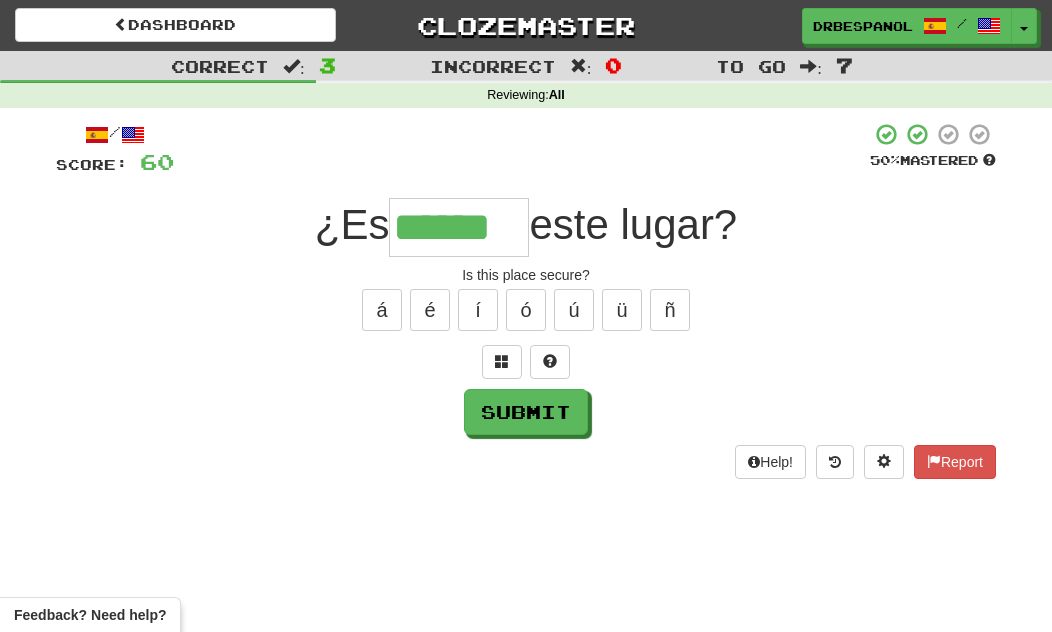 type on "******" 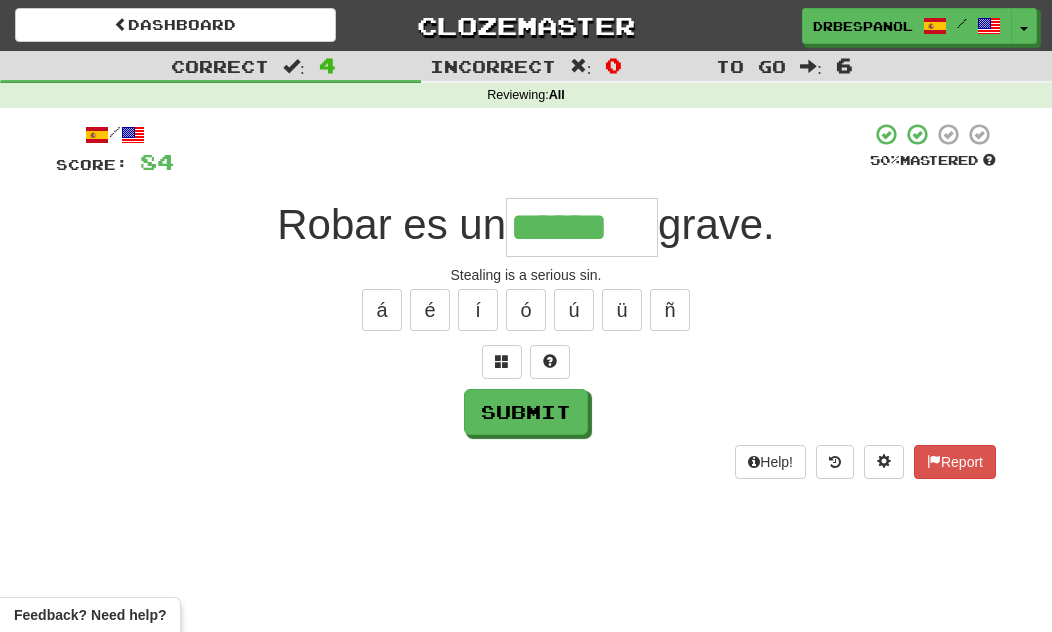 type on "******" 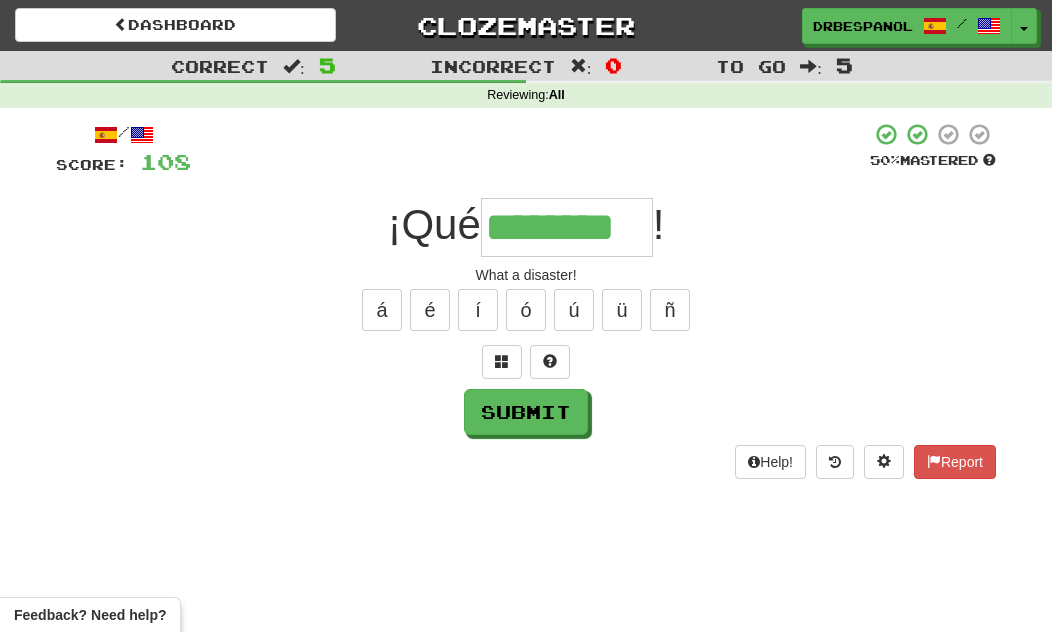 type on "********" 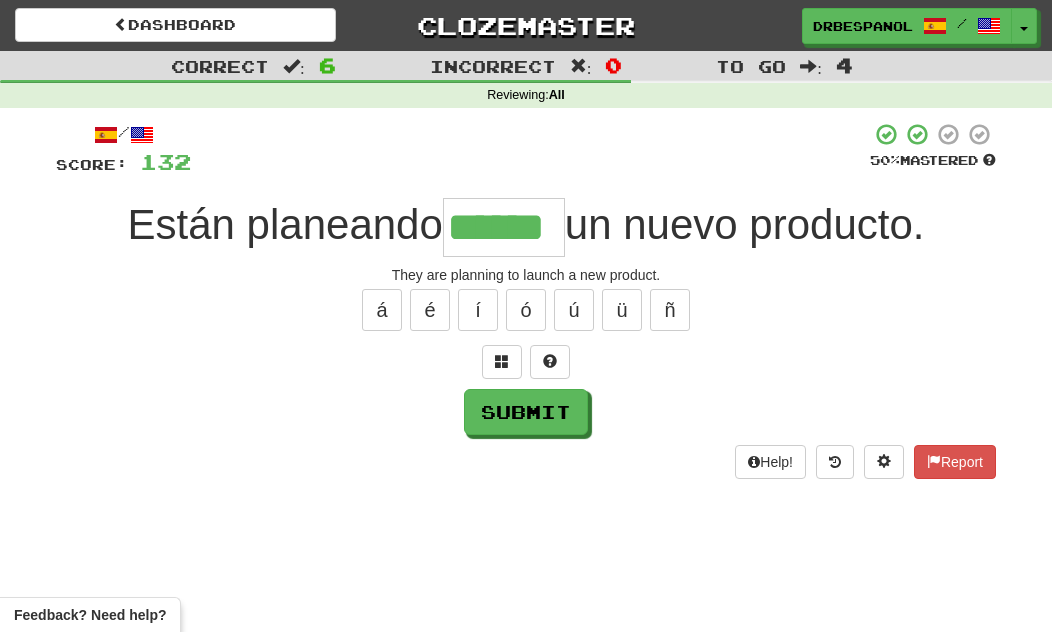 type on "******" 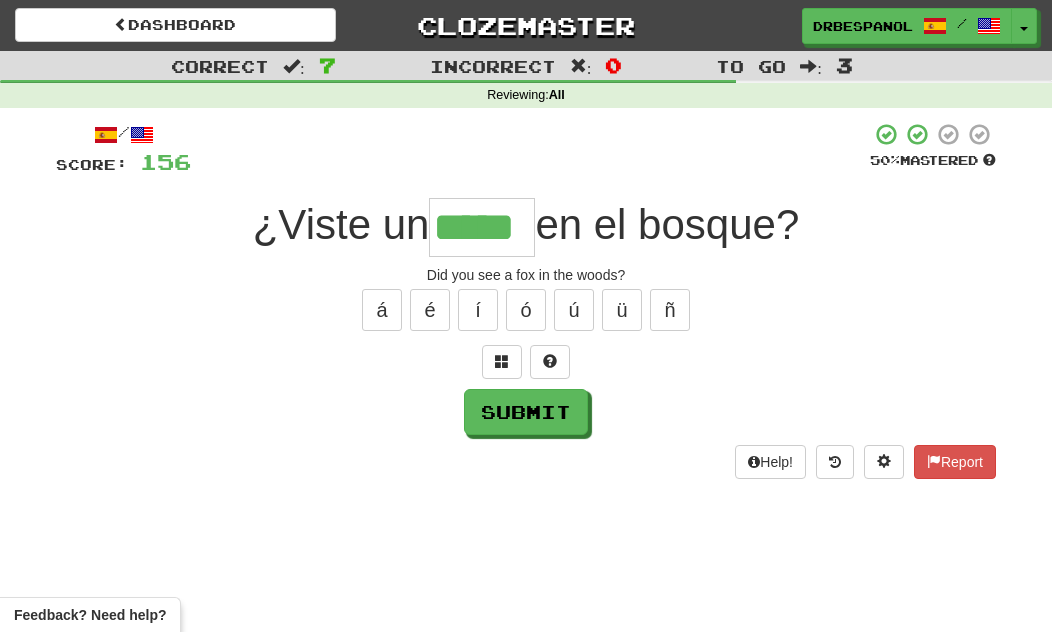 type on "*****" 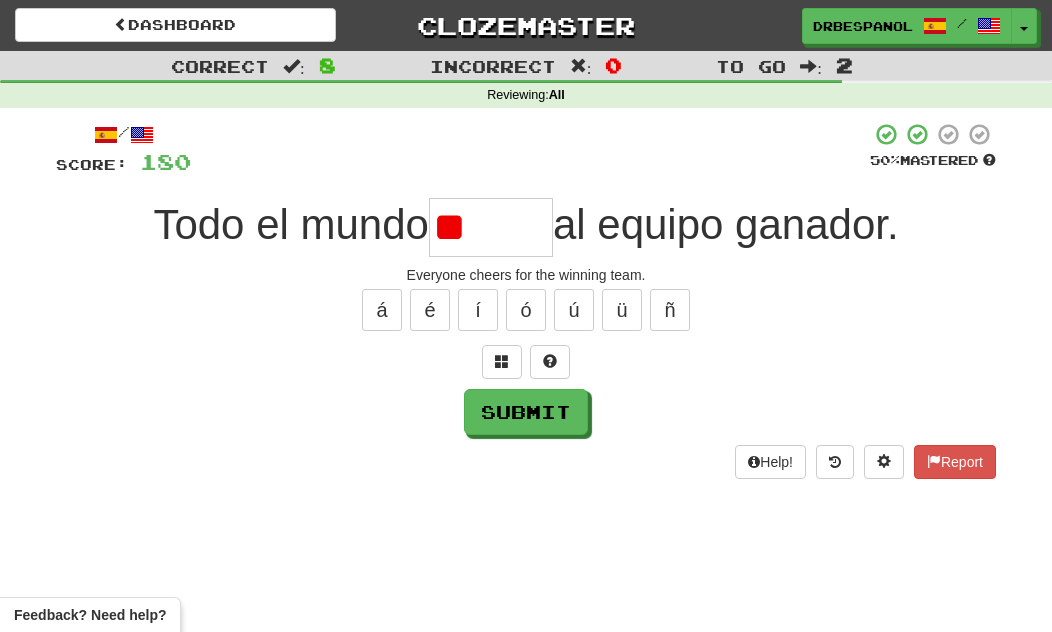 type on "*" 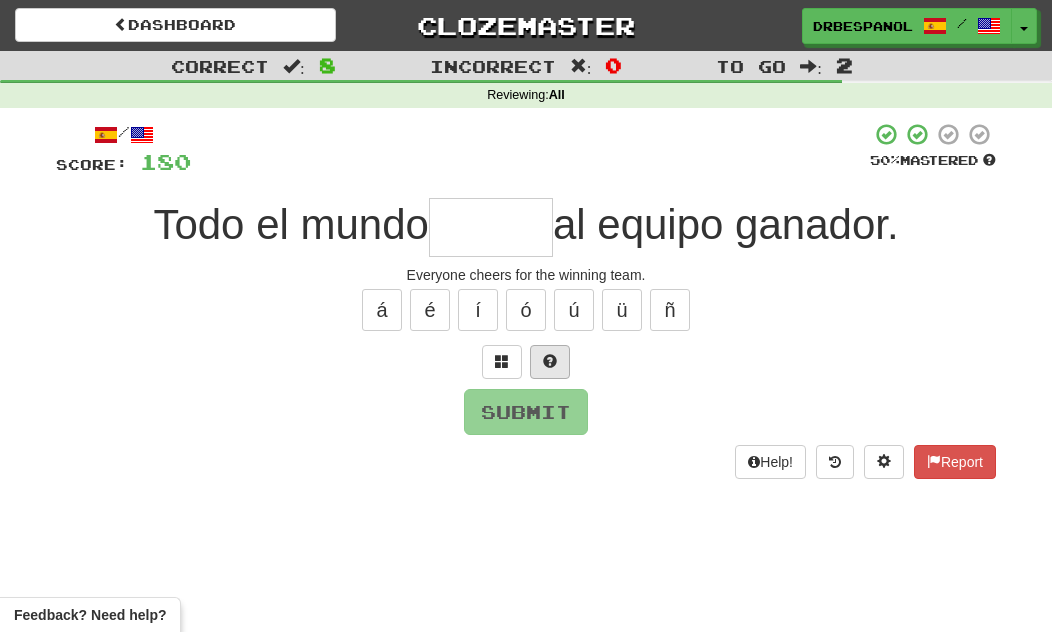 click at bounding box center [550, 361] 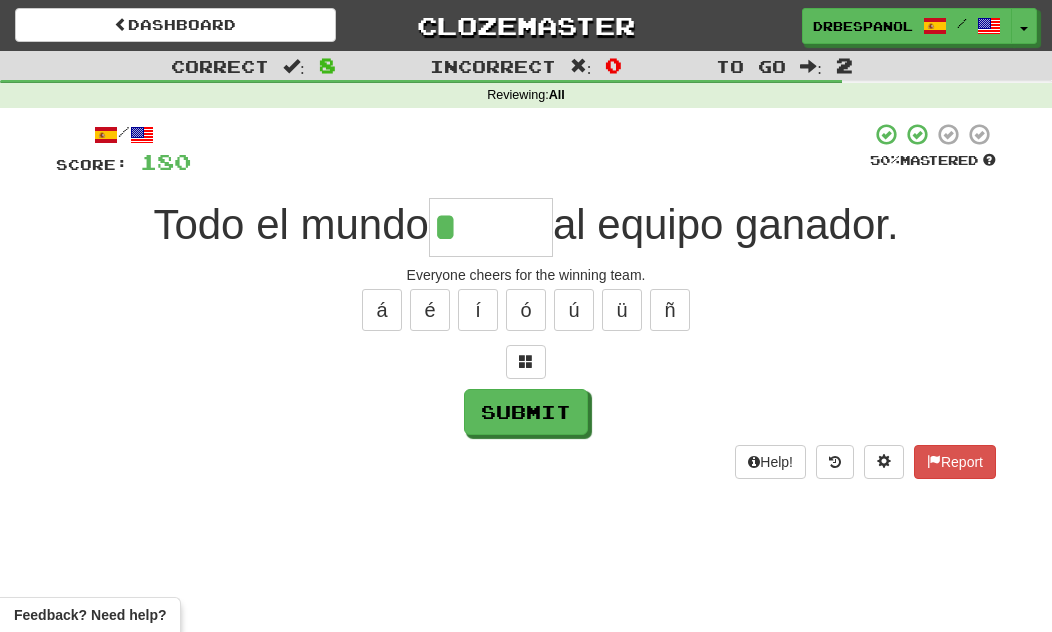 type on "*****" 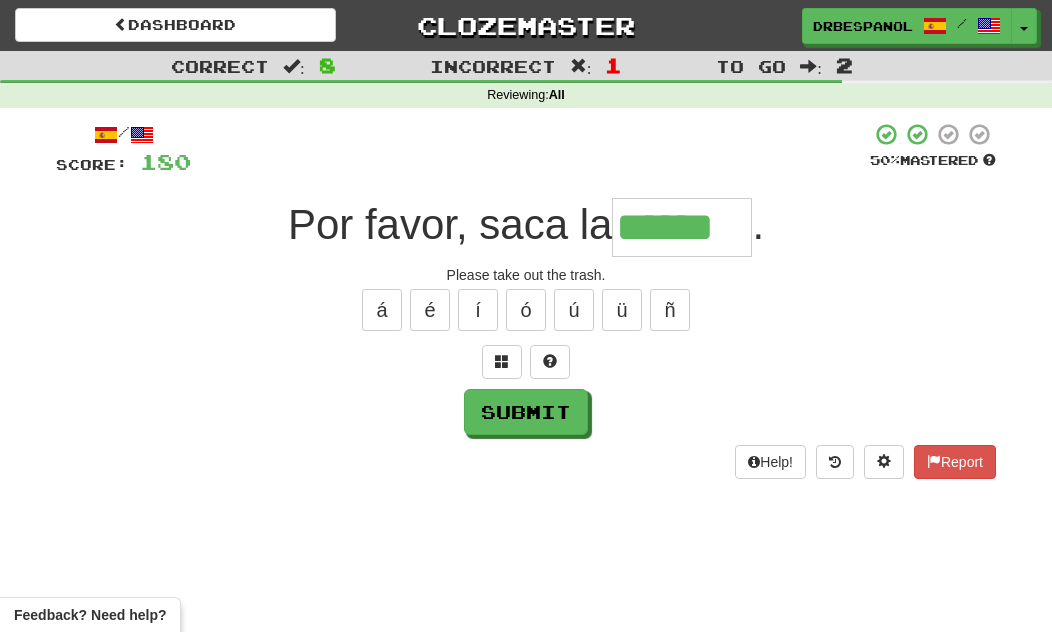 type on "******" 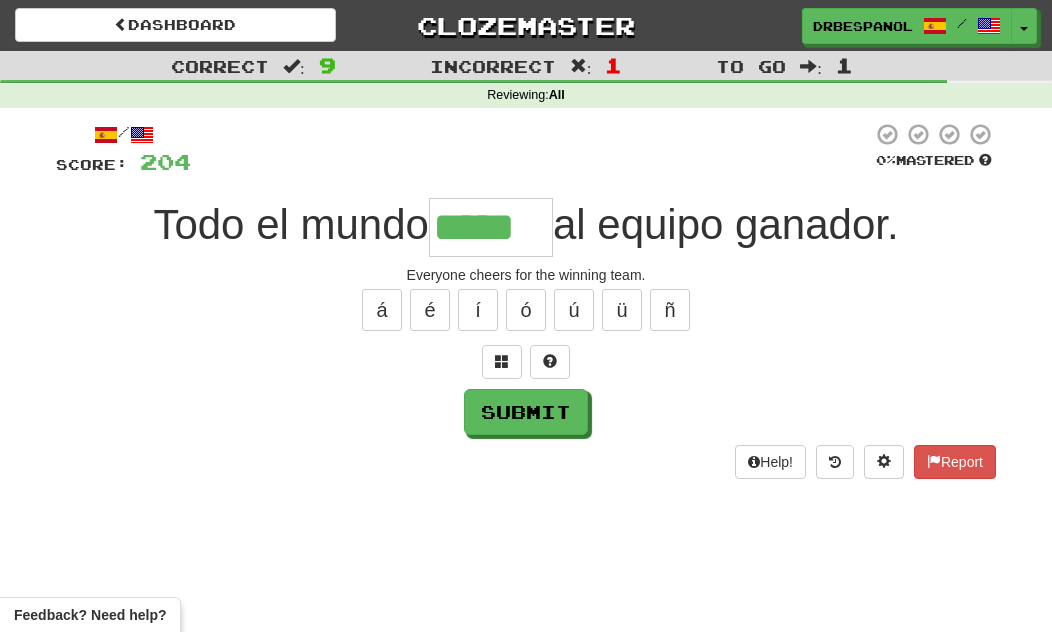 type on "*****" 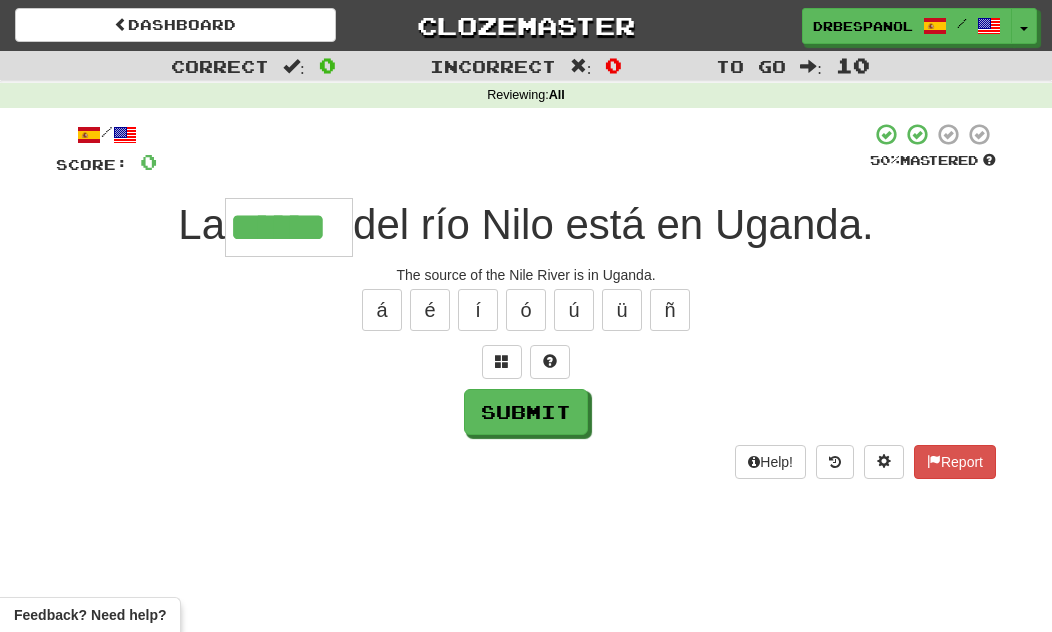 type on "******" 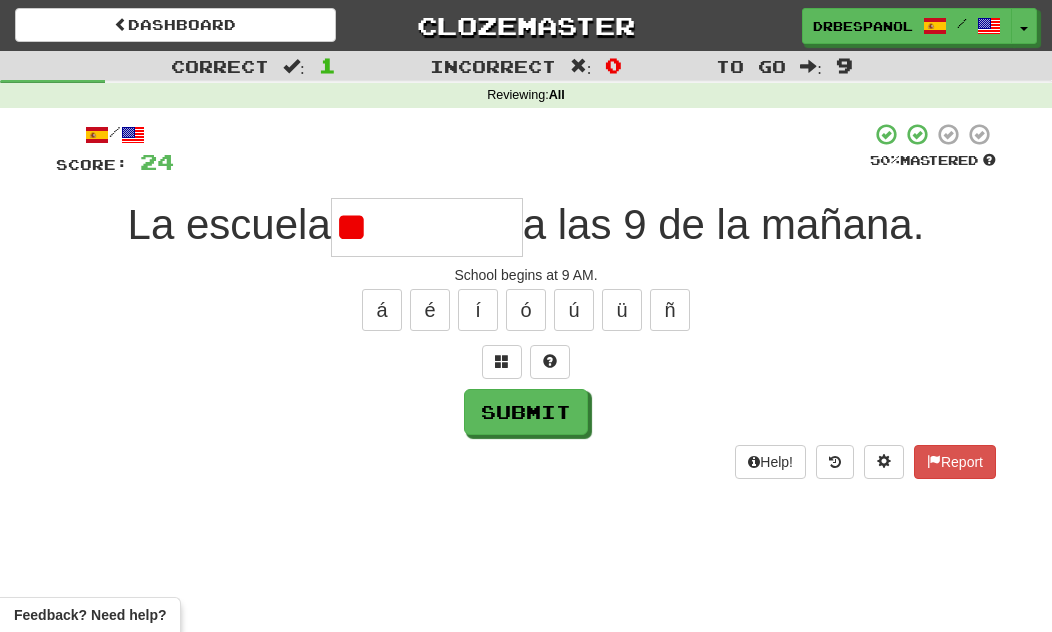 type on "*" 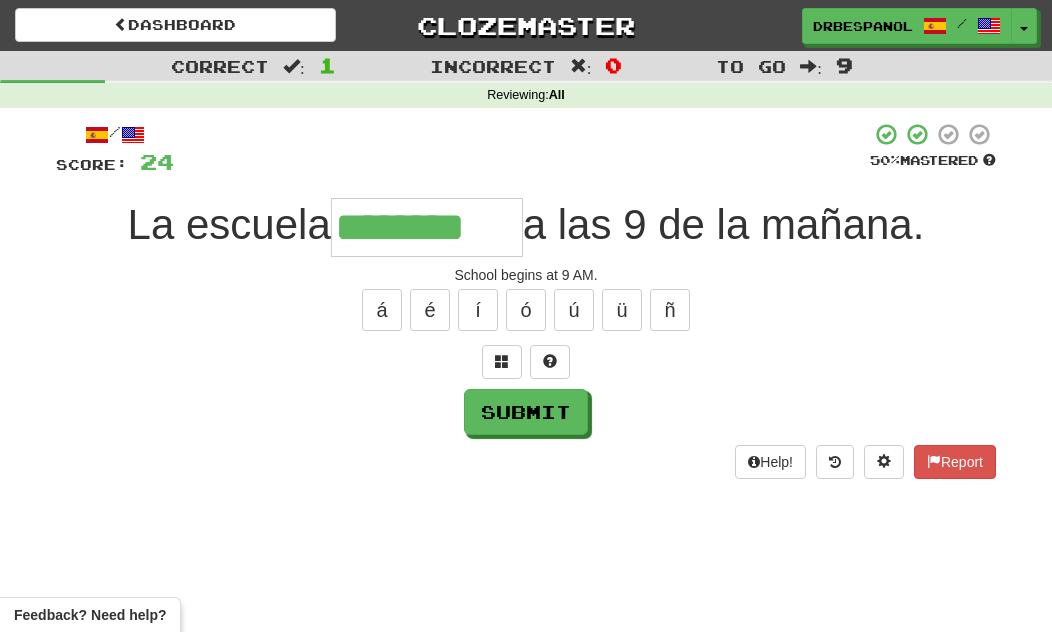 type on "********" 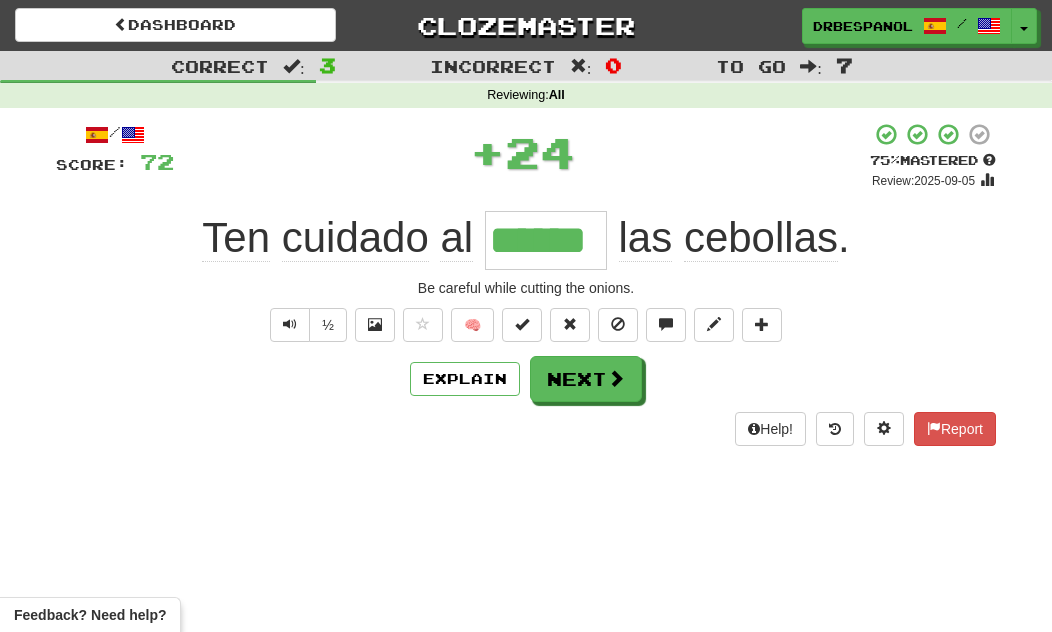 type on "******" 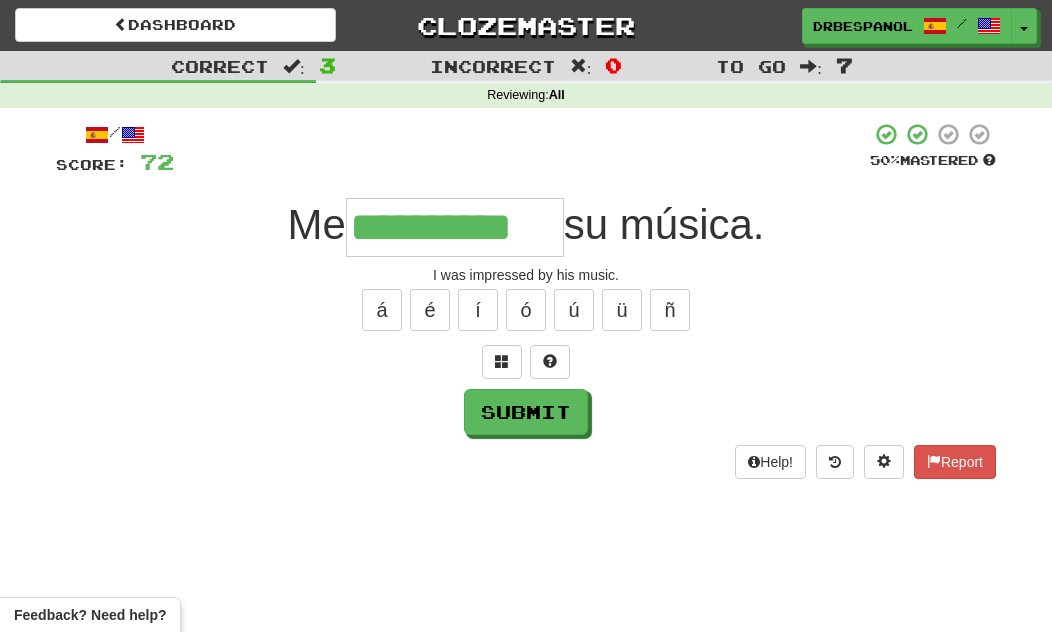 type on "**********" 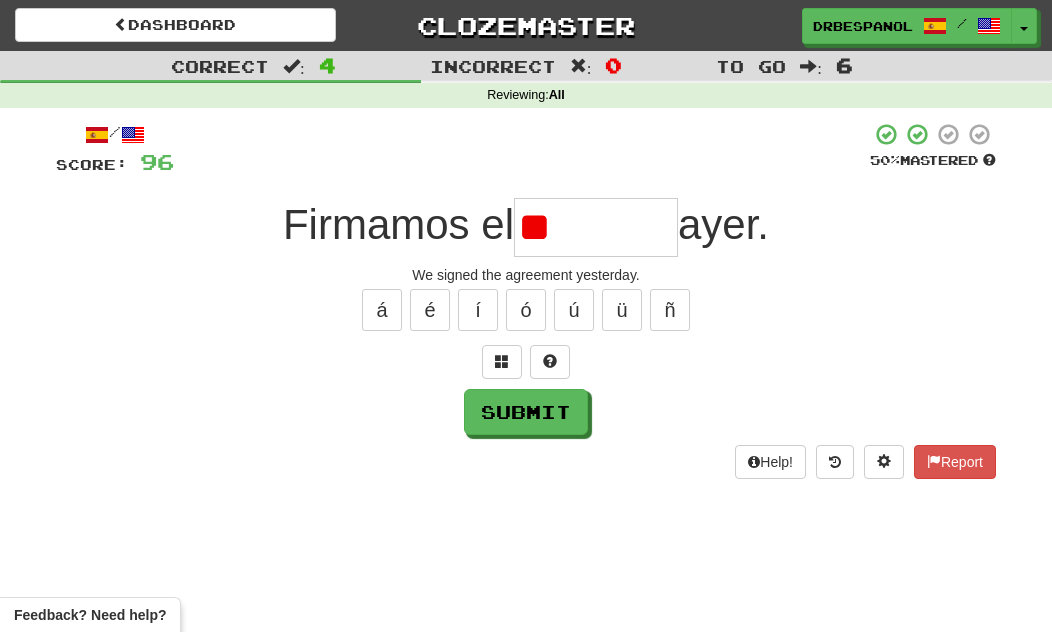 type on "*" 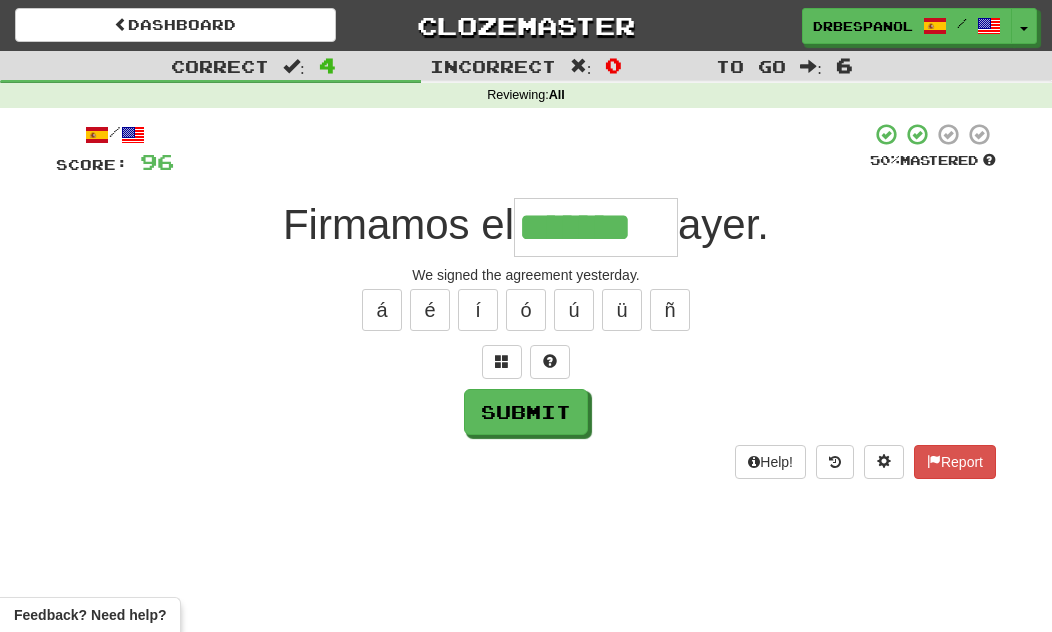 type on "*******" 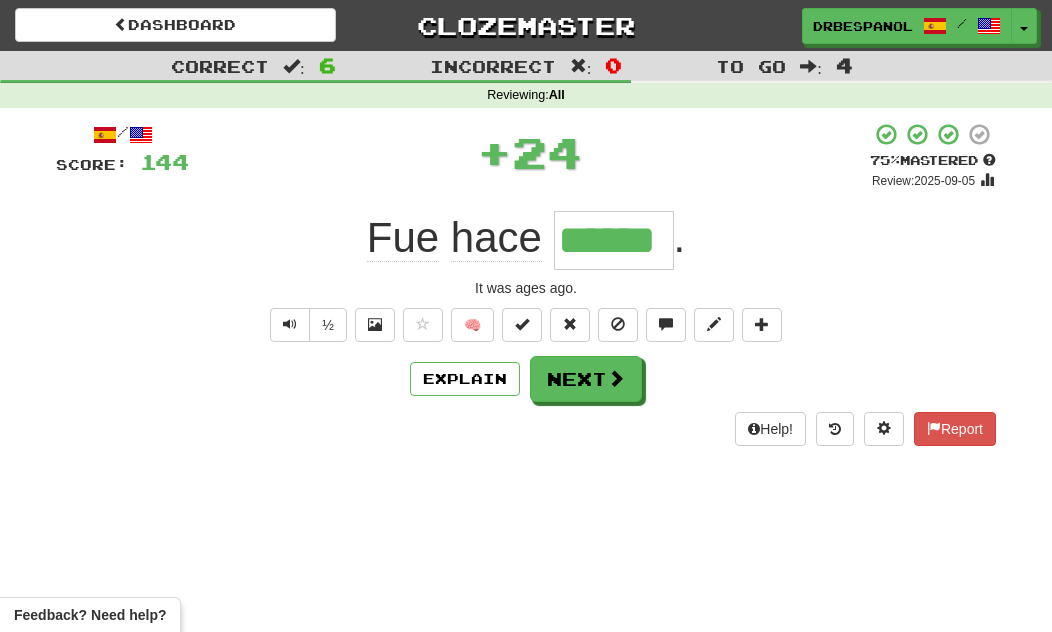 type on "******" 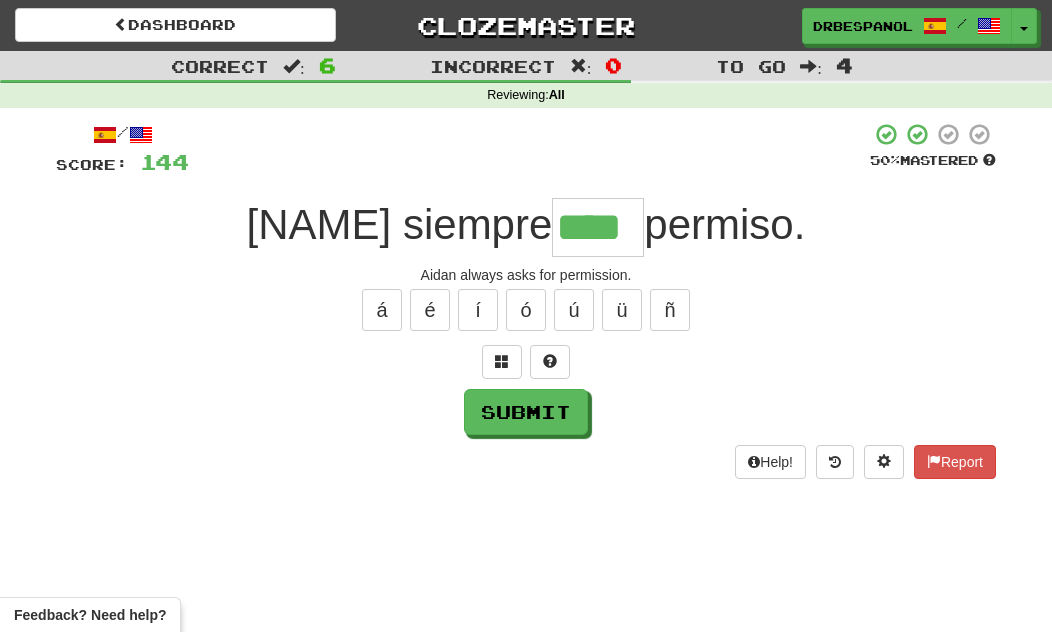 type on "****" 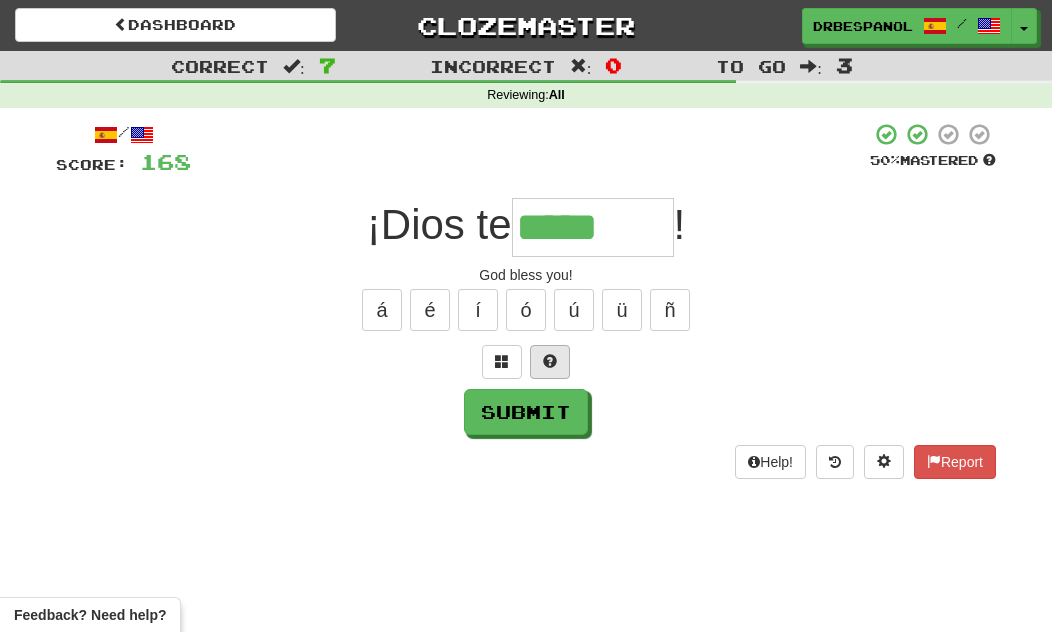click at bounding box center [550, 362] 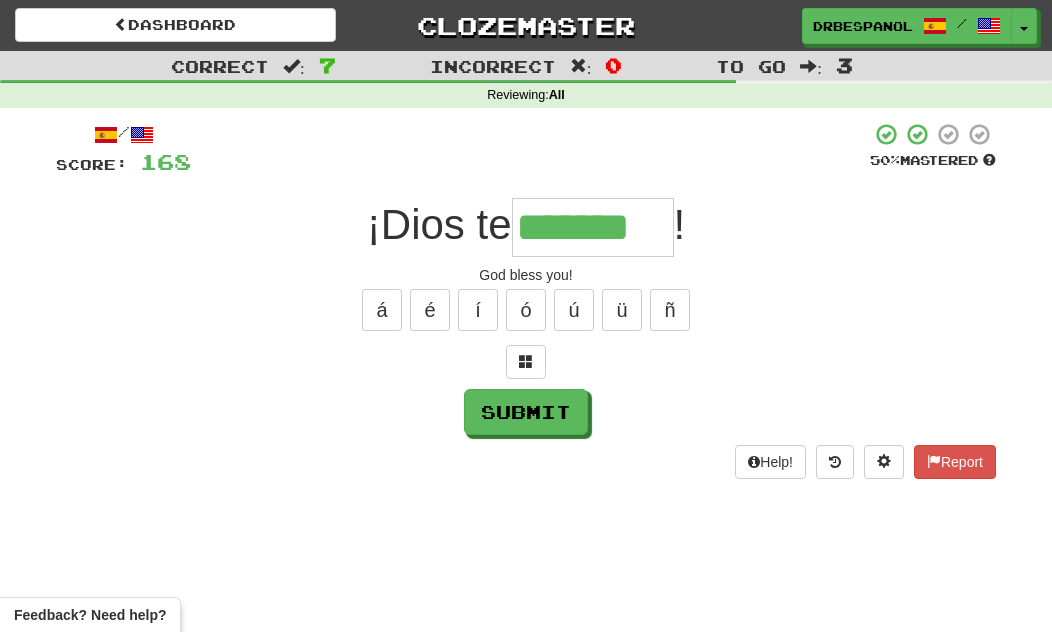 type on "*******" 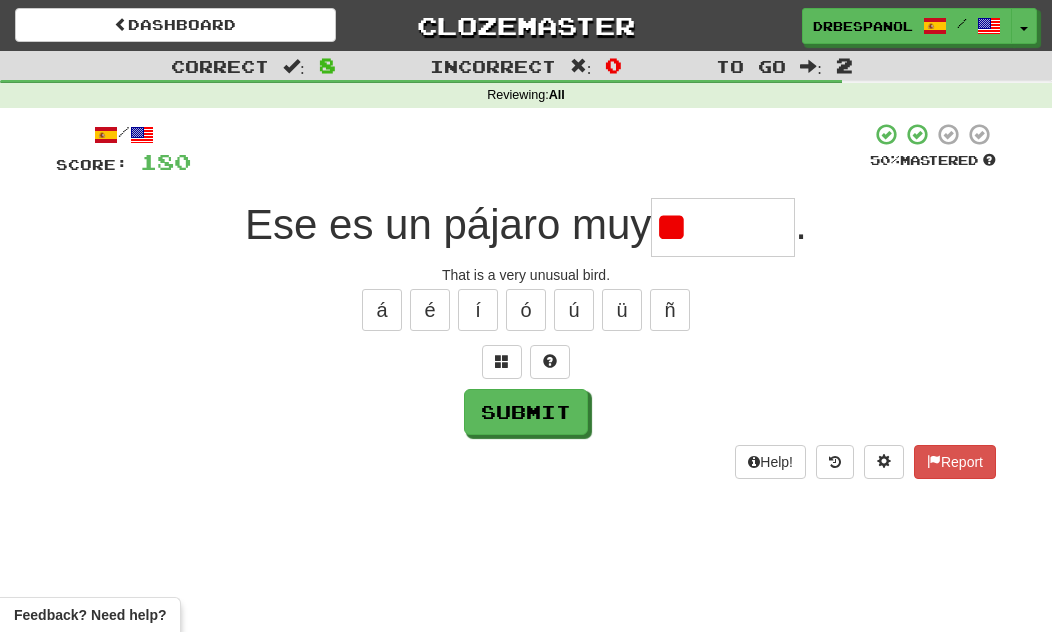 type on "*" 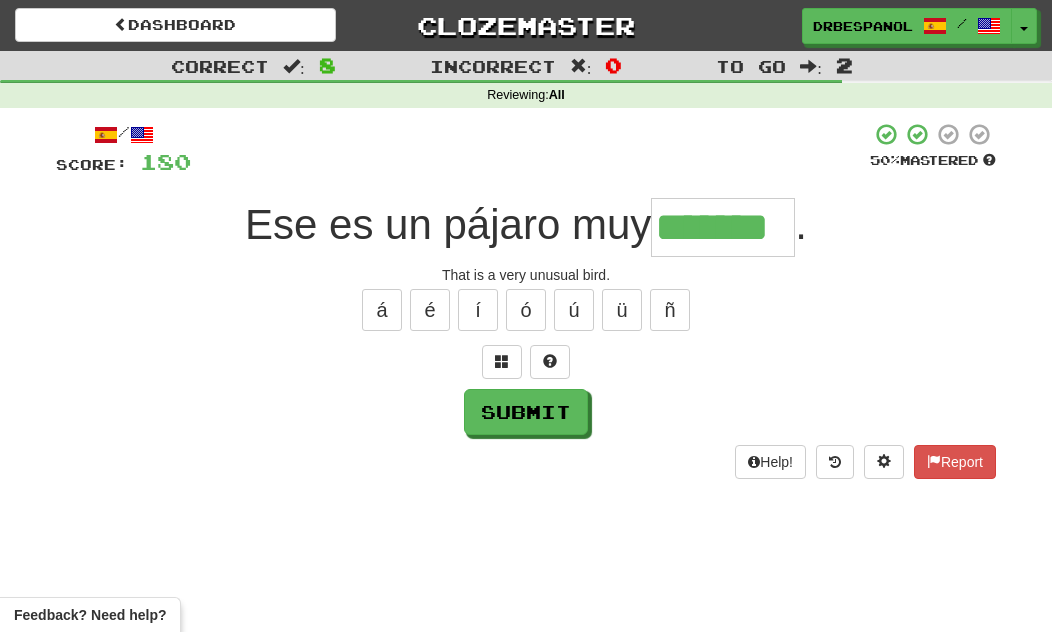 type on "*******" 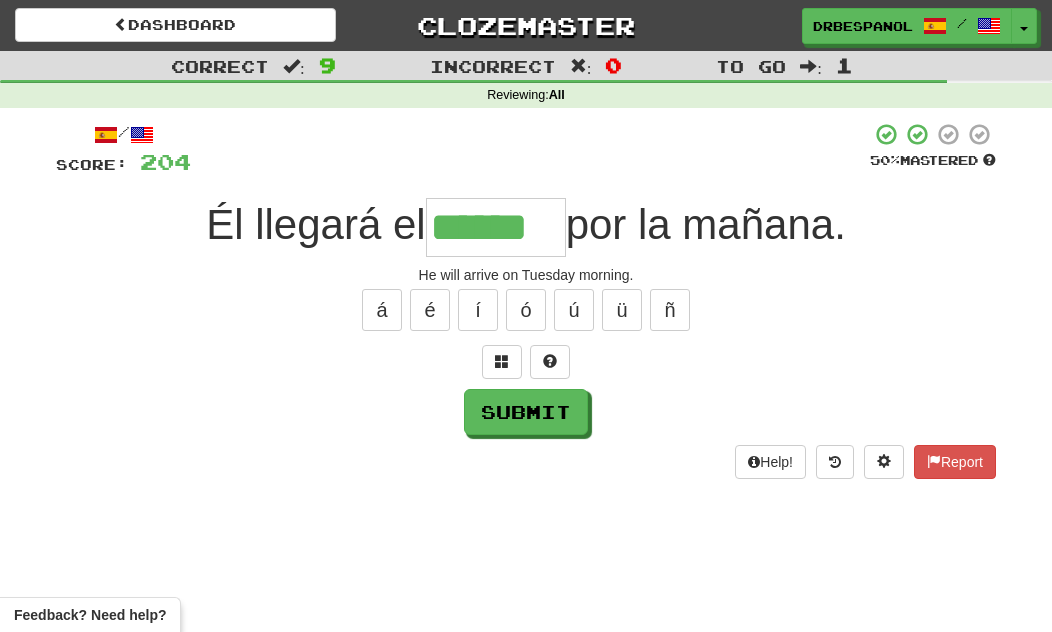 type on "******" 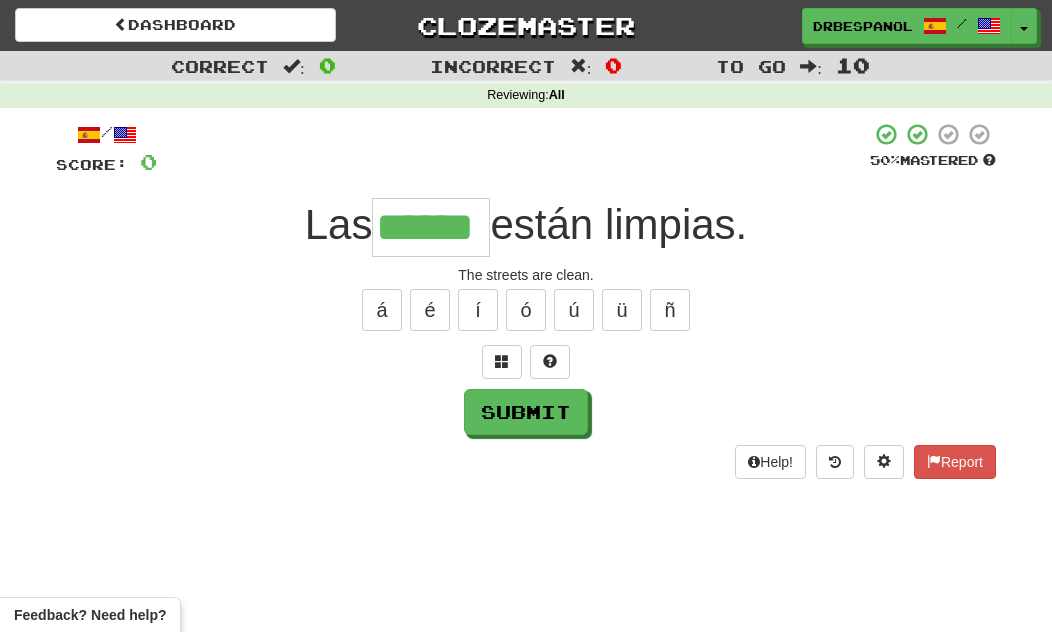 type on "******" 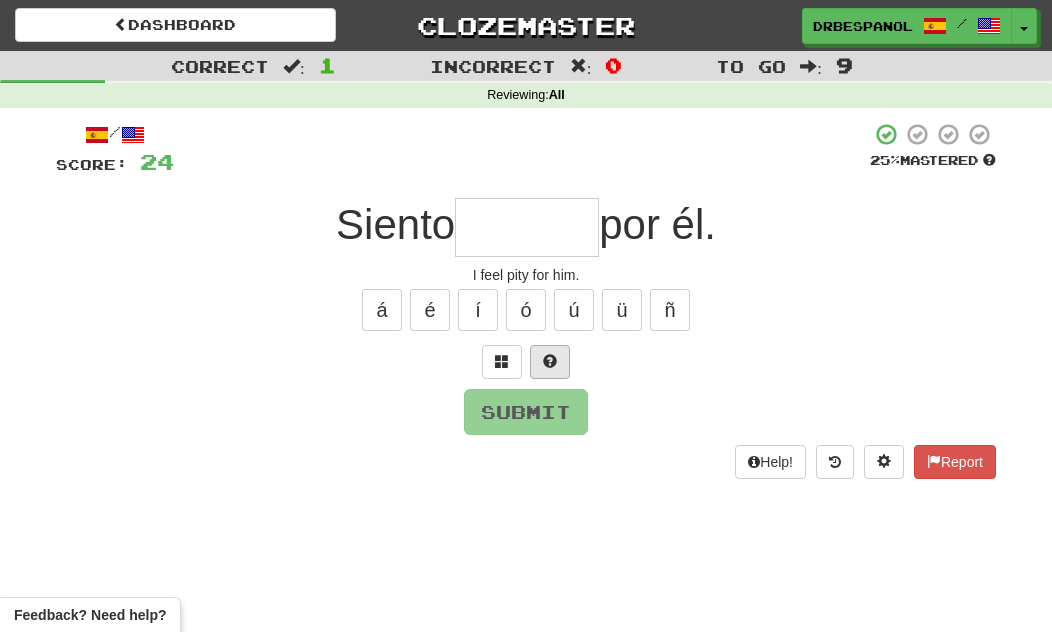click at bounding box center (550, 362) 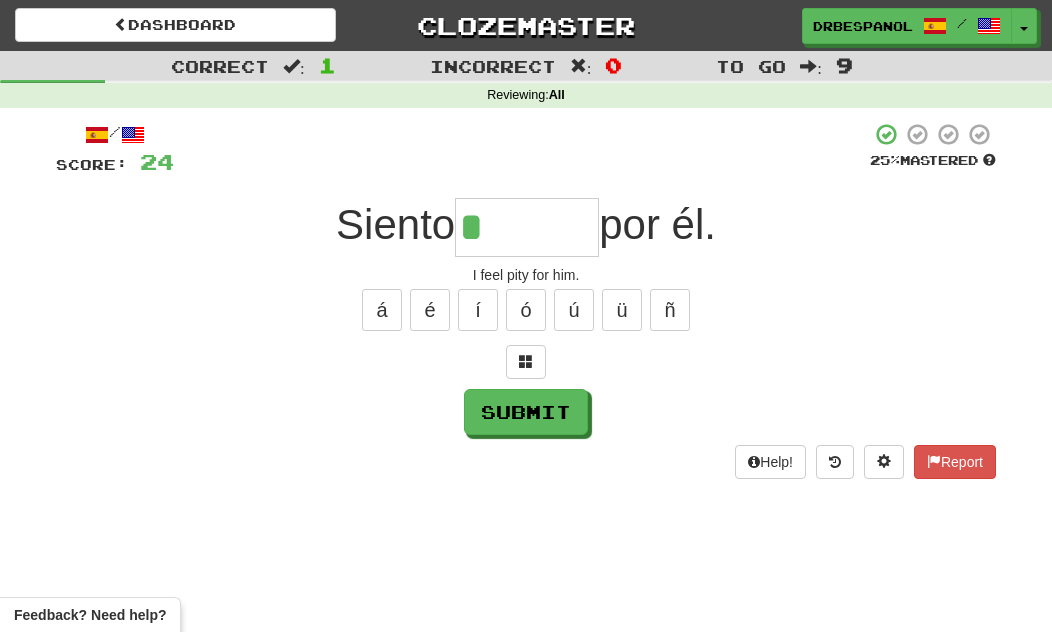 type on "*******" 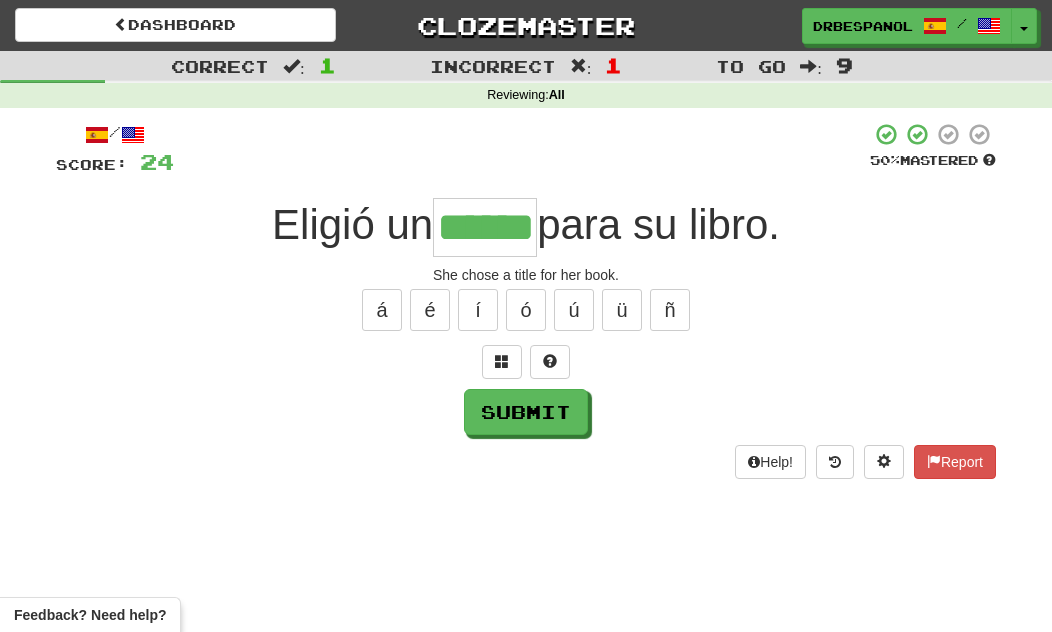 type on "******" 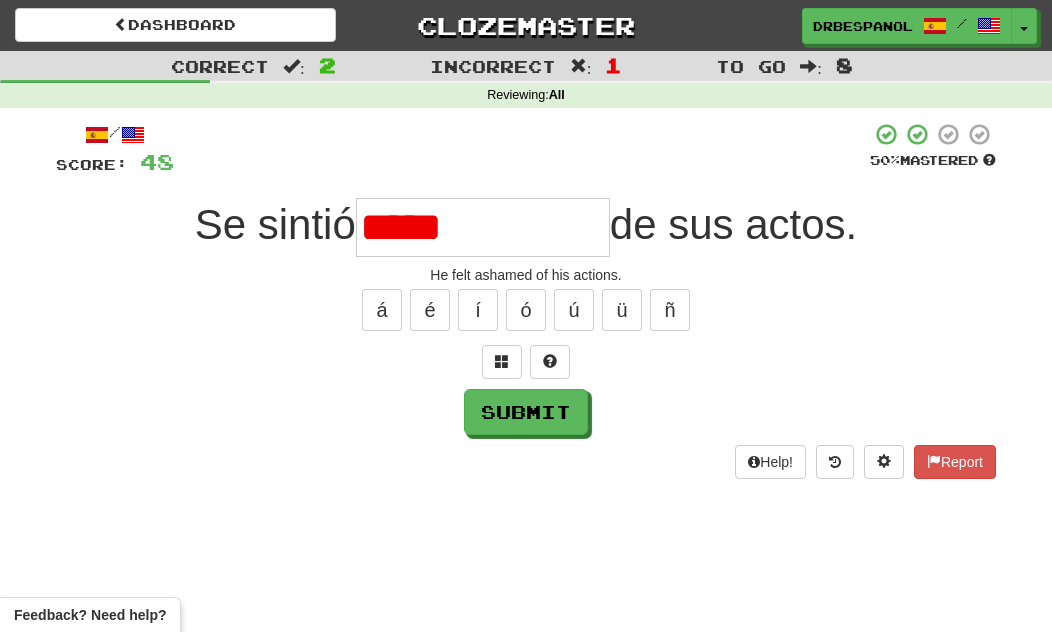 type on "**********" 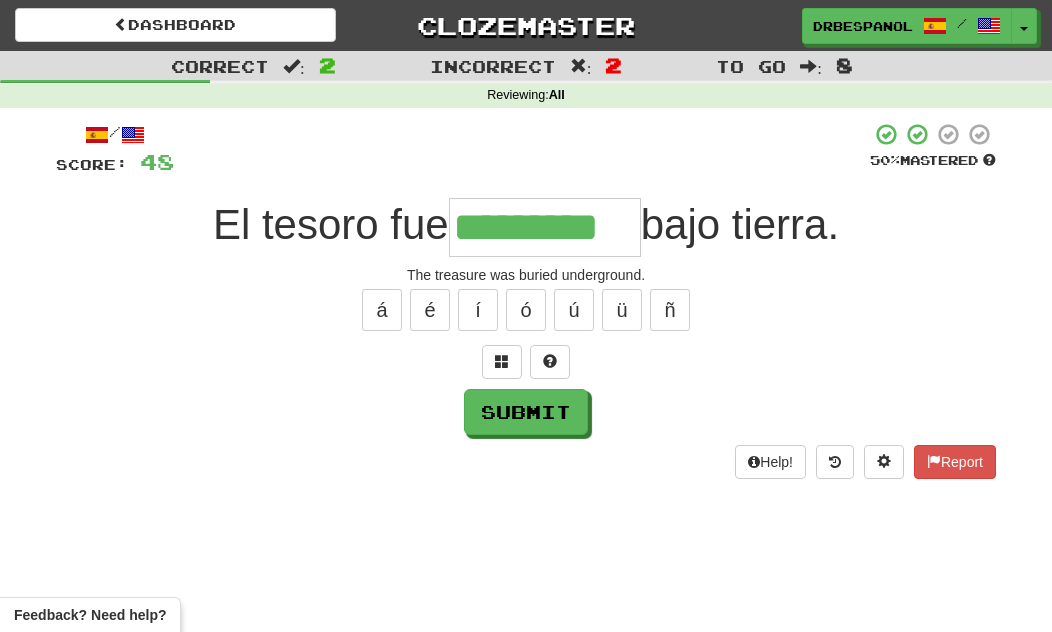 type on "*********" 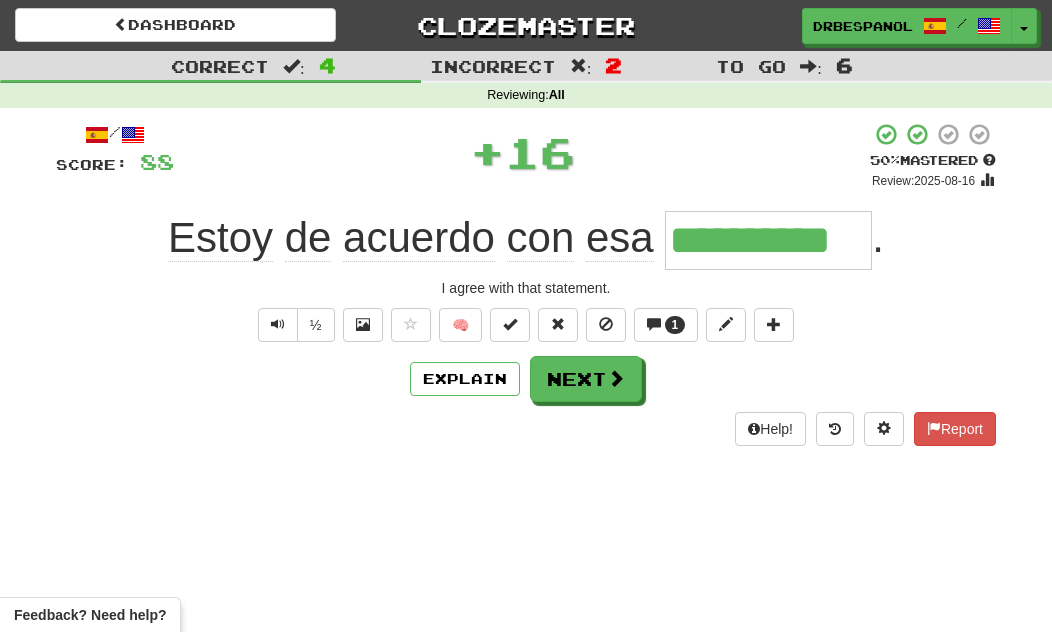 type on "**********" 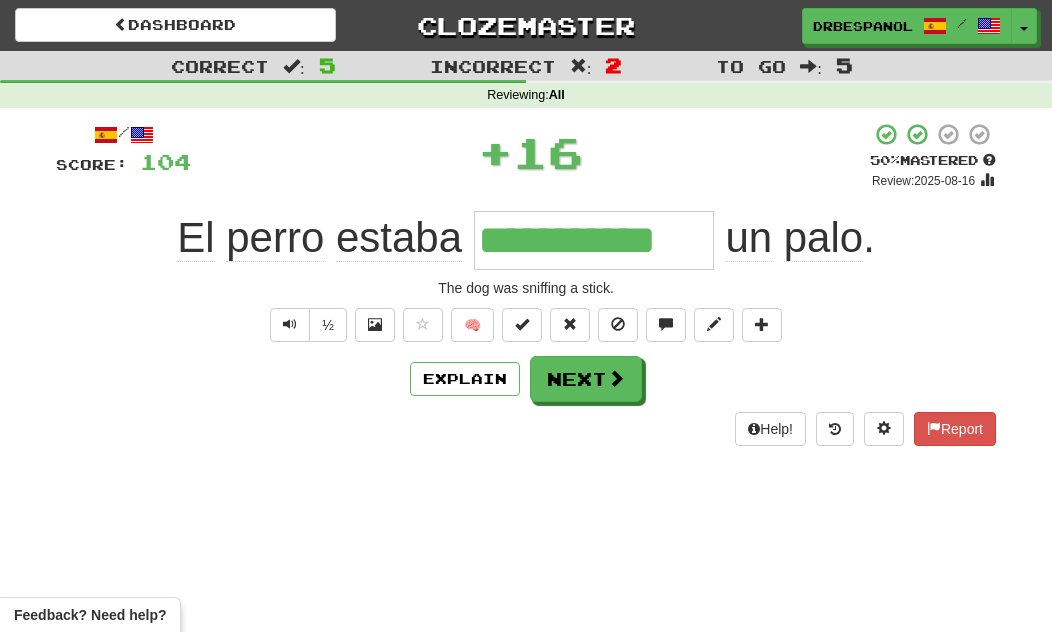 type on "**********" 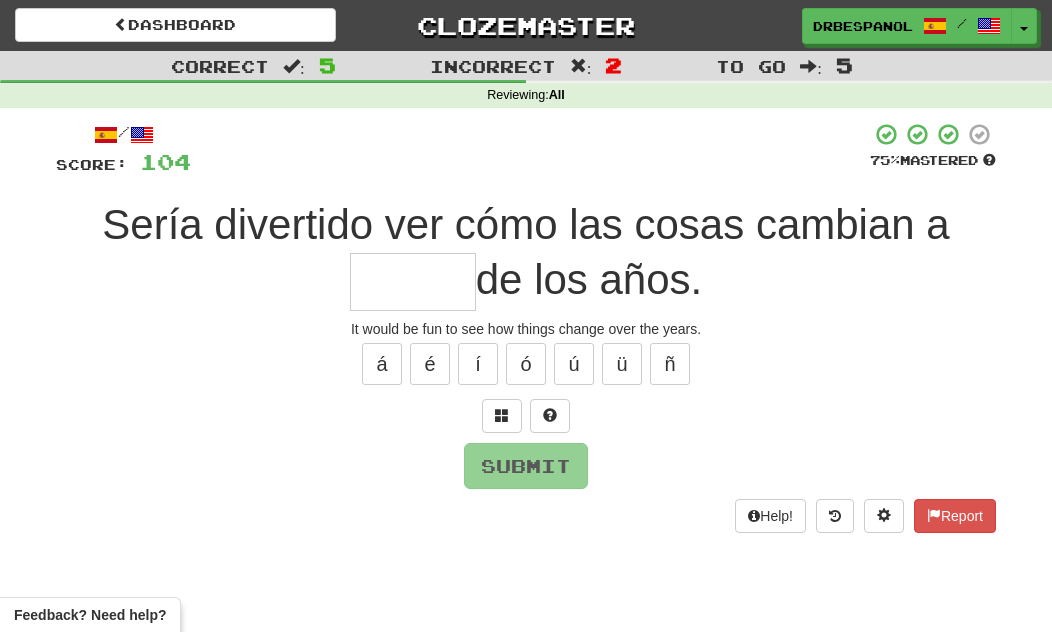 type on "*" 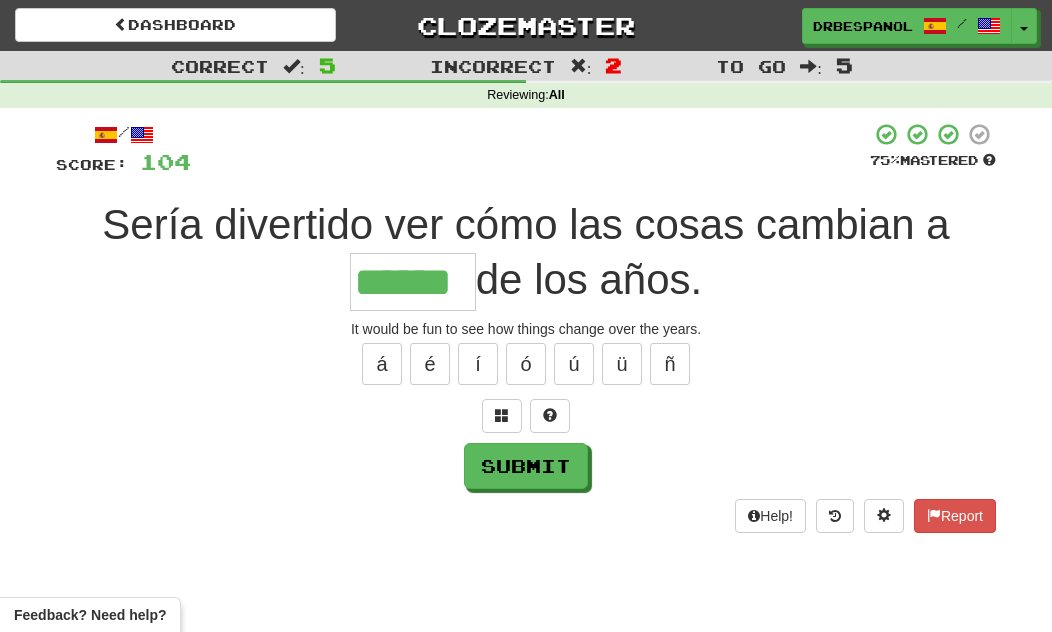 type on "******" 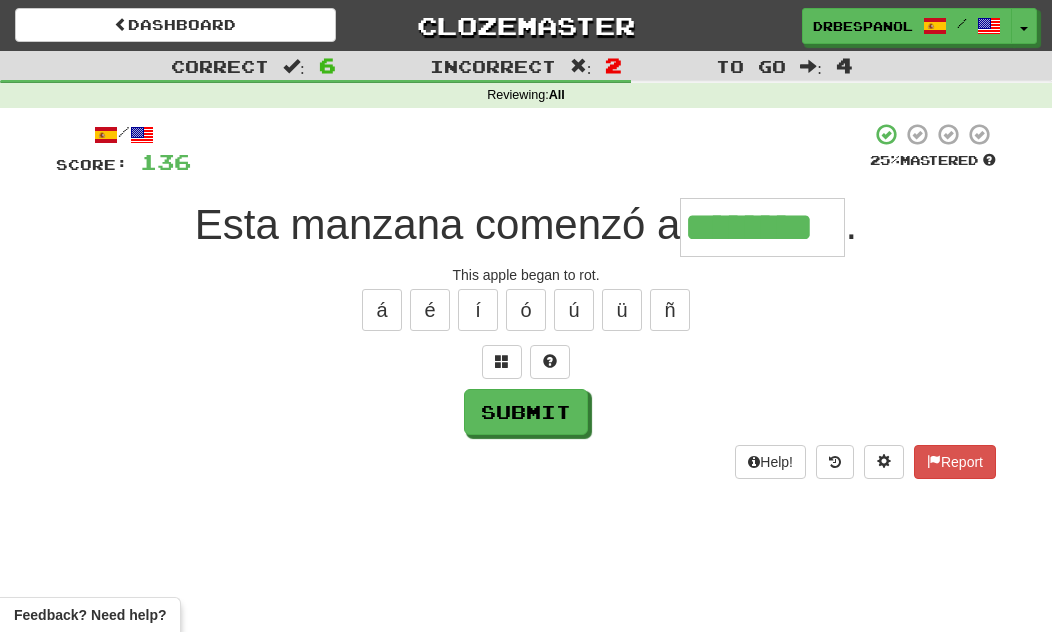type on "********" 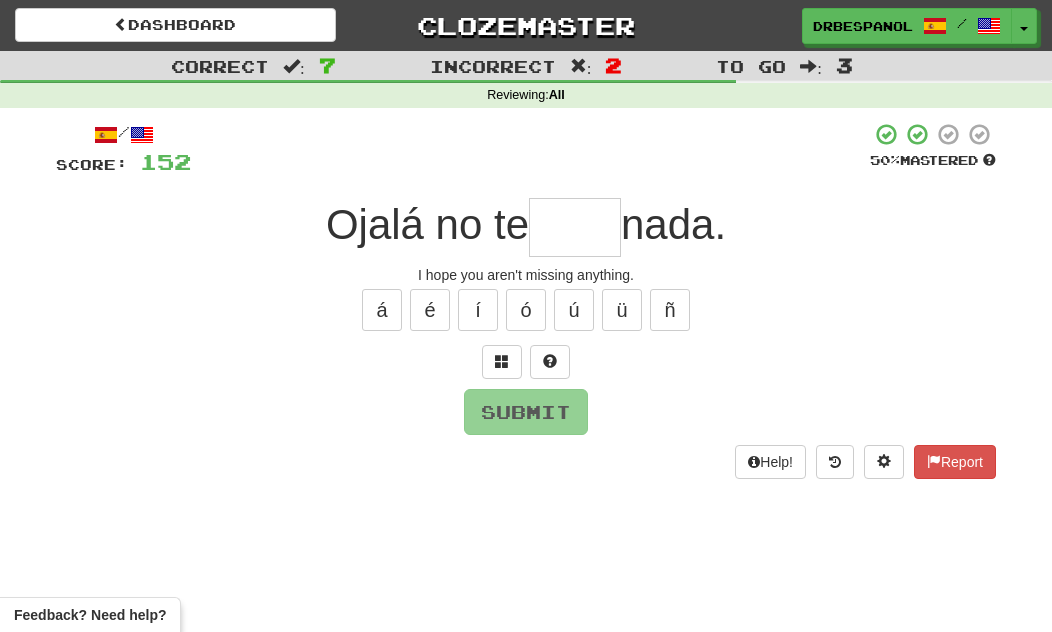 type on "*" 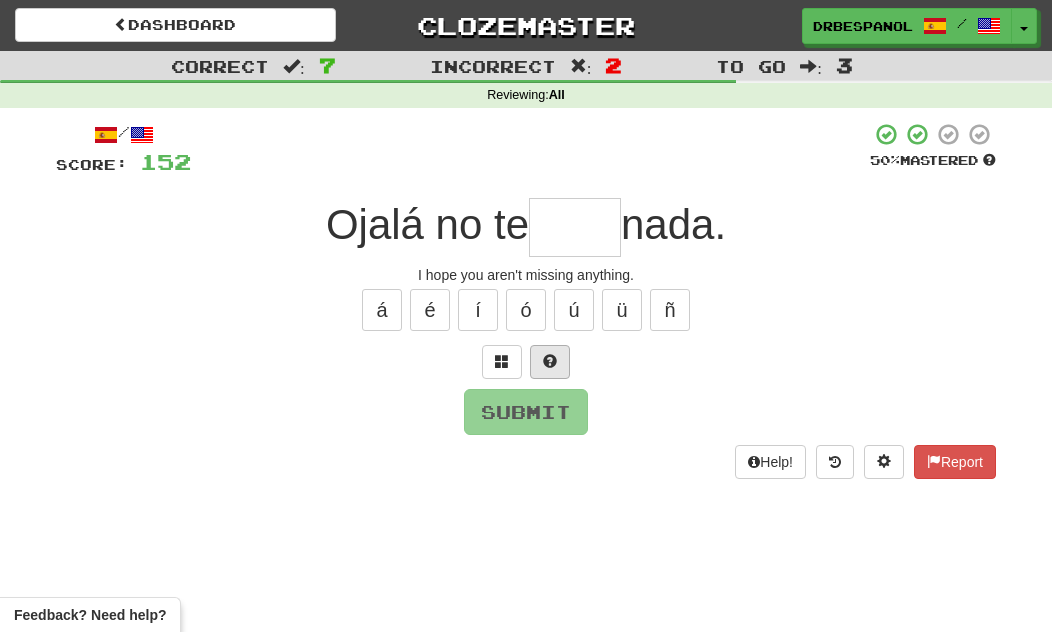 click at bounding box center (550, 362) 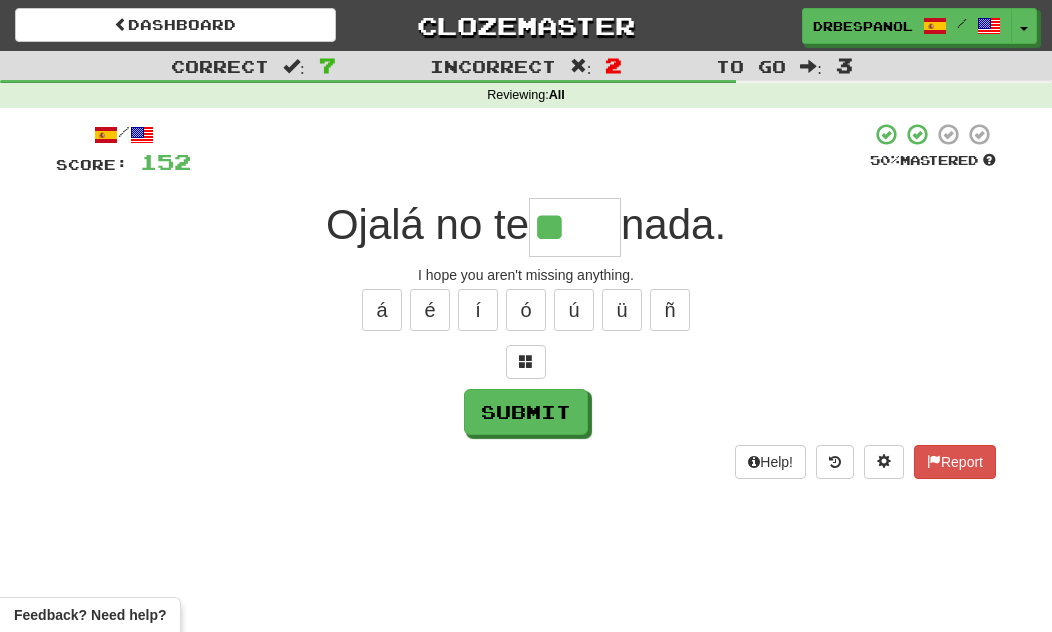 type on "*****" 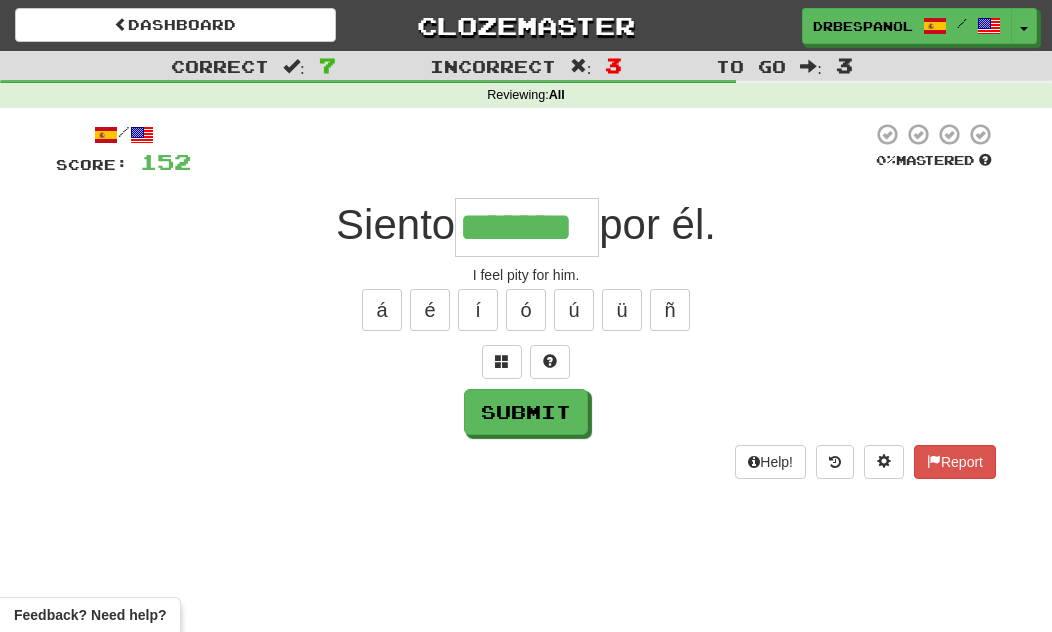 type on "*******" 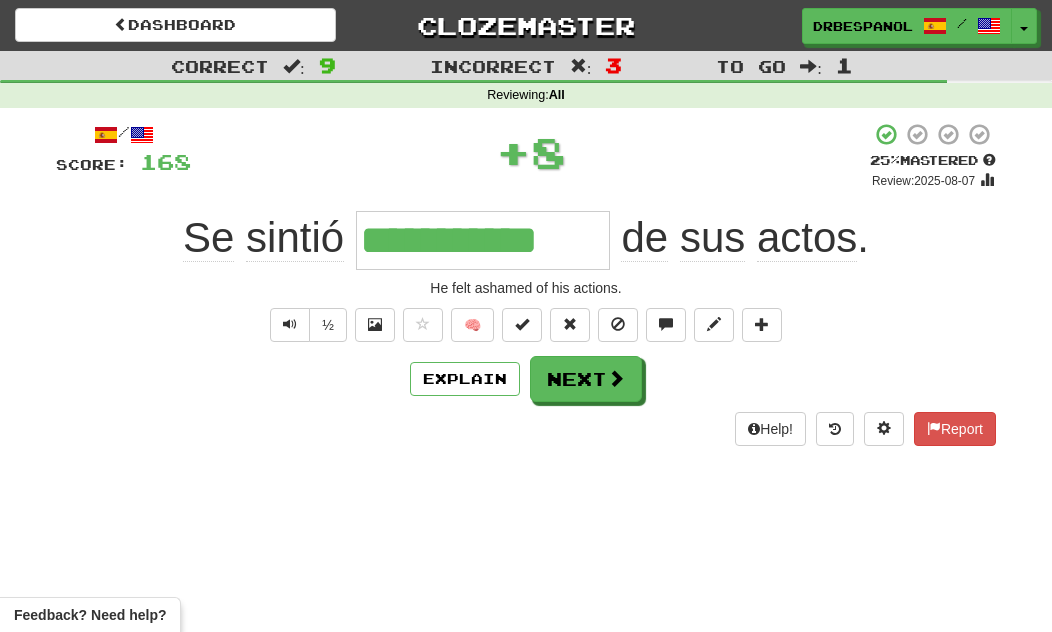 type on "**********" 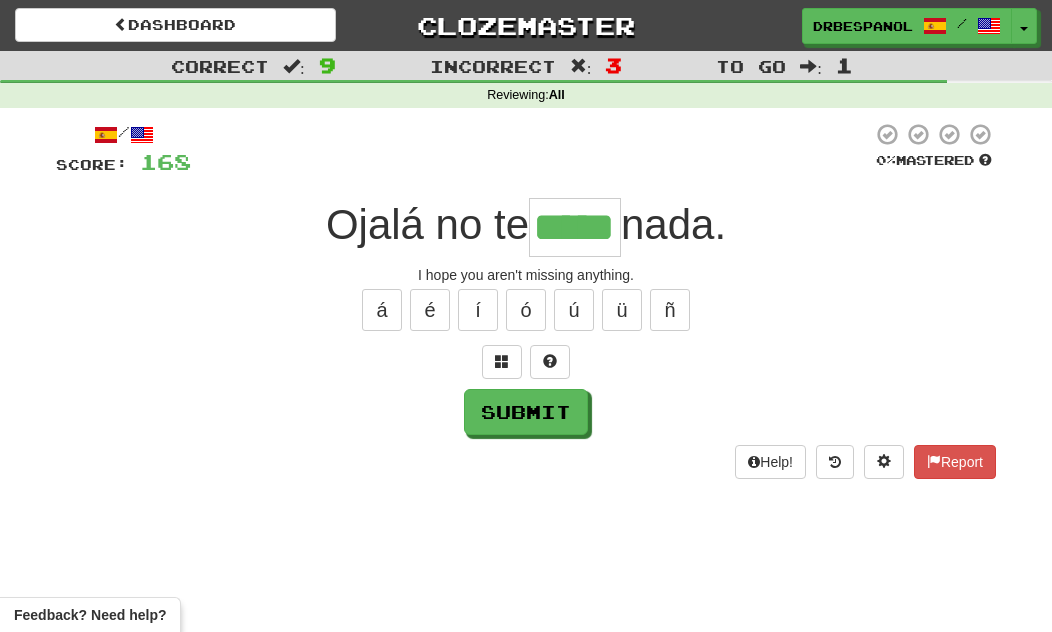 type on "*****" 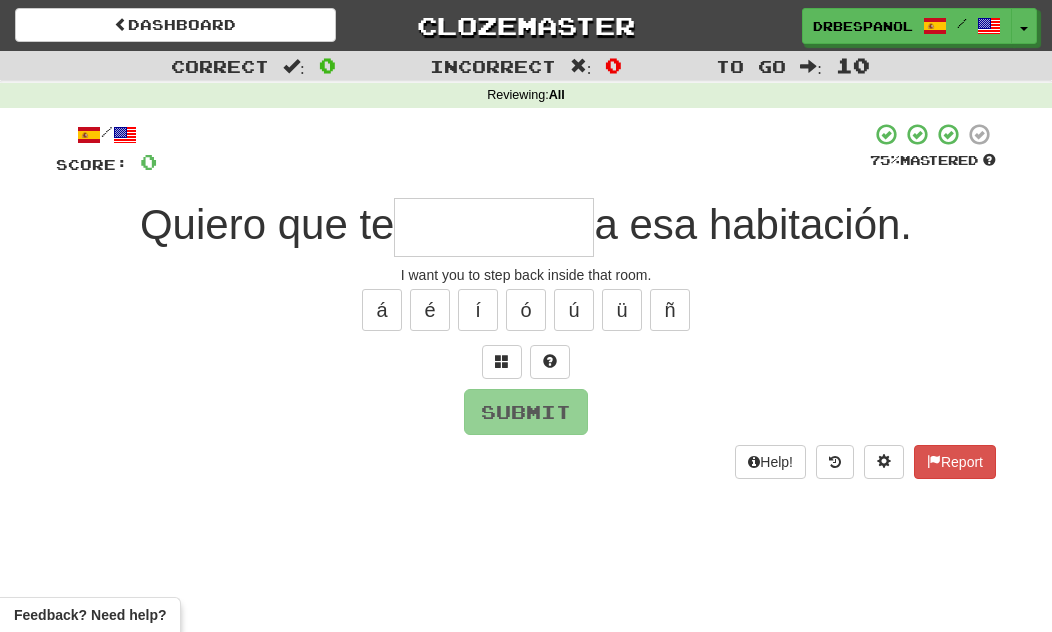 type on "*" 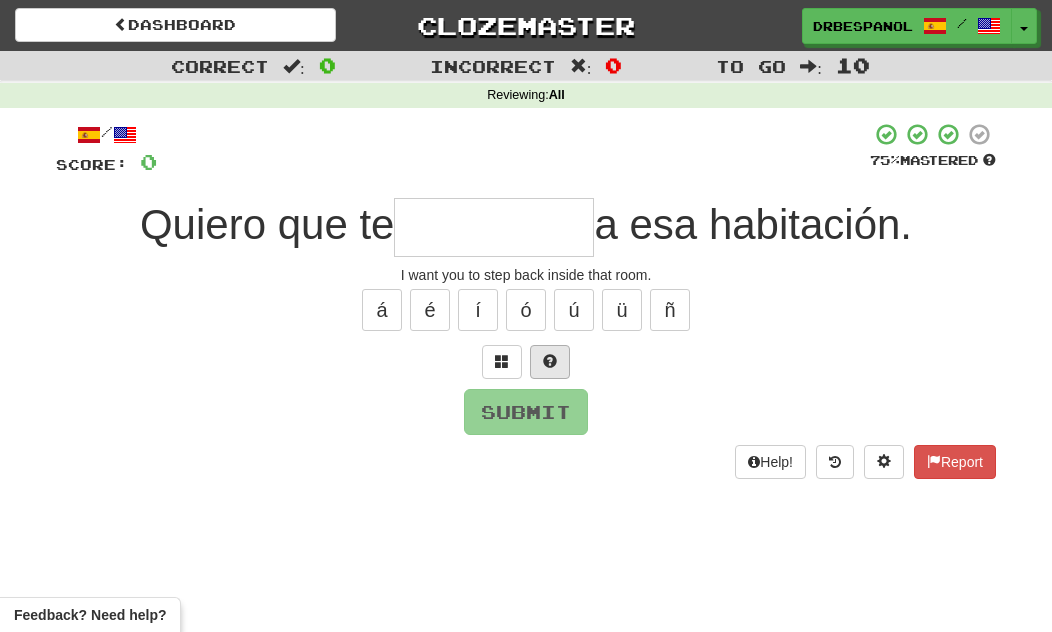 click at bounding box center [550, 361] 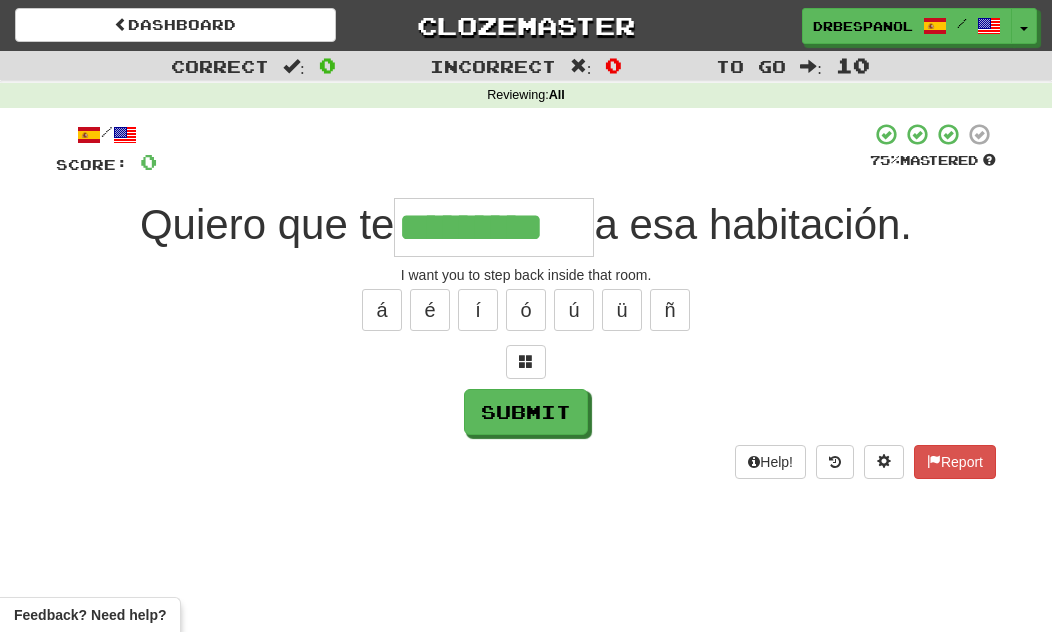 type on "*********" 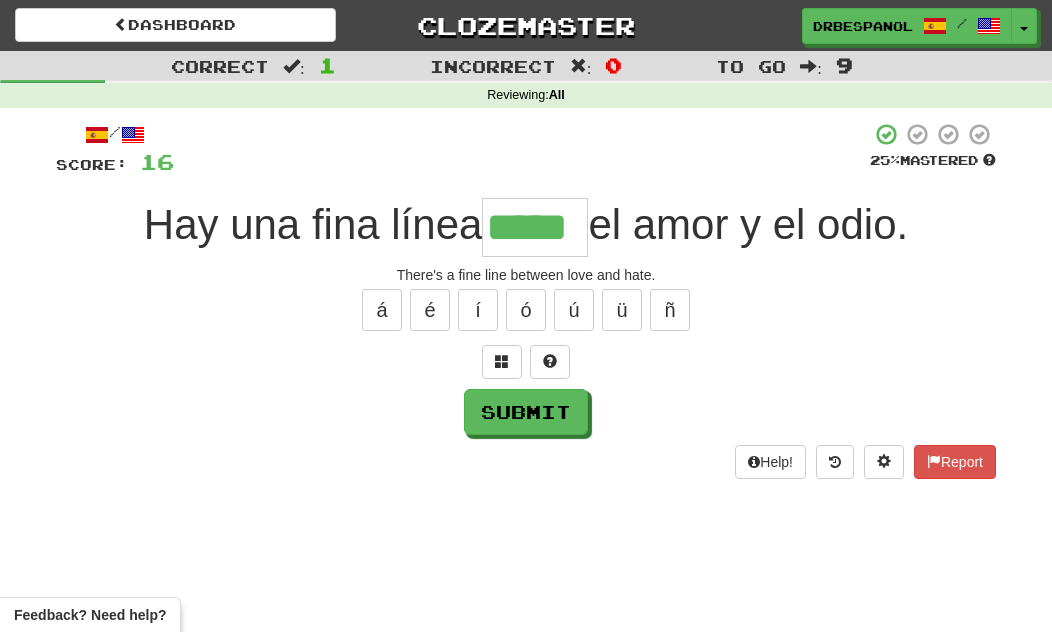 type on "*****" 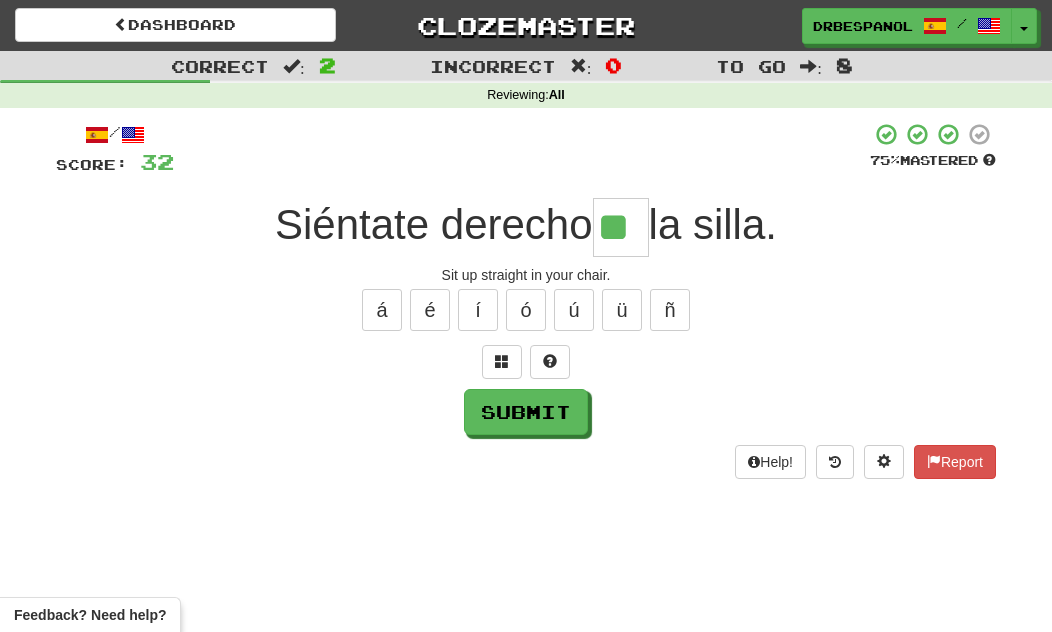 type on "**" 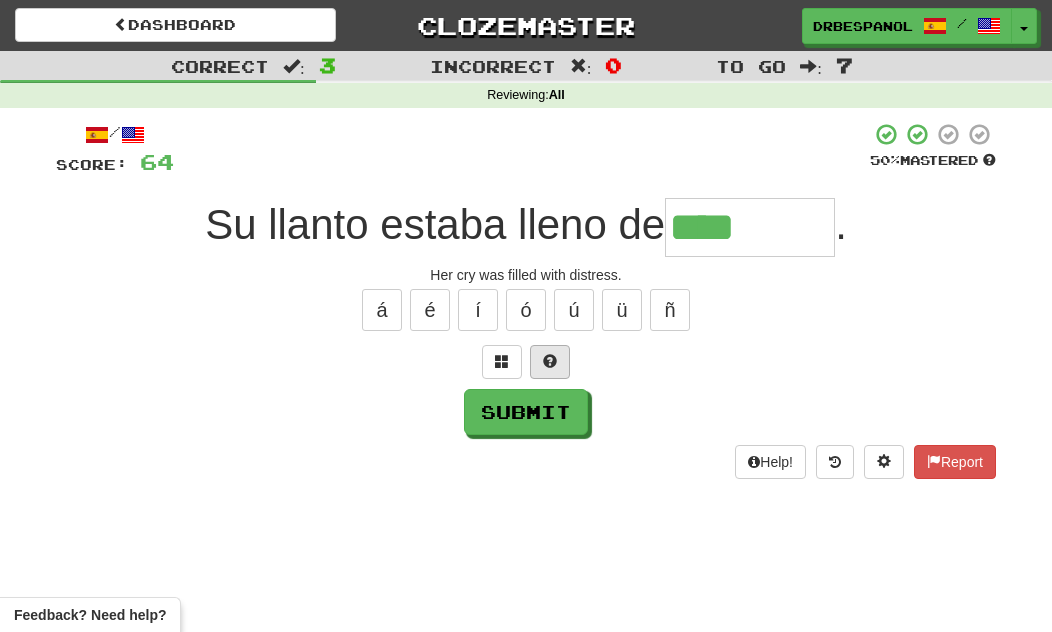 click at bounding box center [550, 362] 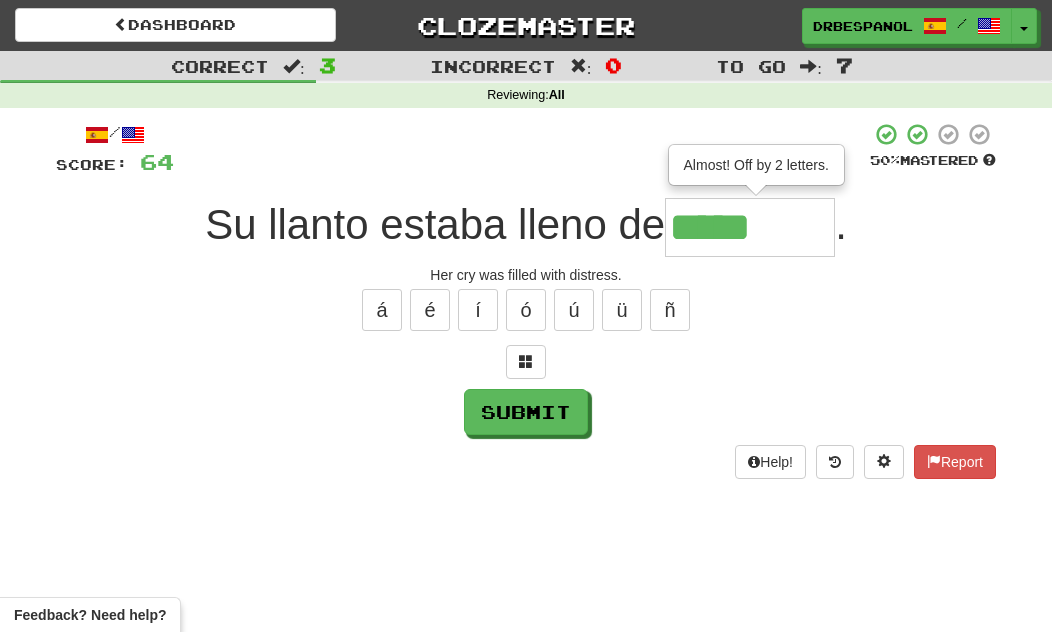 type on "*******" 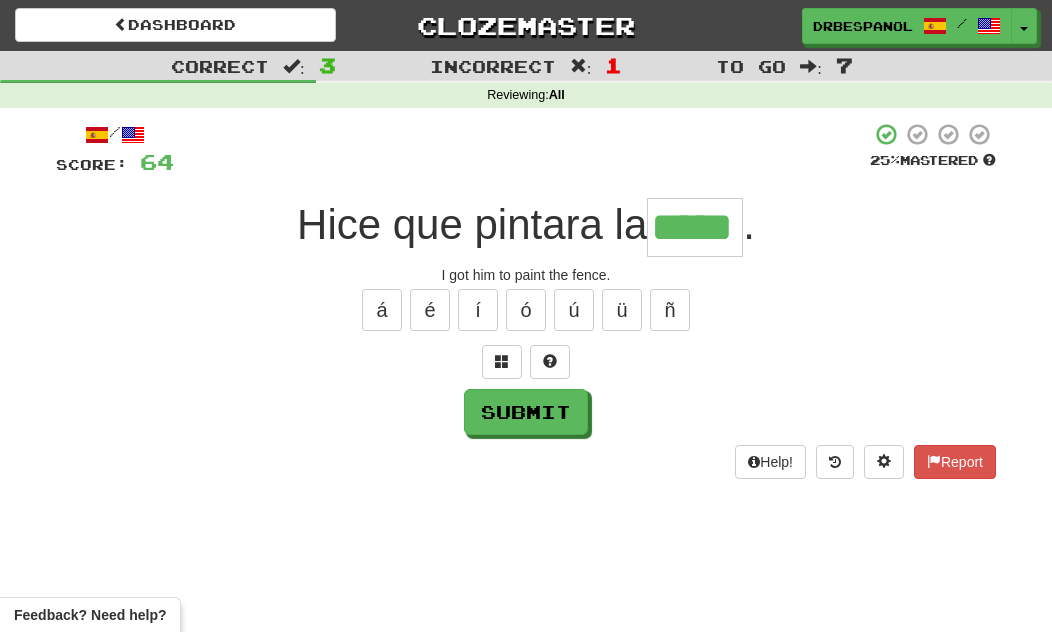 type on "*****" 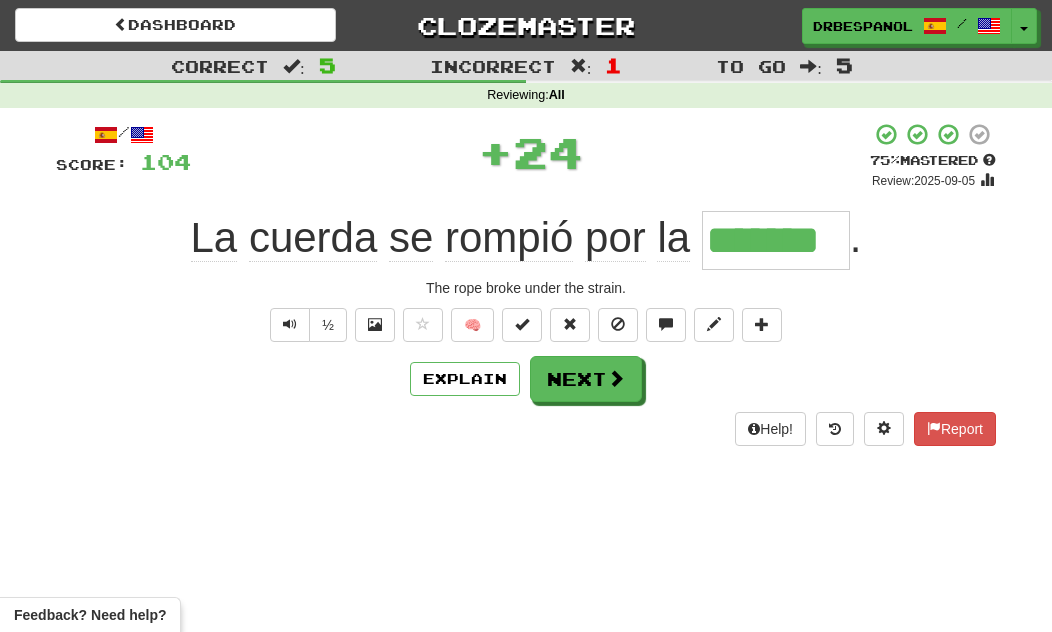 type on "*******" 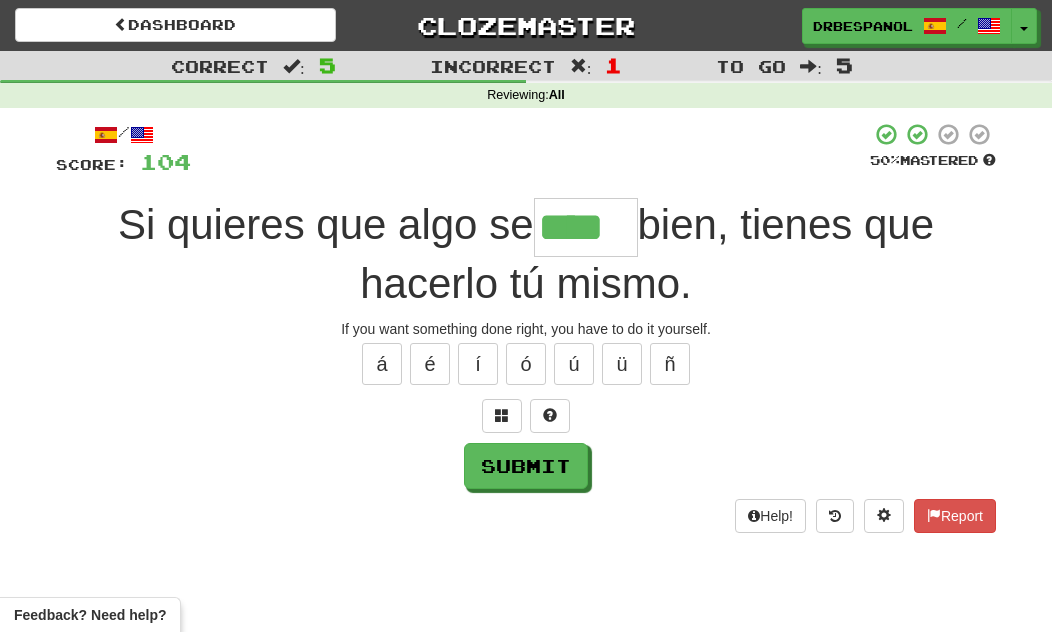 type on "****" 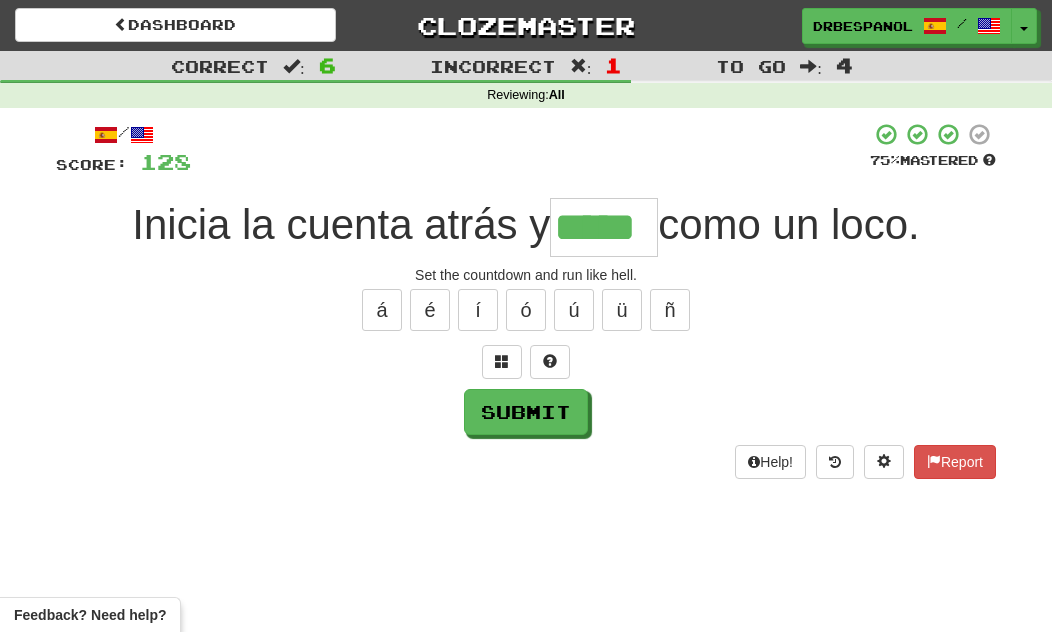 type on "*****" 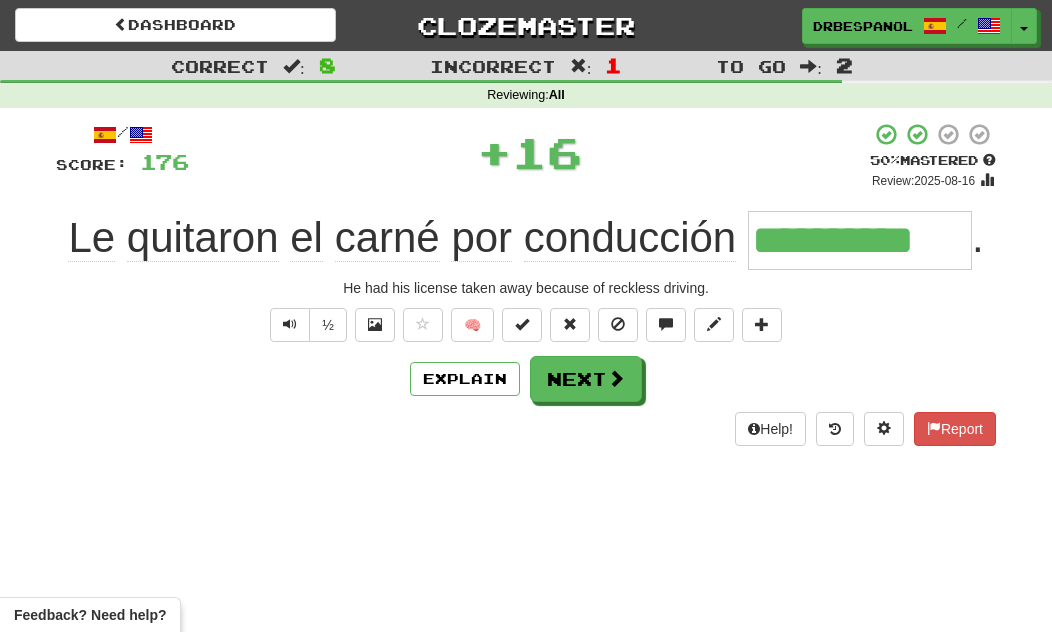 type on "**********" 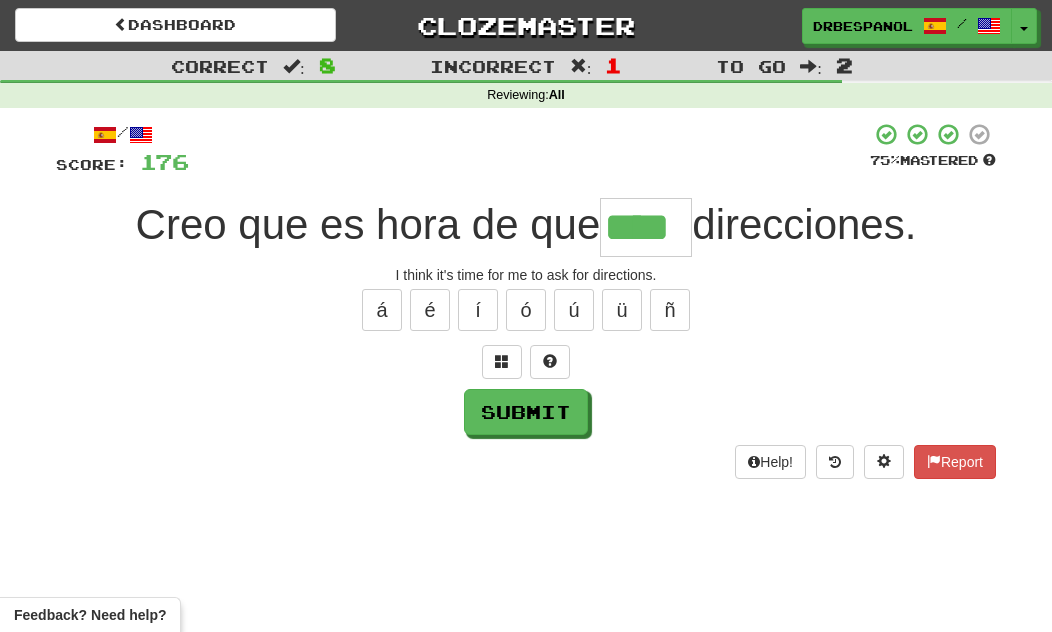 type on "****" 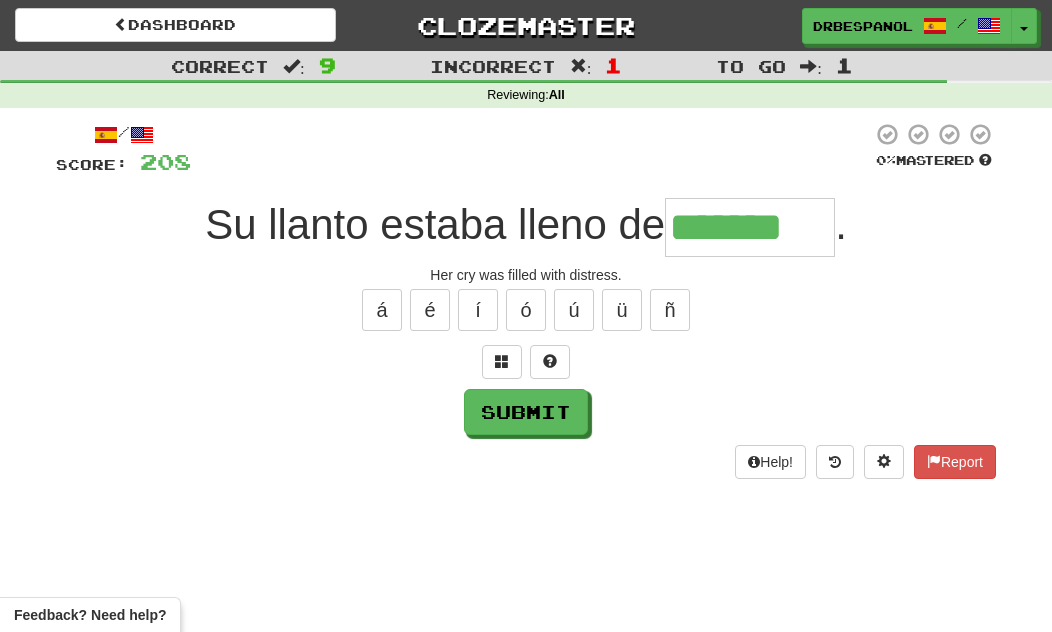 type on "*******" 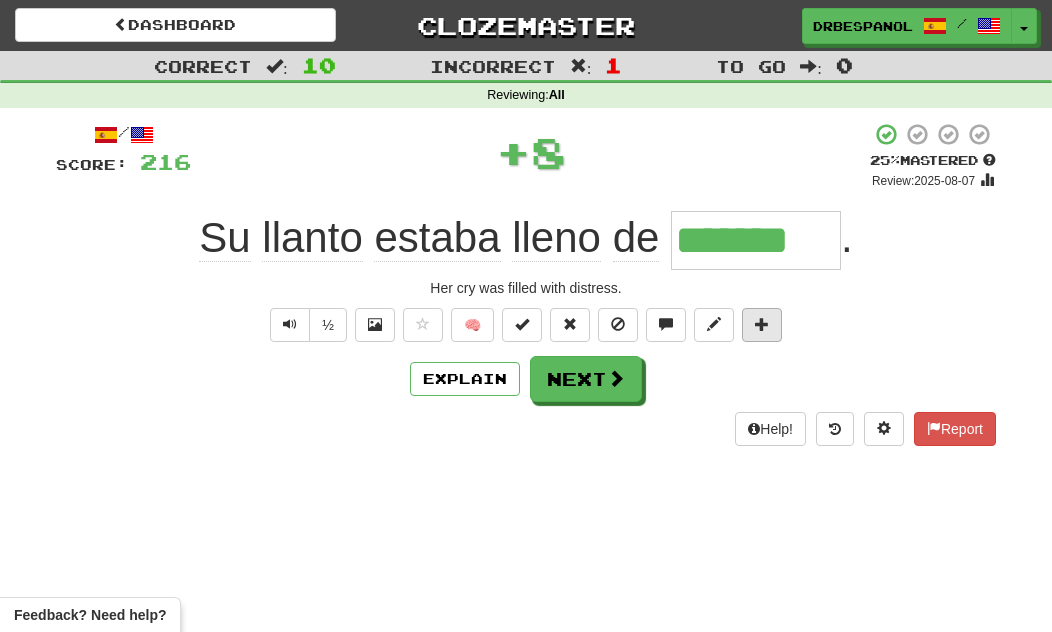 click at bounding box center [762, 325] 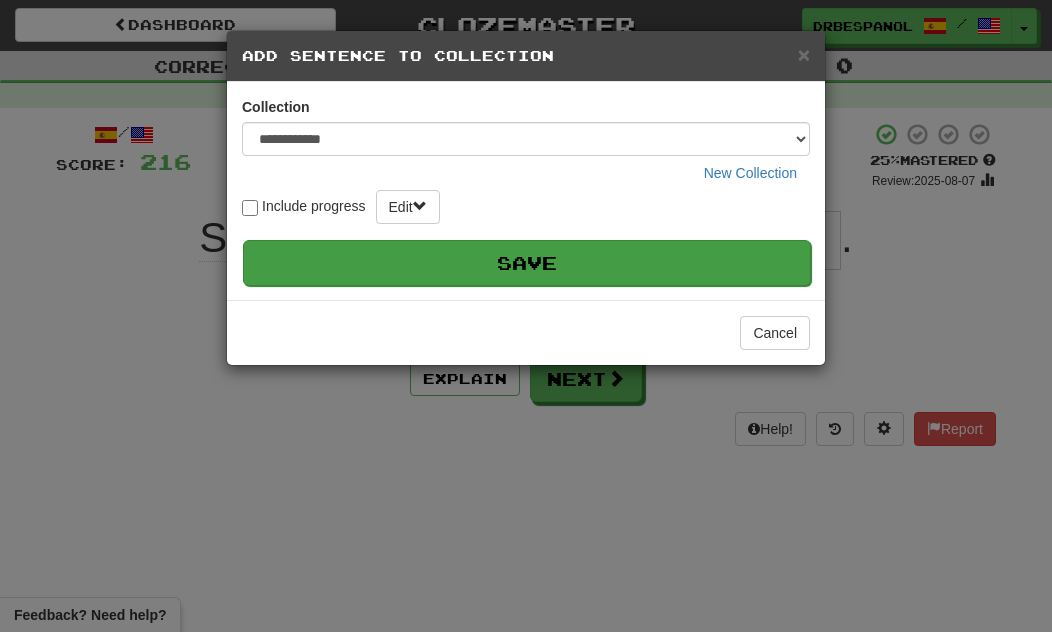 click on "Save" at bounding box center (527, 263) 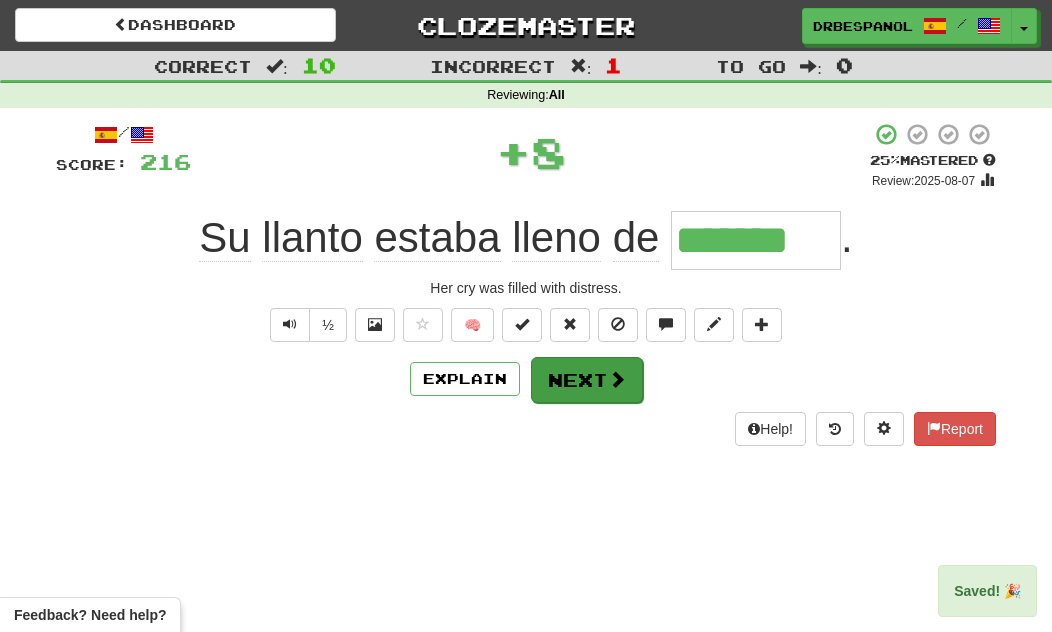 click at bounding box center [617, 379] 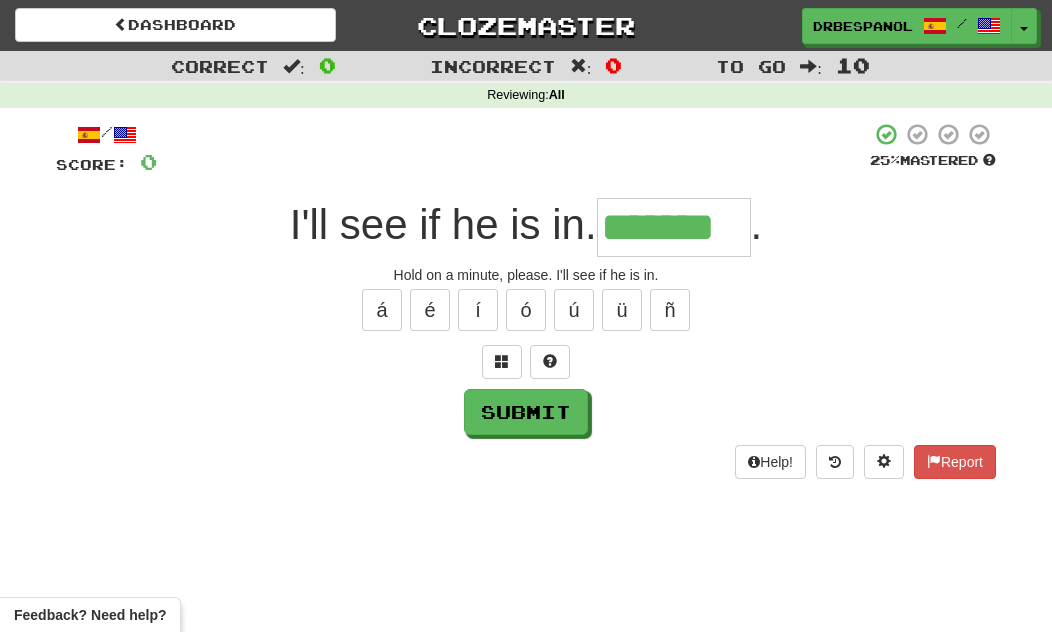 type on "*******" 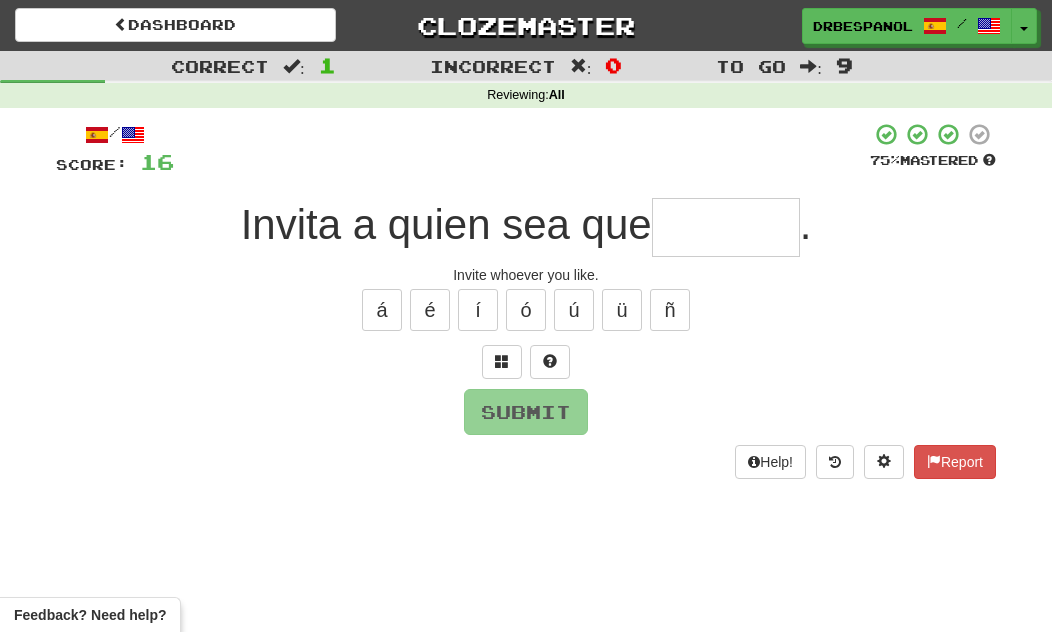 type on "*" 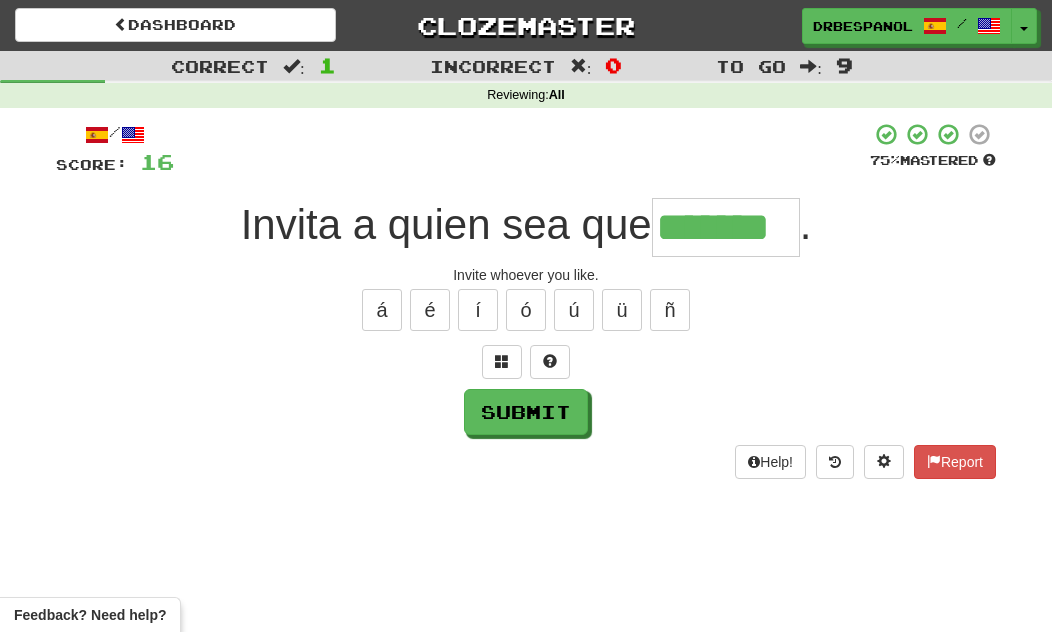 type on "*******" 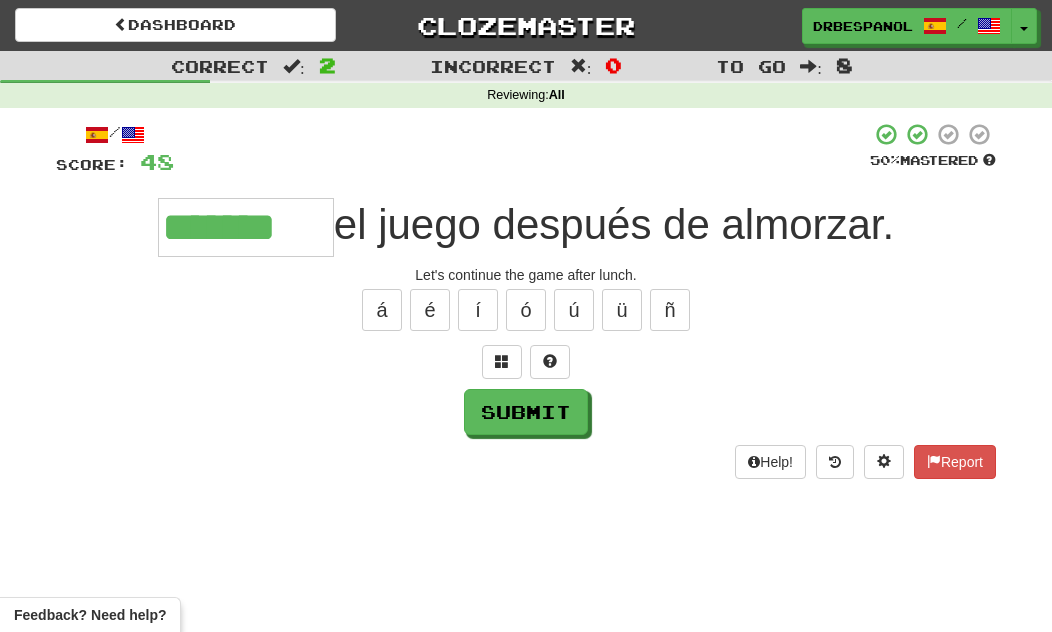 type on "*******" 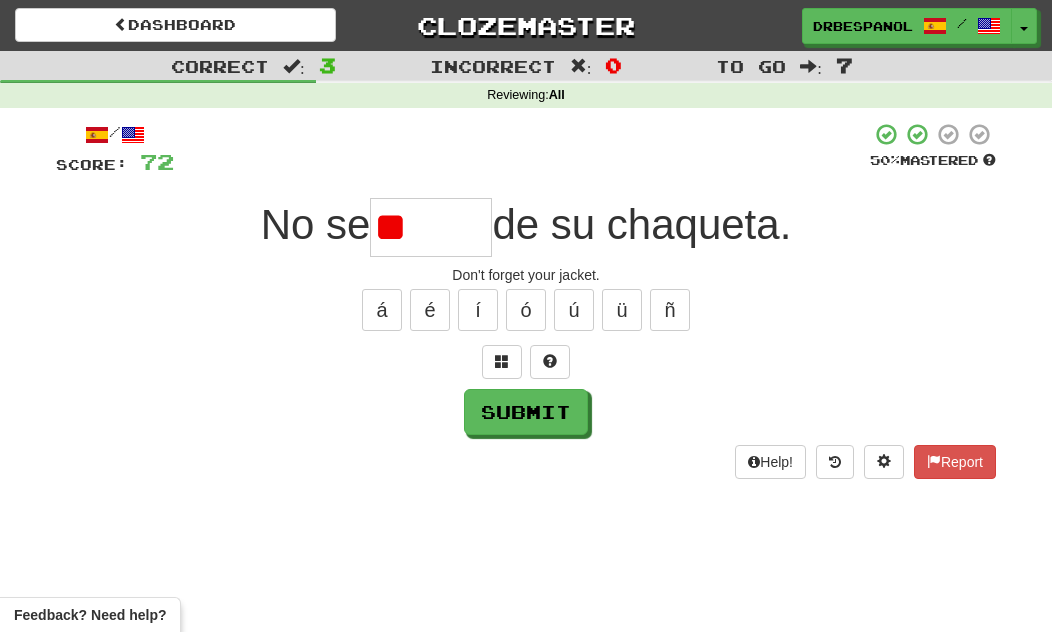 type on "*" 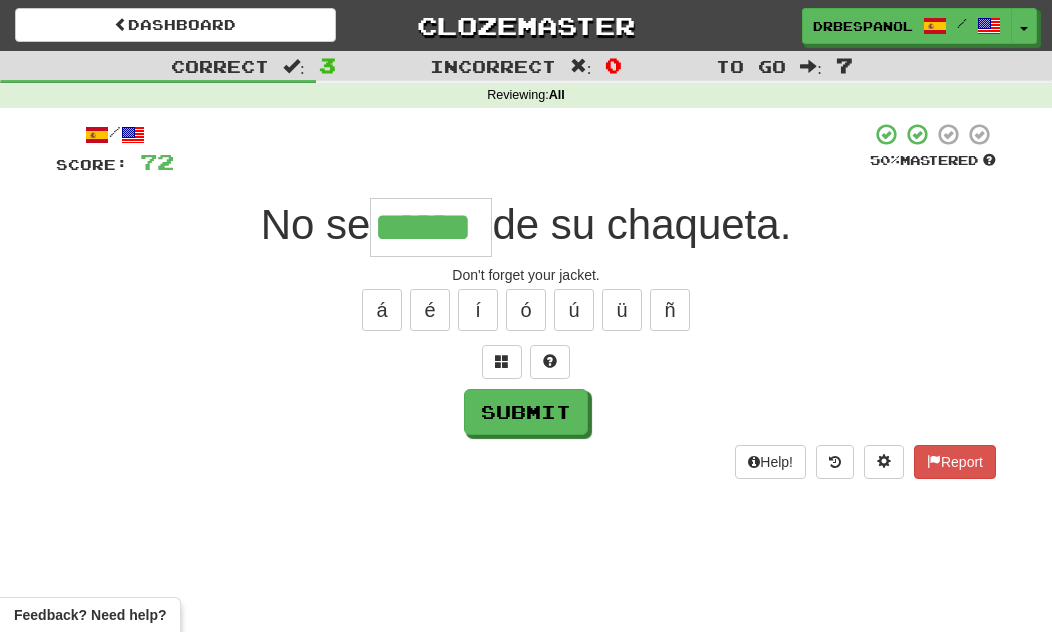type on "******" 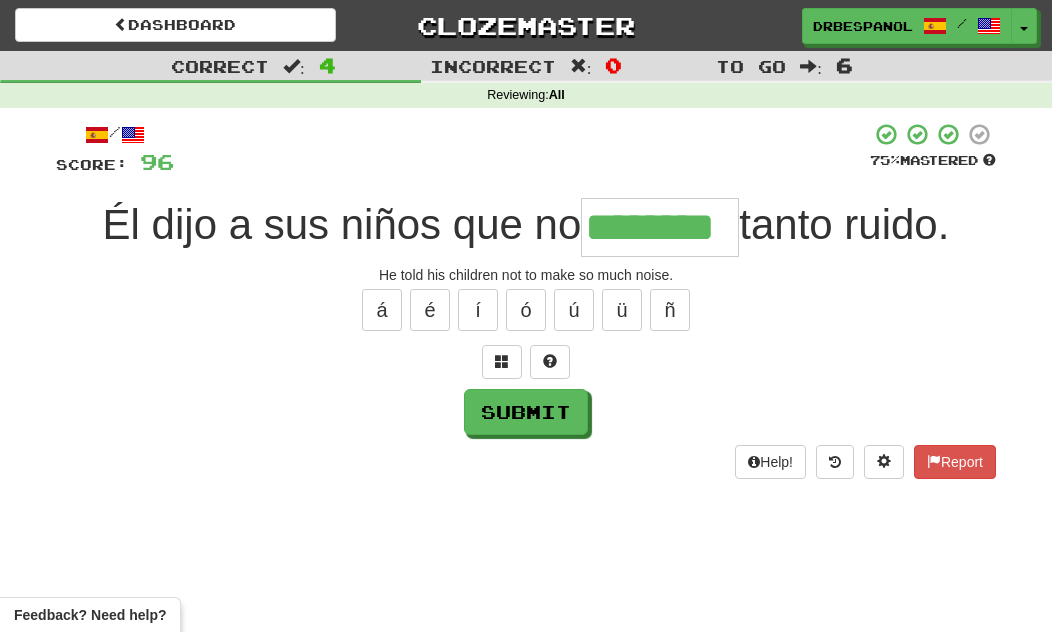 type on "********" 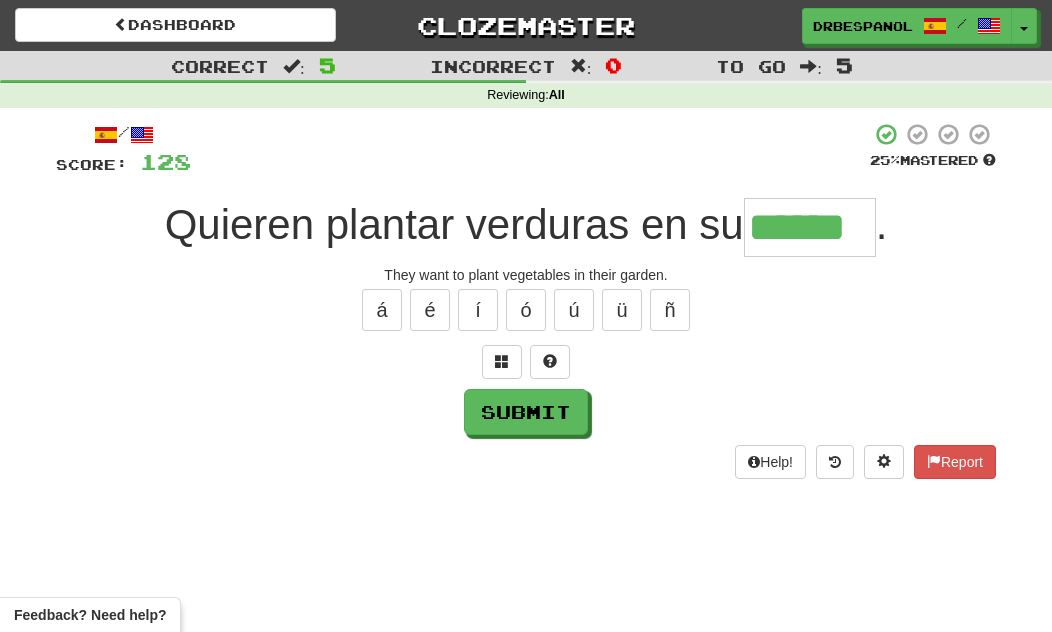 type on "******" 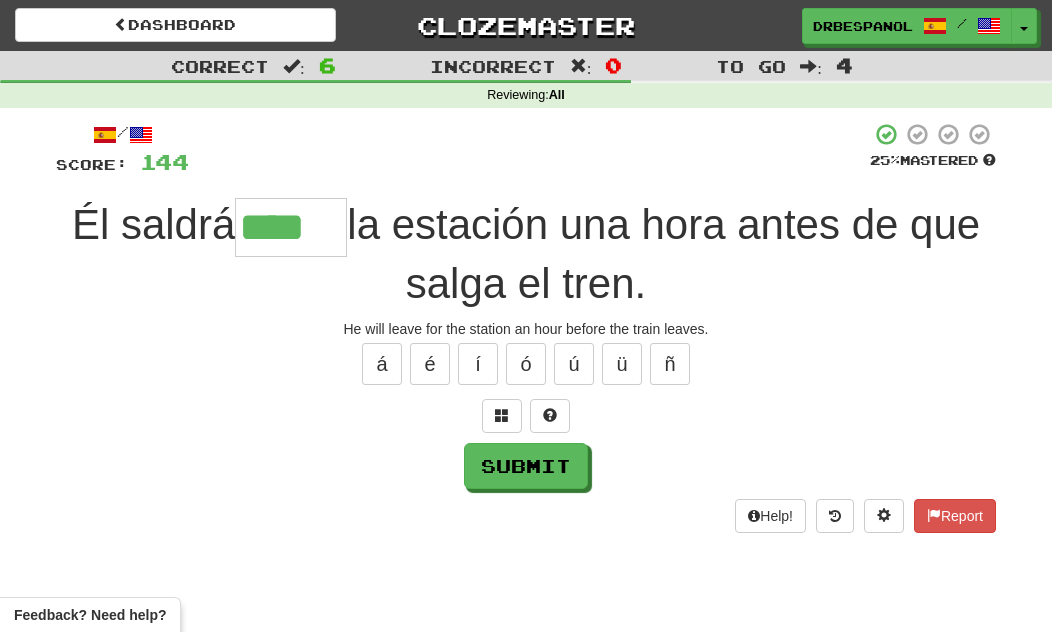 type on "*****" 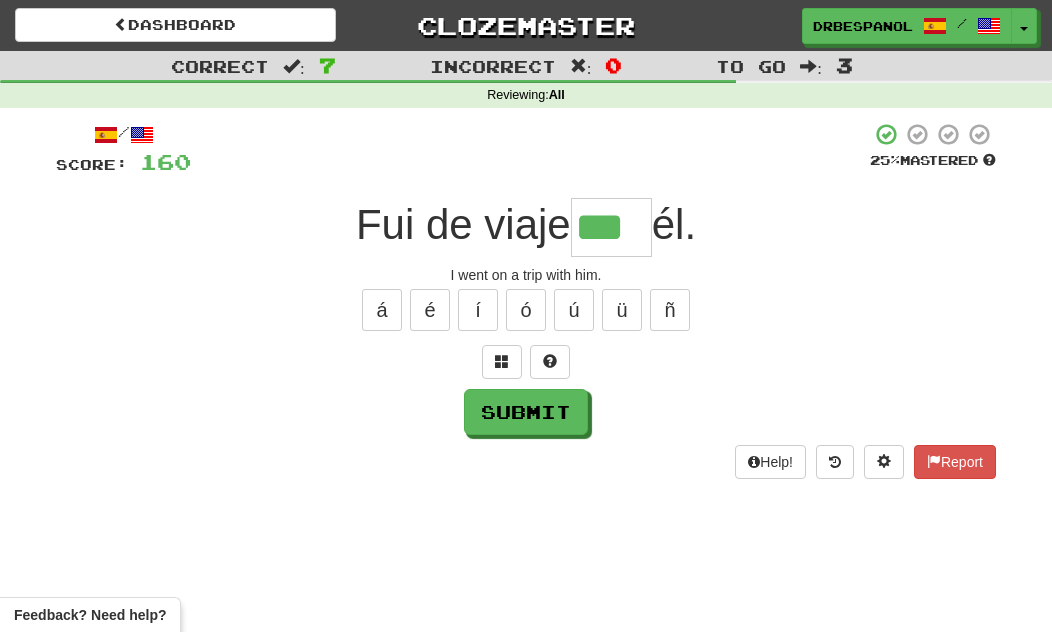 type on "***" 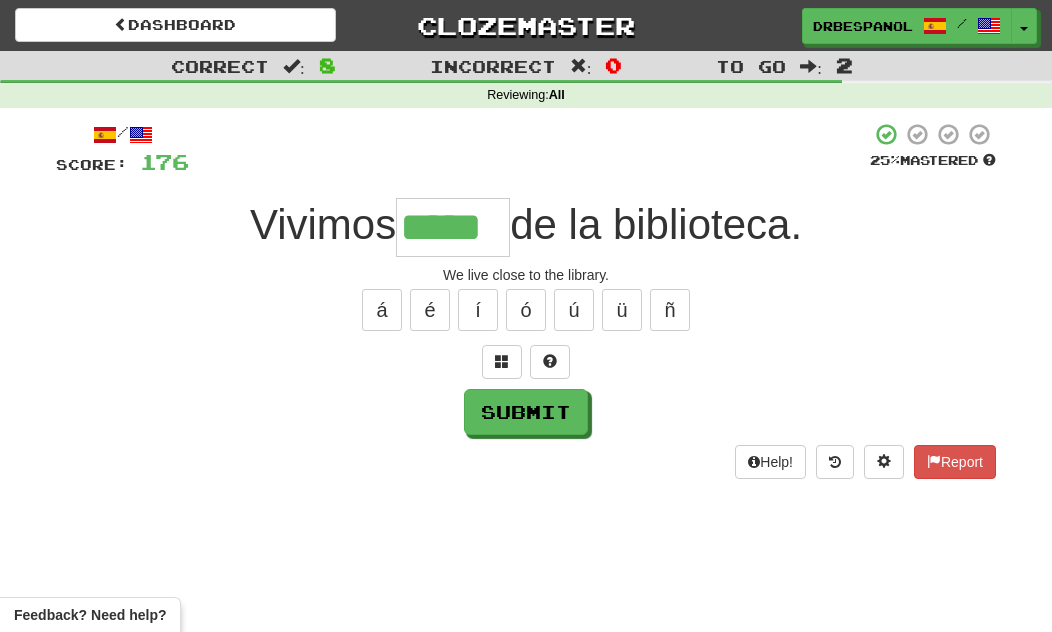 type on "*****" 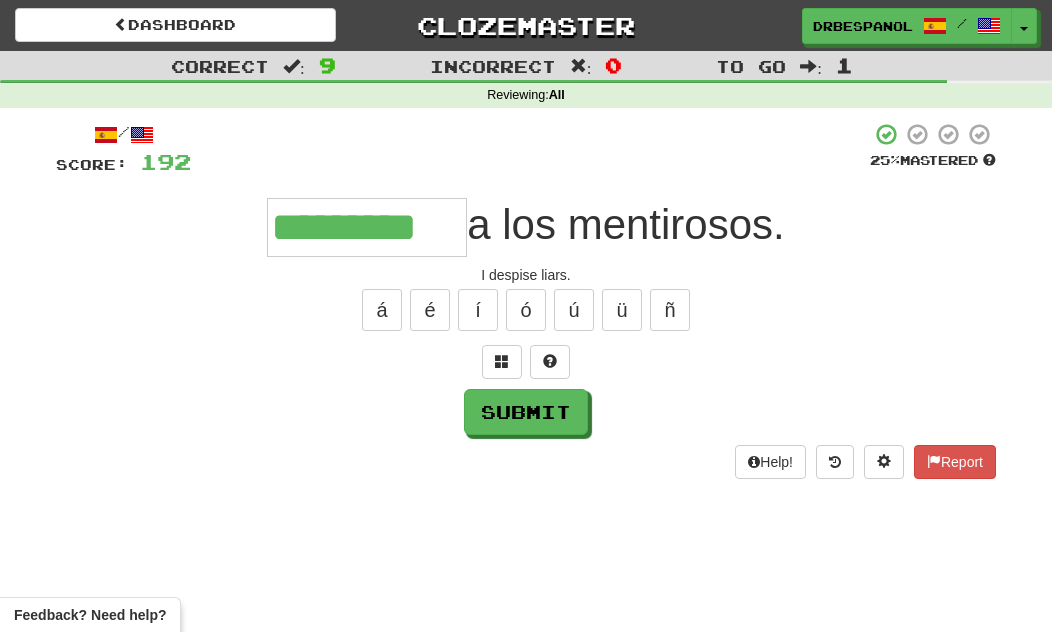 type on "*********" 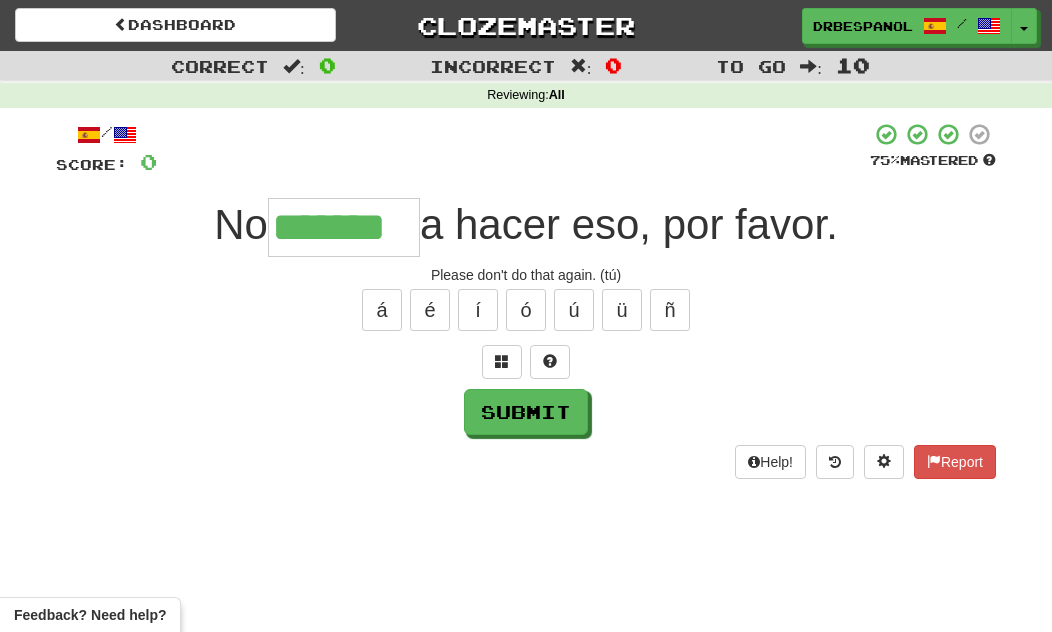 type on "*******" 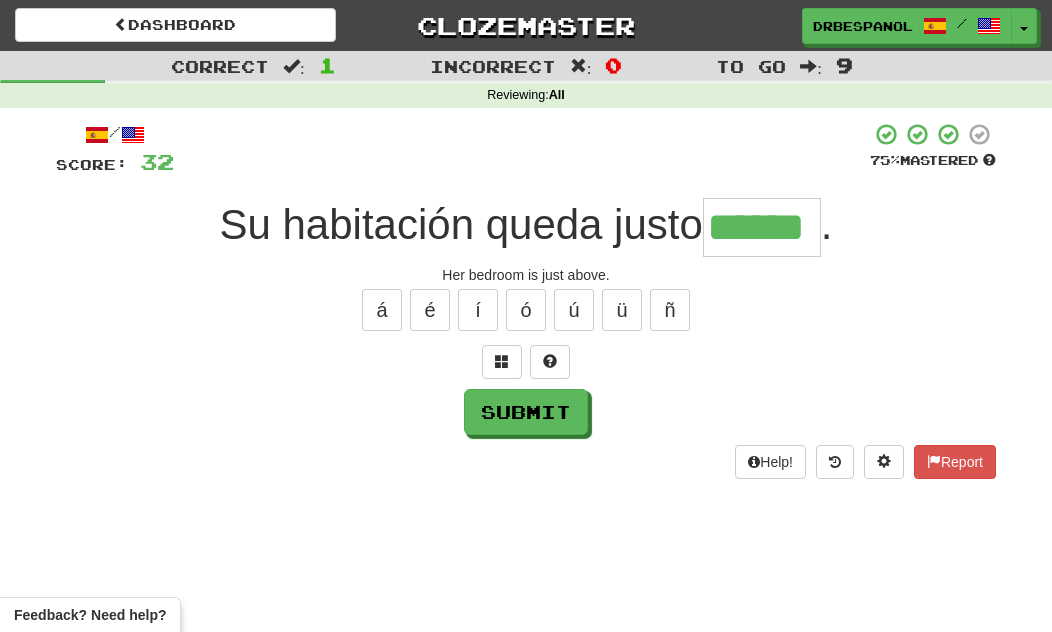 type on "******" 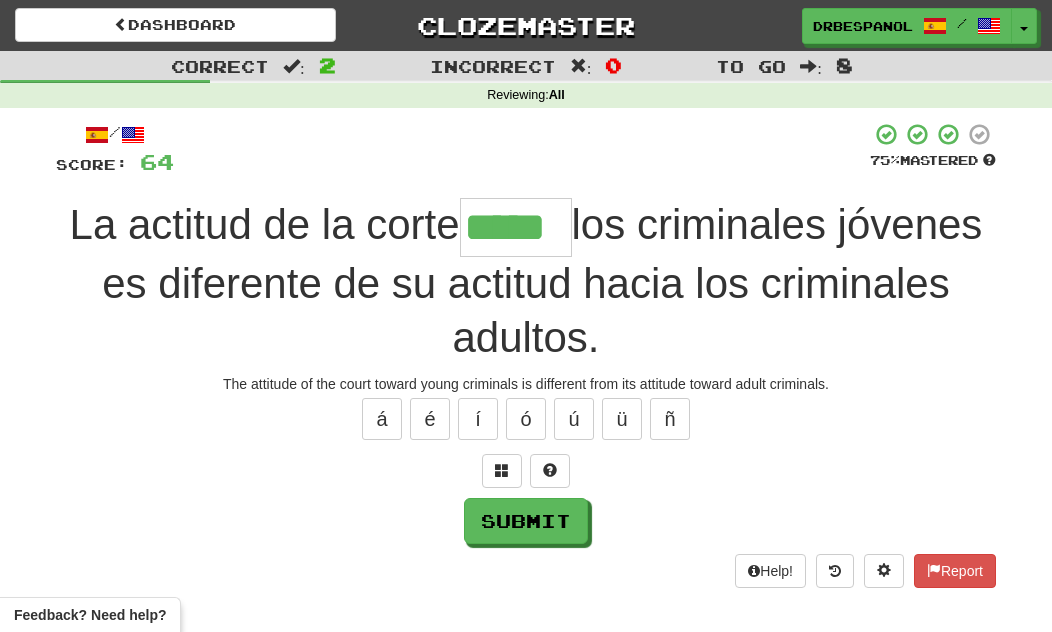 type on "*****" 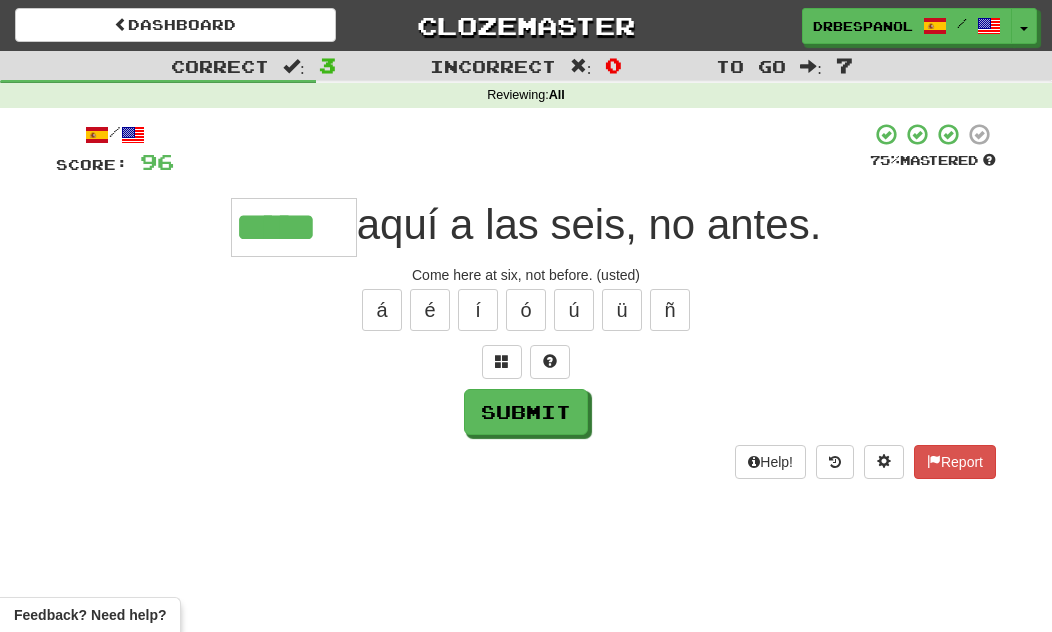 type on "*****" 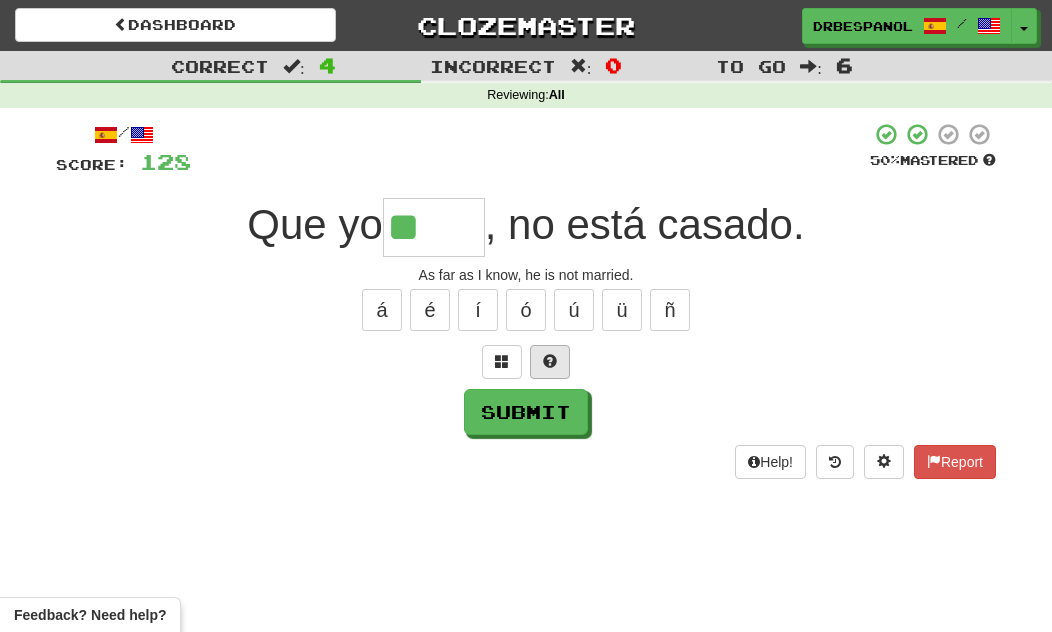 click at bounding box center [550, 362] 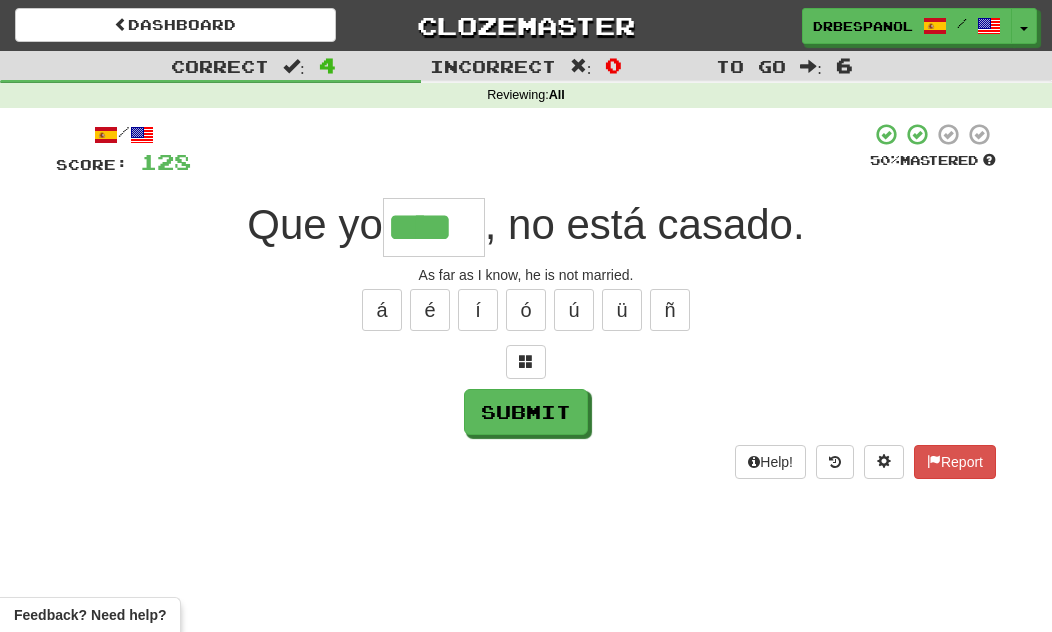 type on "****" 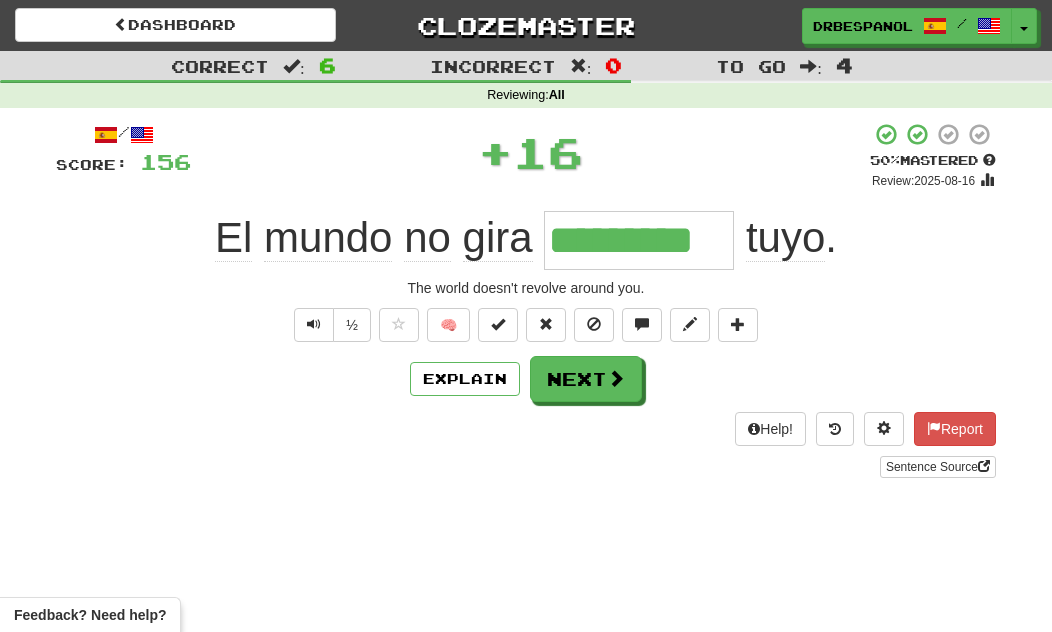 type on "*********" 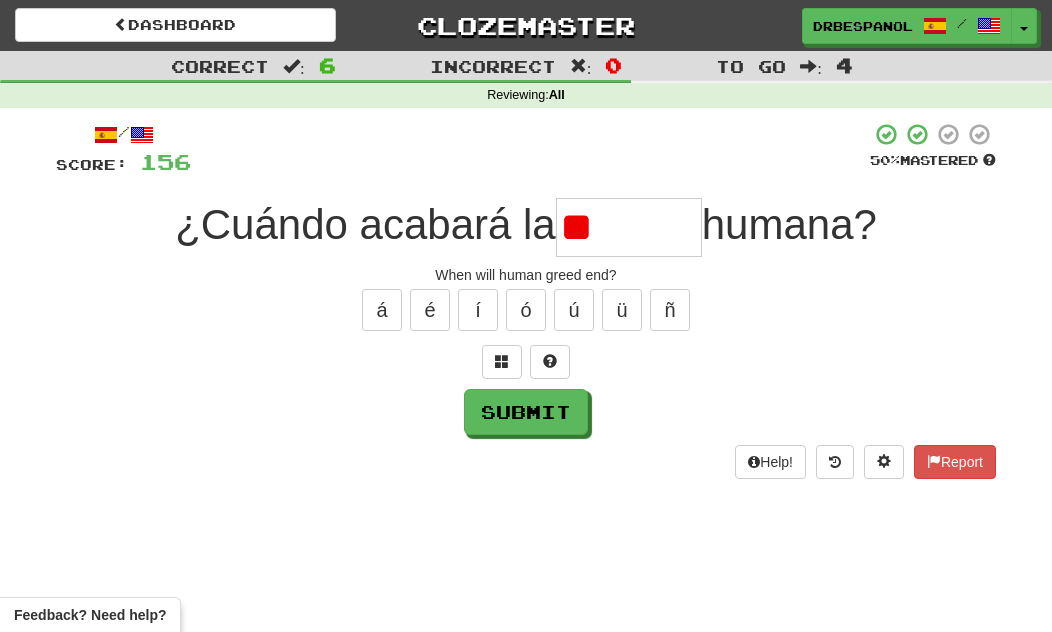 type on "*" 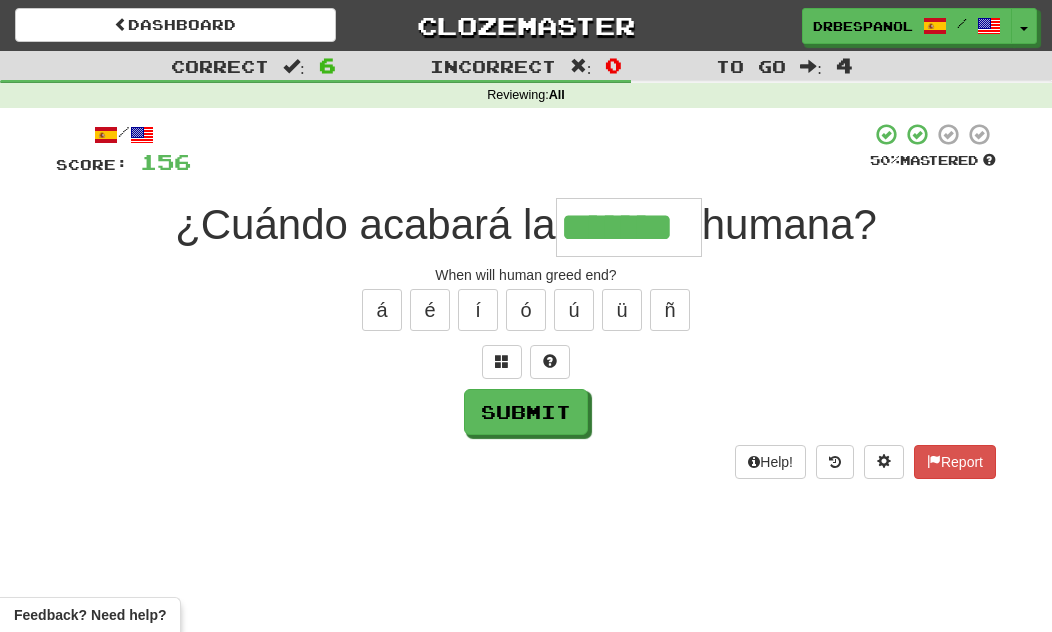 type on "*******" 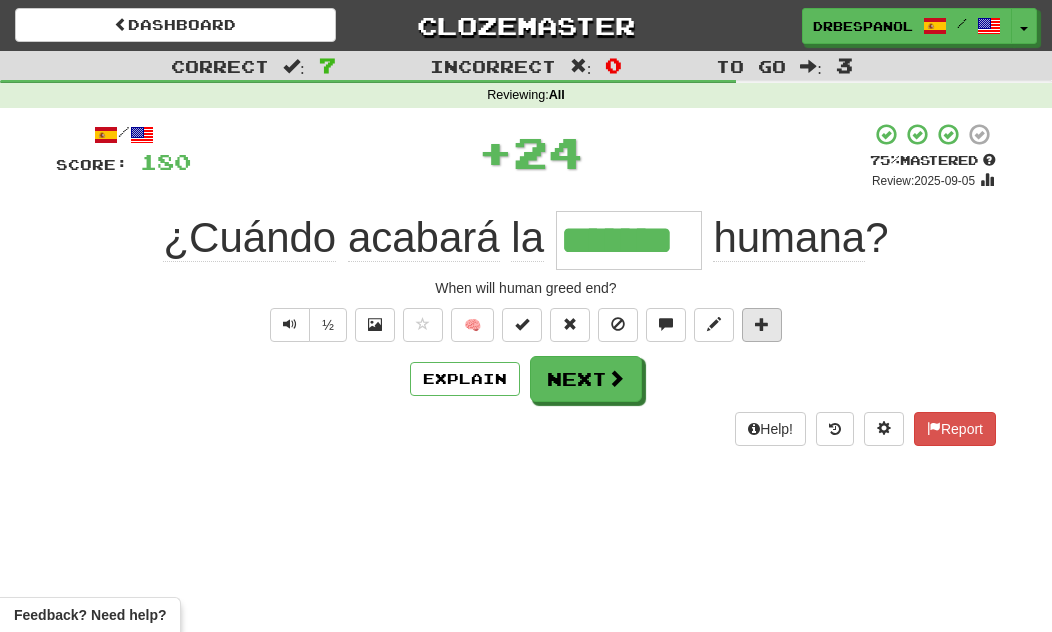 click at bounding box center (762, 324) 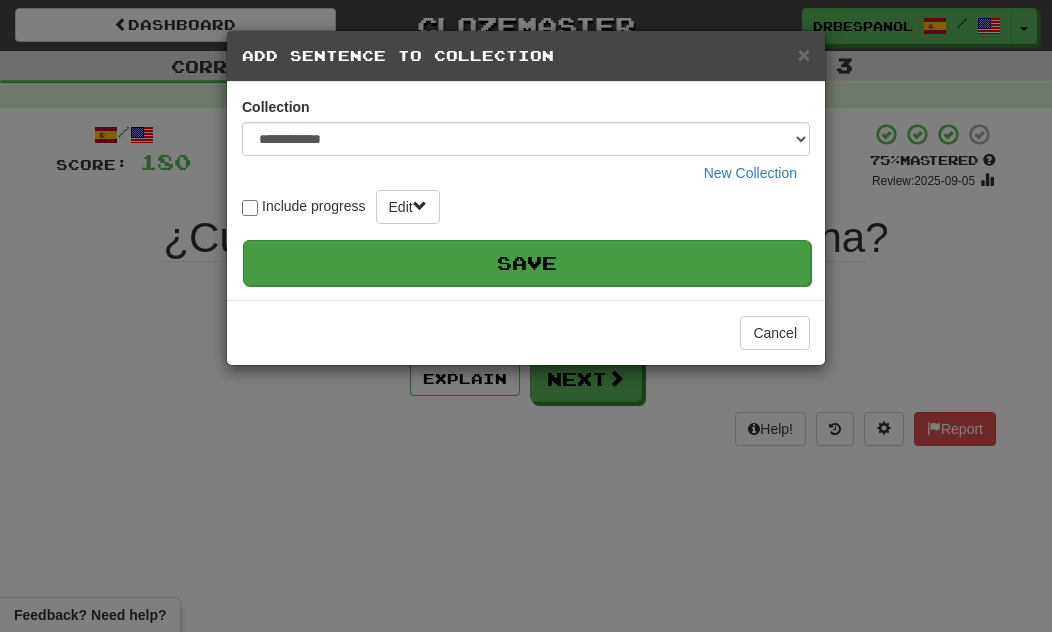 click on "Save" at bounding box center (527, 263) 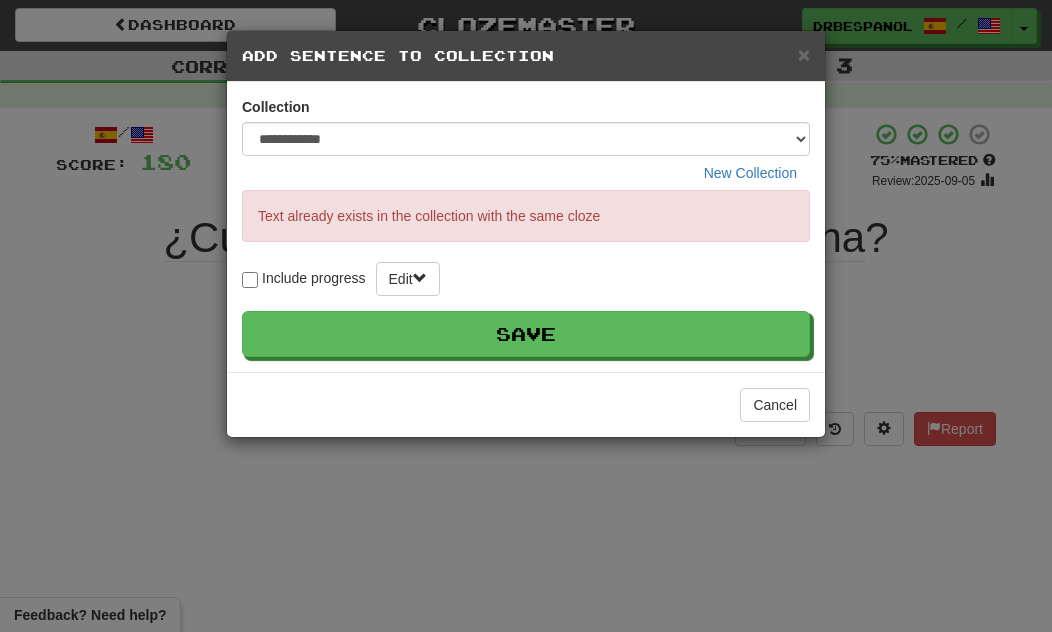 click on "**********" at bounding box center [526, 316] 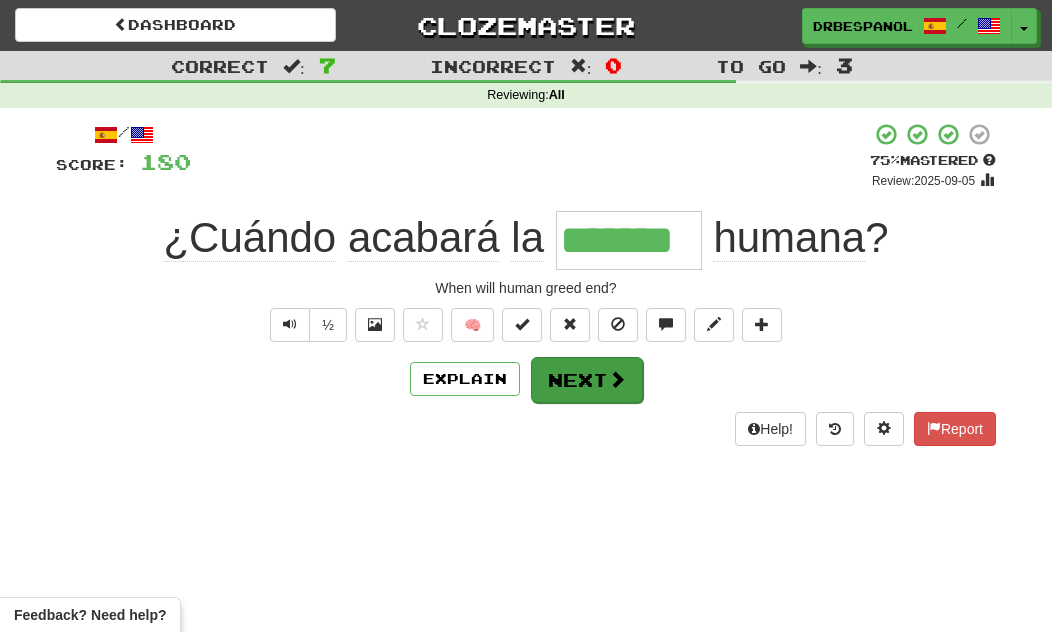 click on "Next" at bounding box center [587, 380] 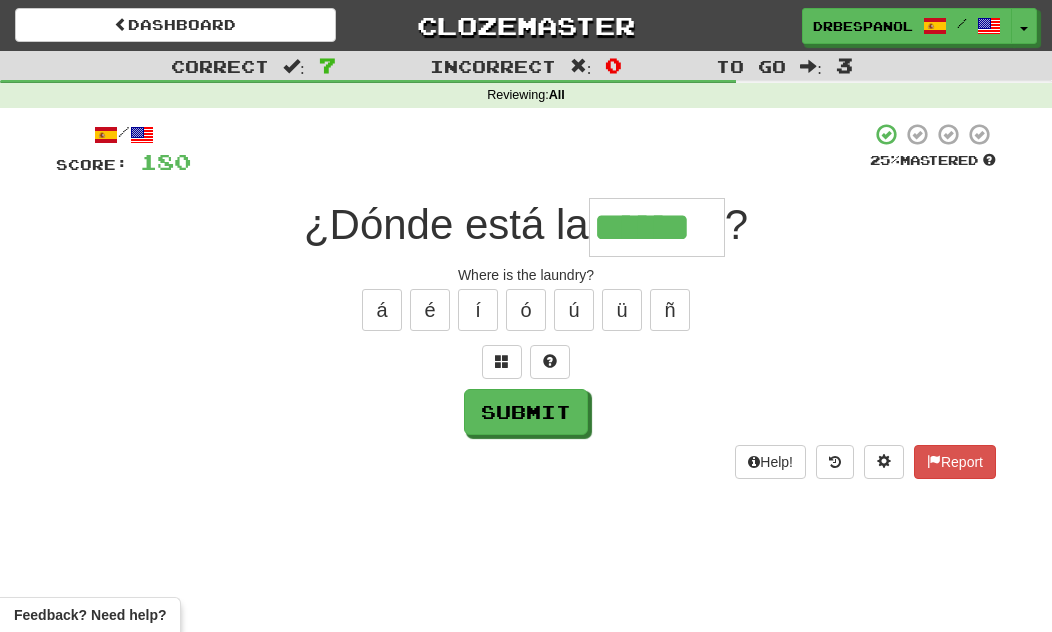 type on "******" 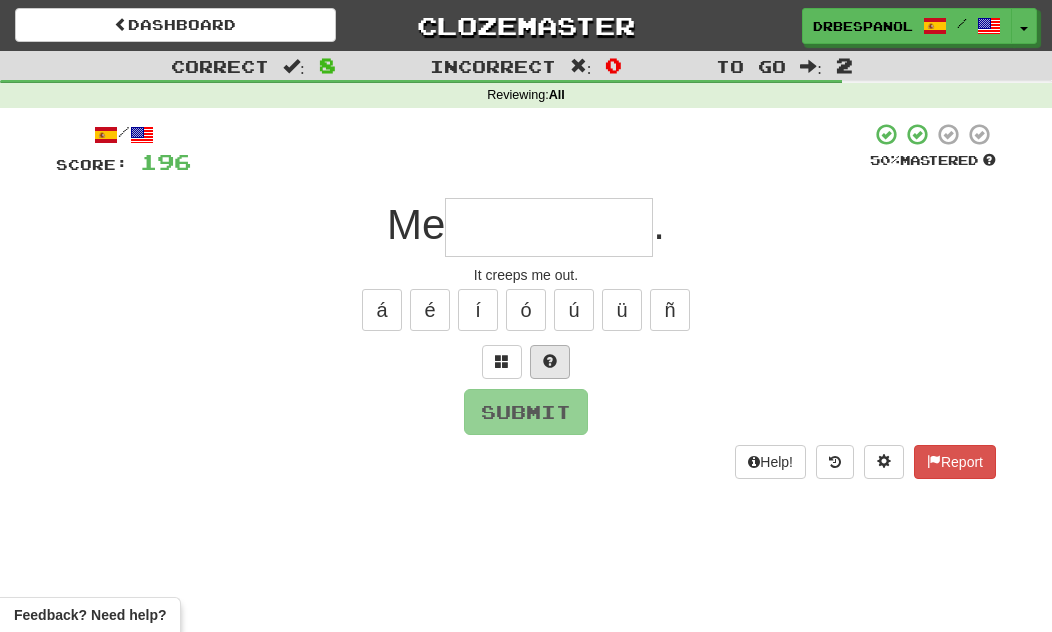 click at bounding box center [550, 361] 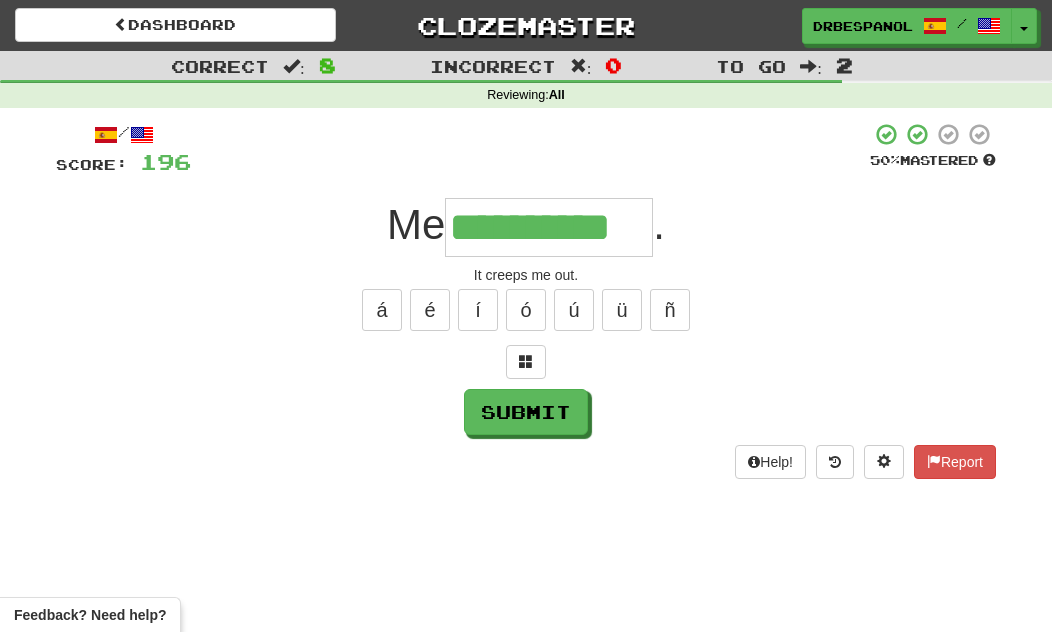 type on "**********" 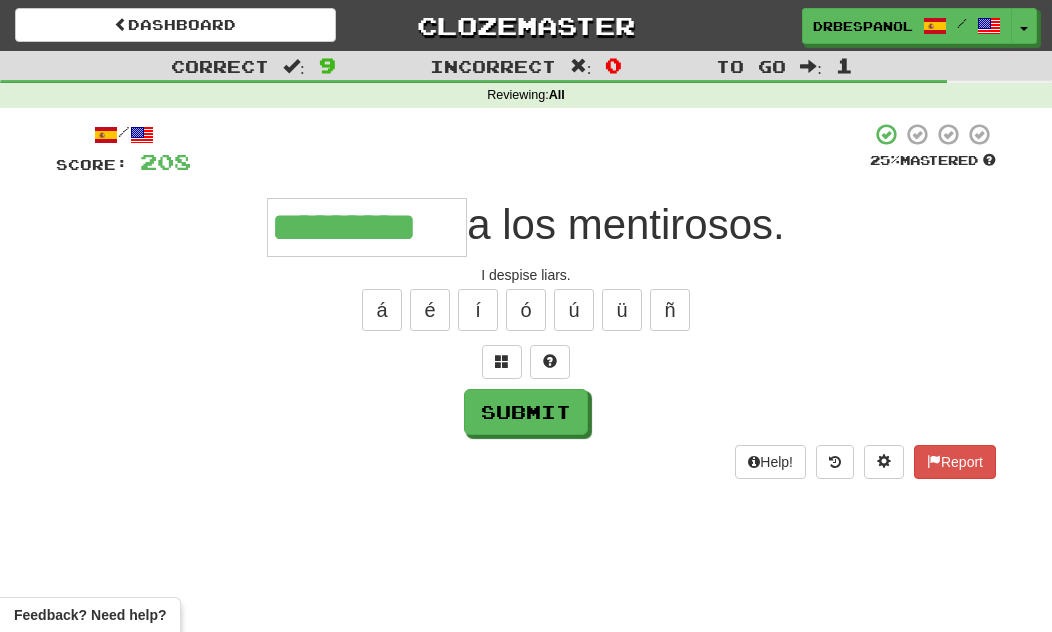 type on "*********" 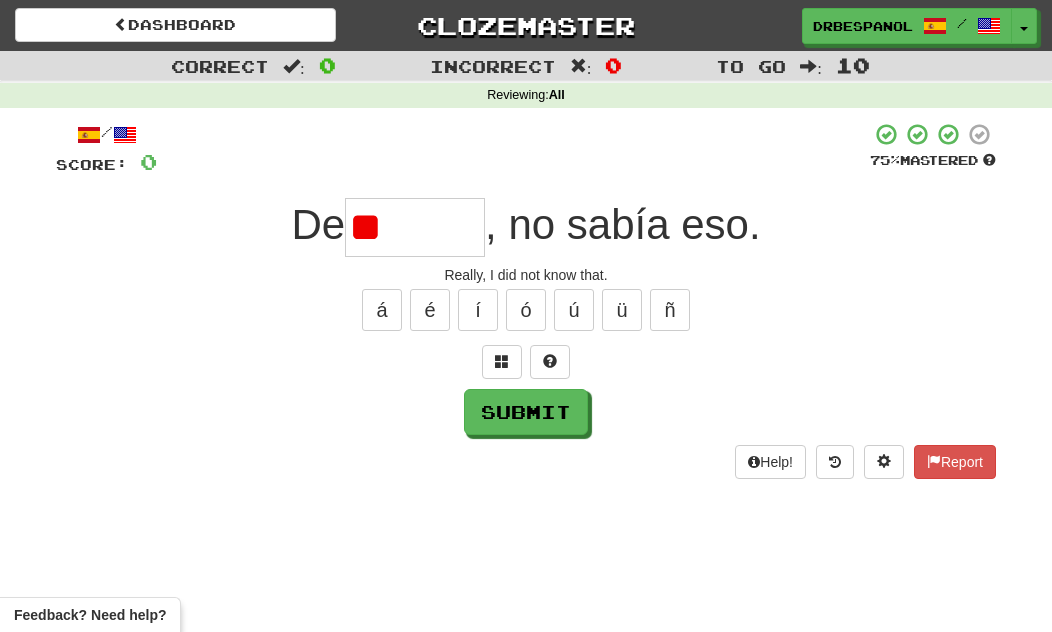 type on "*" 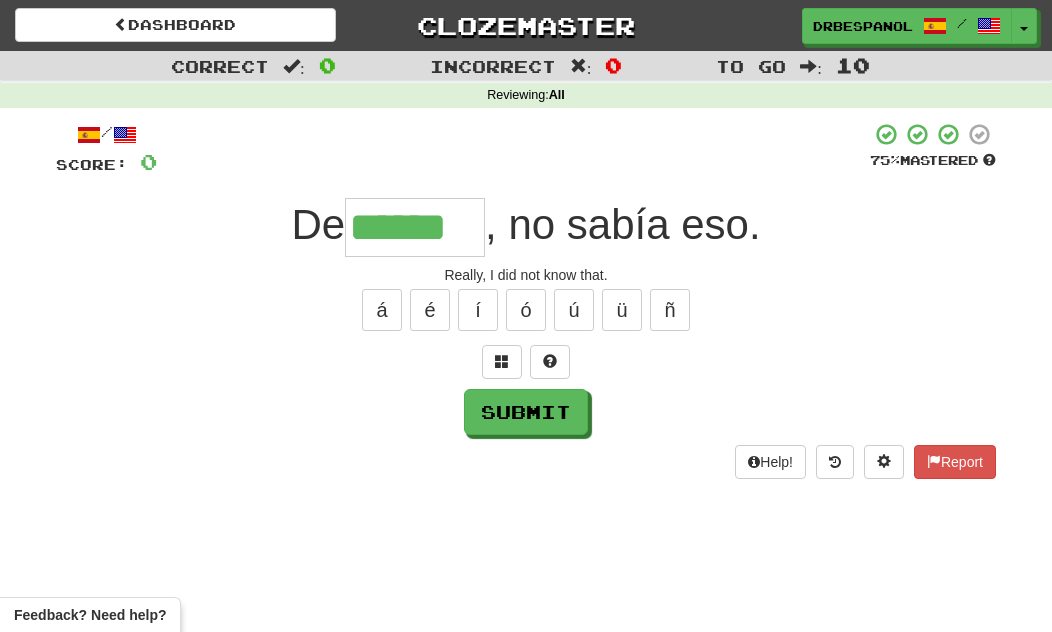 type on "******" 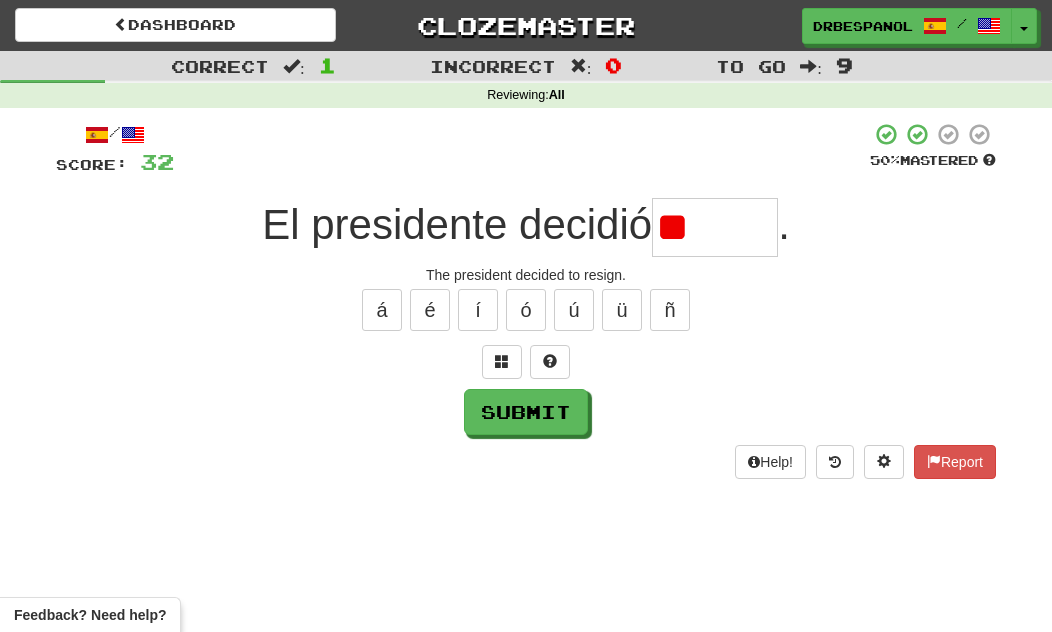 type on "*" 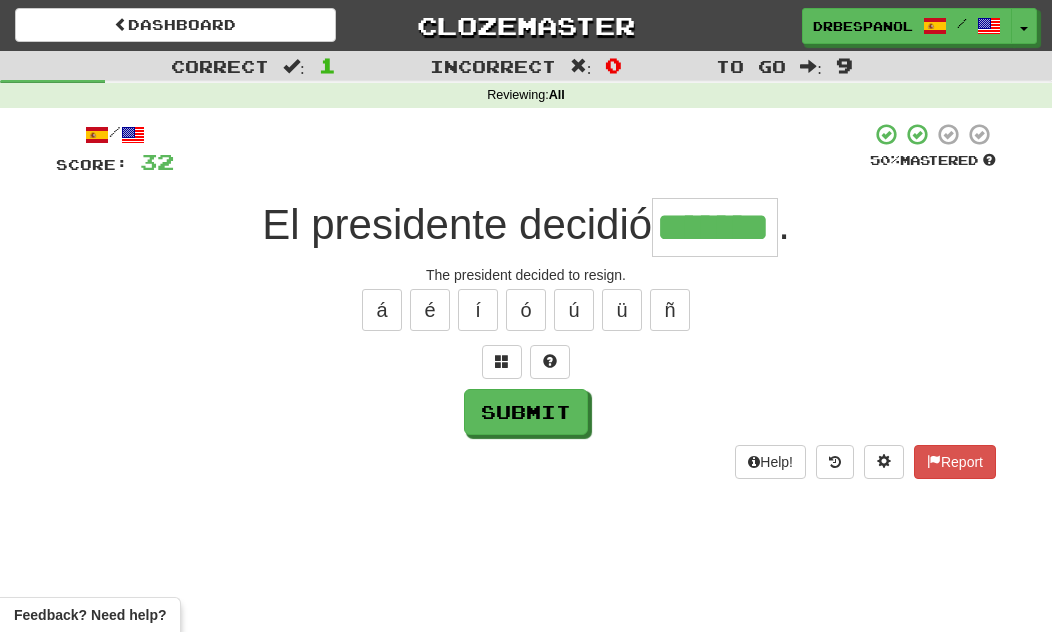 type on "*******" 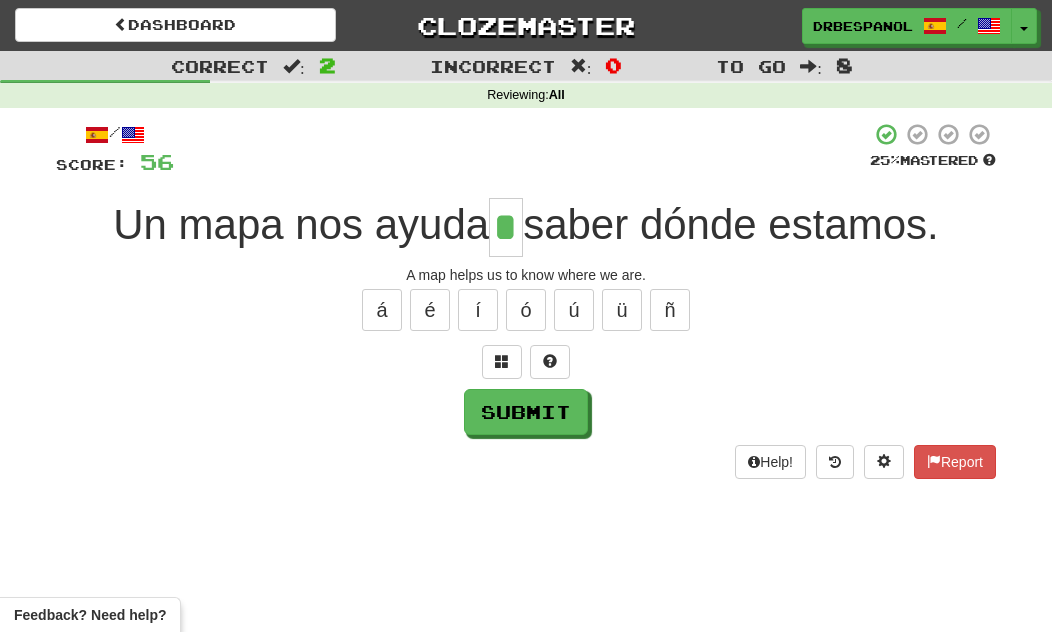type on "*" 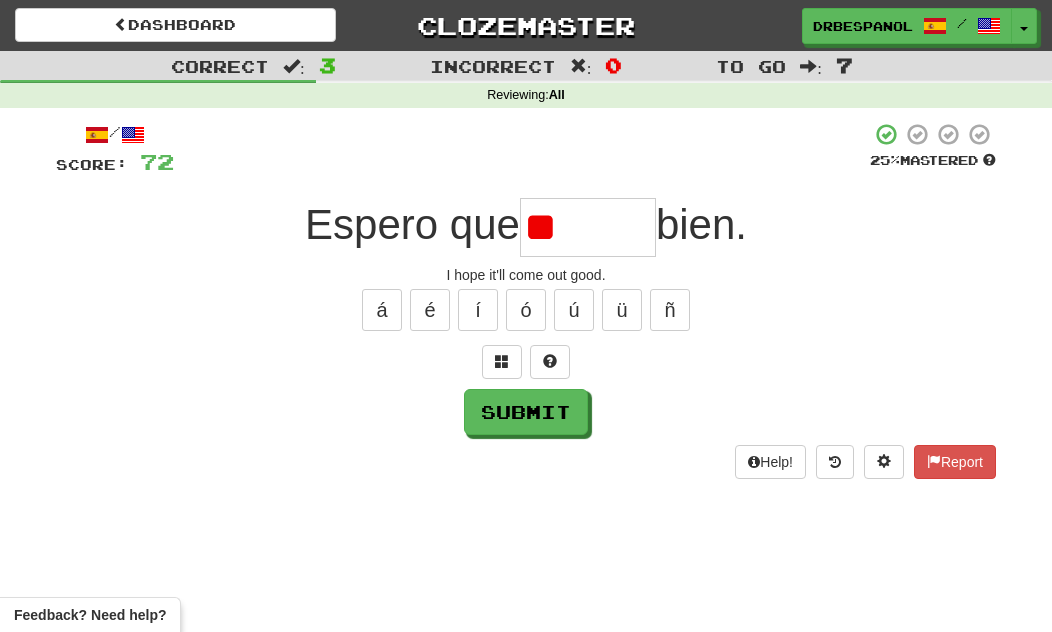type on "*" 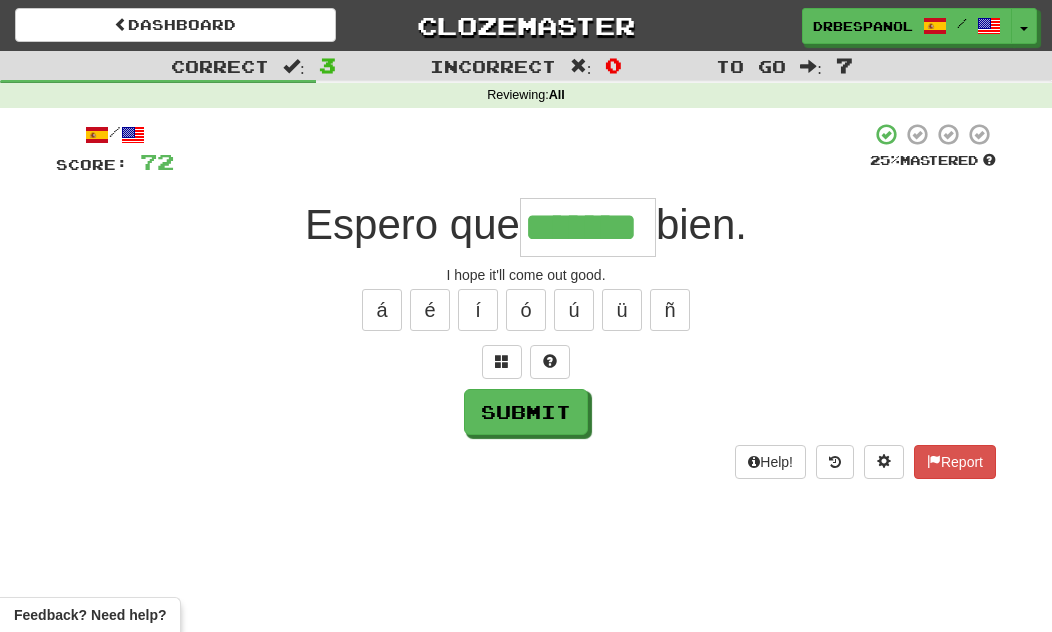 type on "*******" 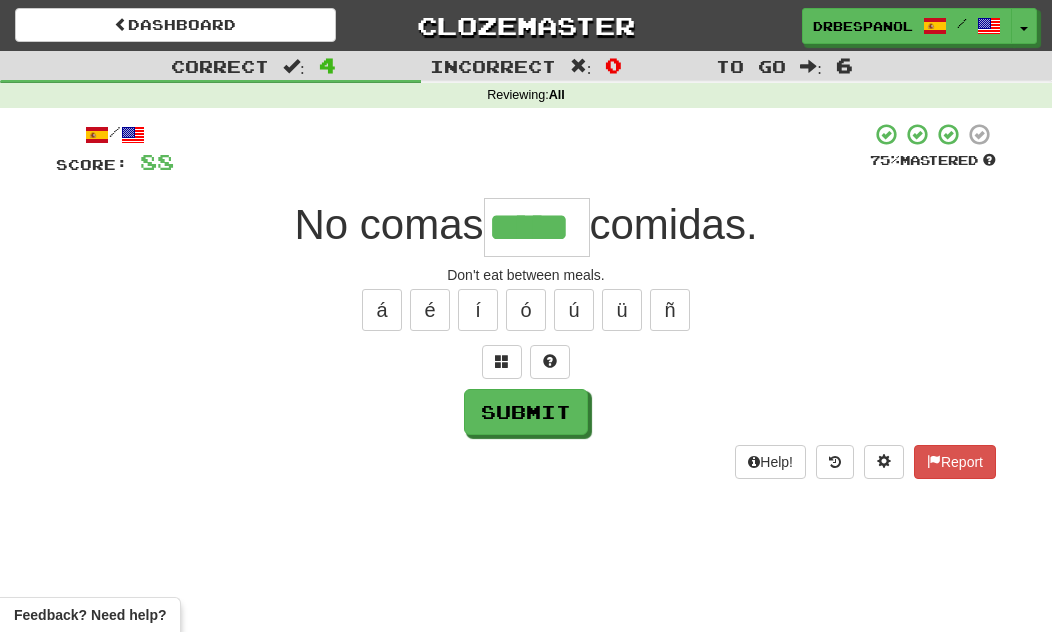 type on "*****" 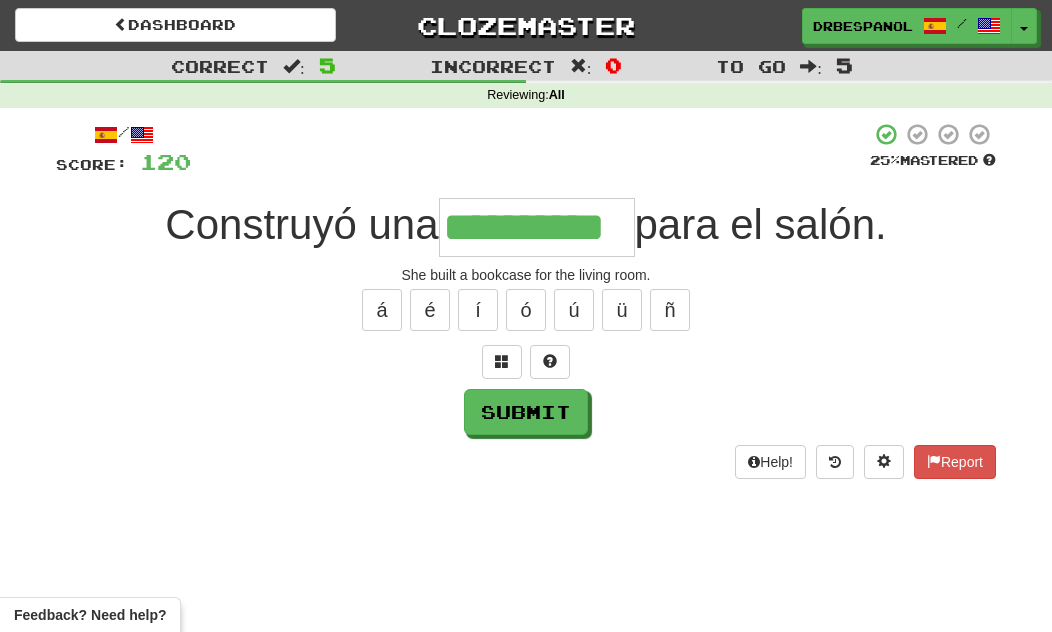 type on "**********" 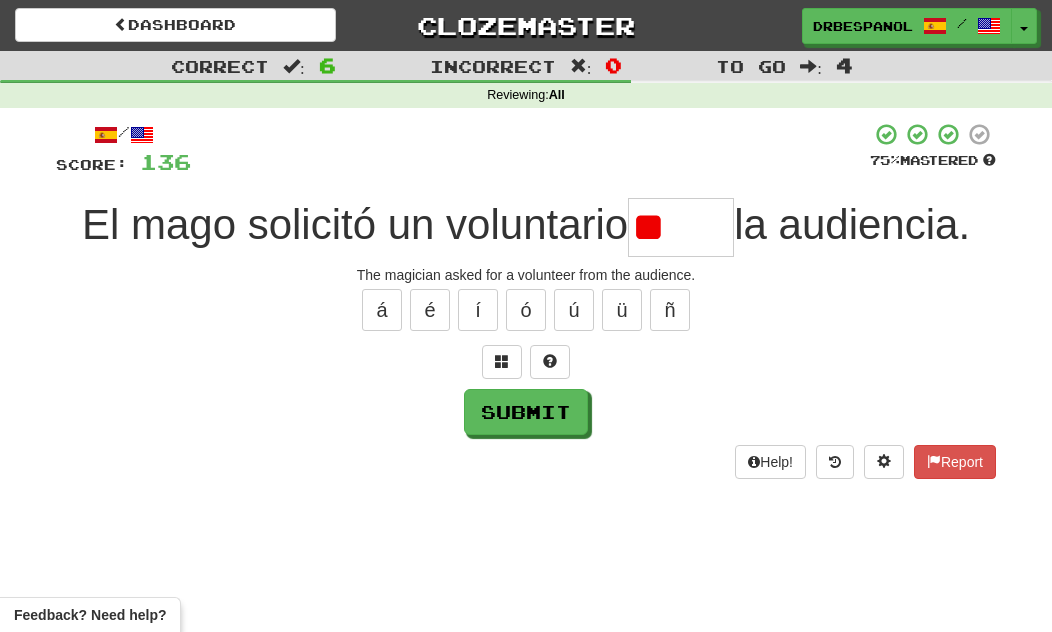 type on "*" 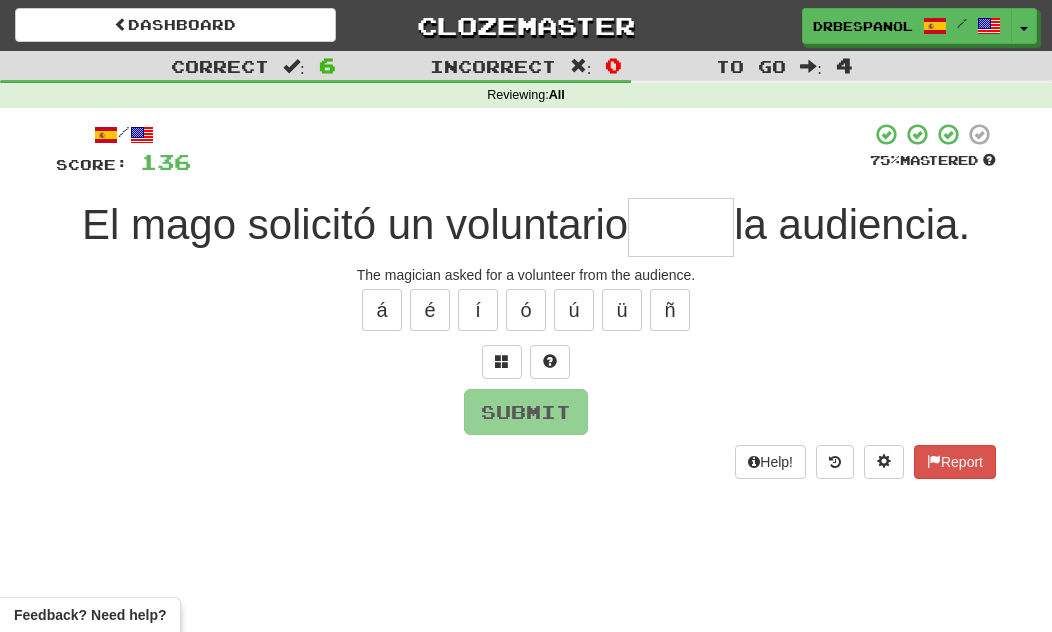 type on "*" 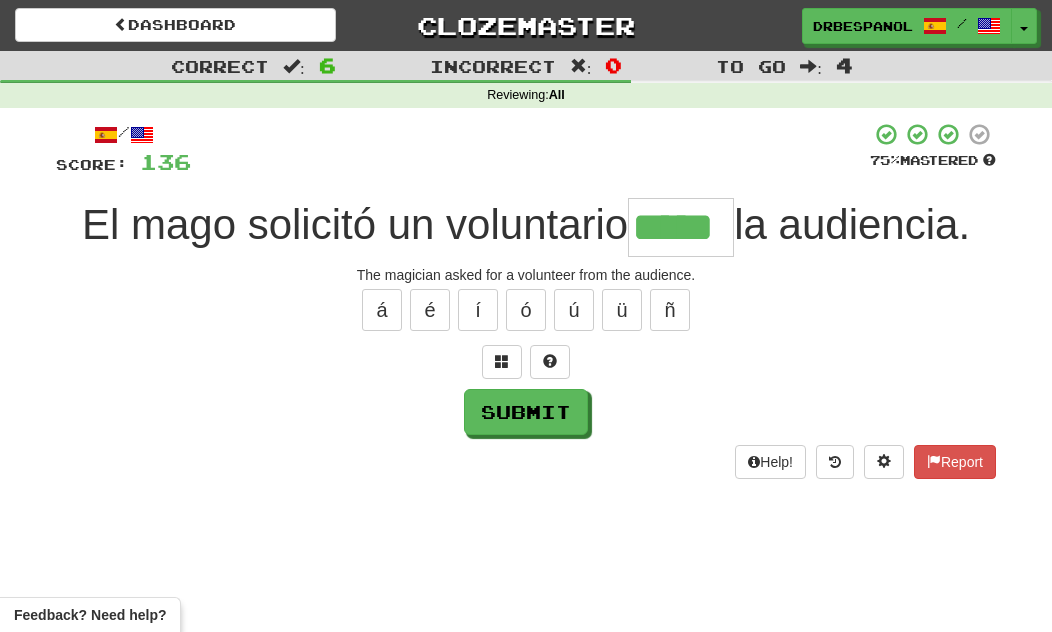 type on "*****" 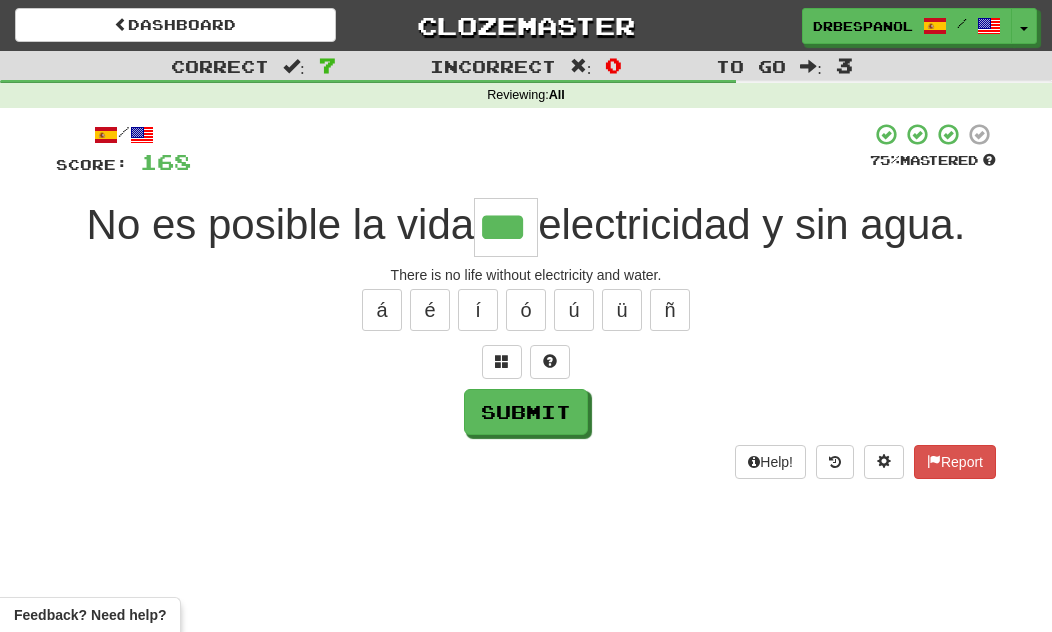 type on "***" 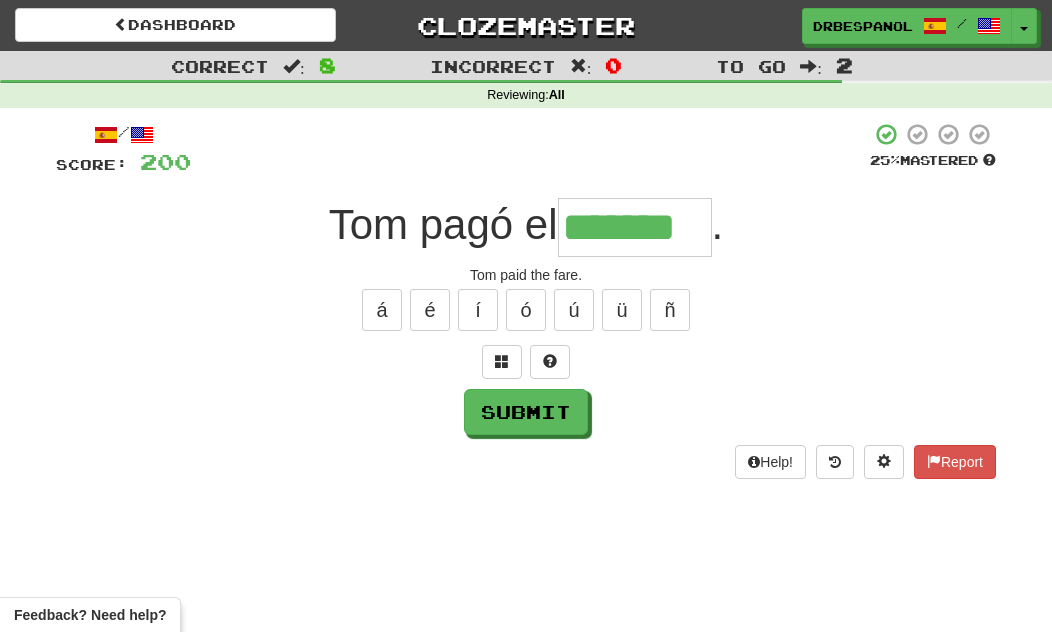 type on "*******" 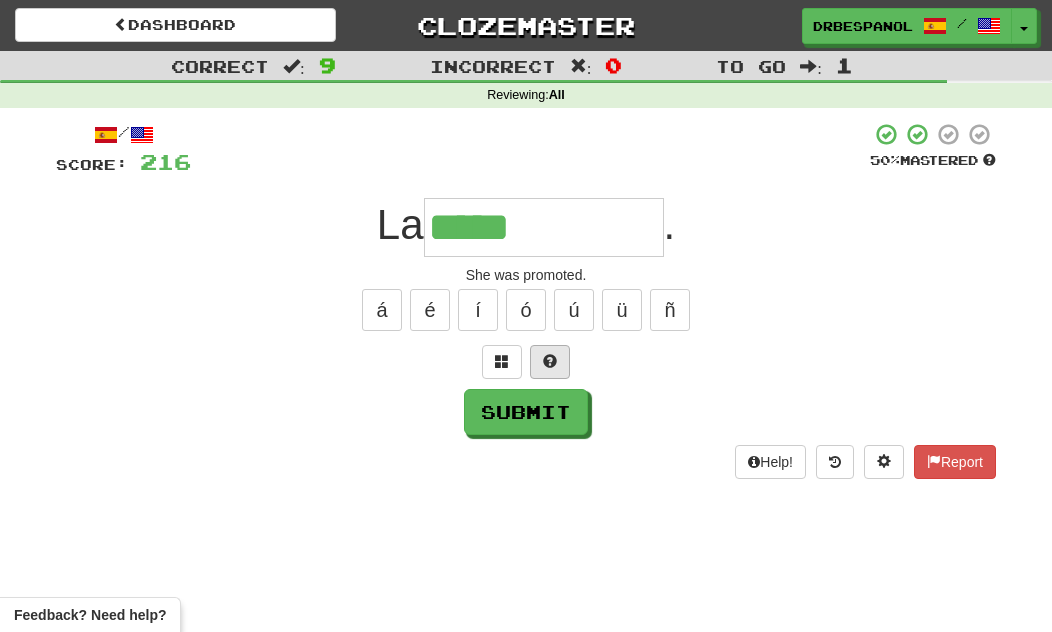 click at bounding box center (550, 362) 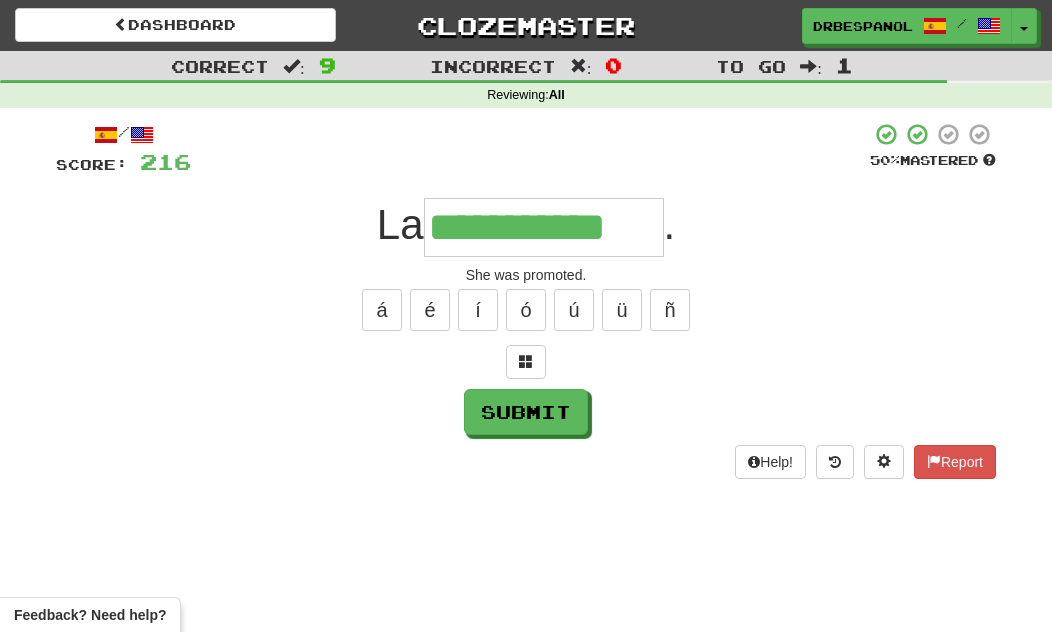 type on "**********" 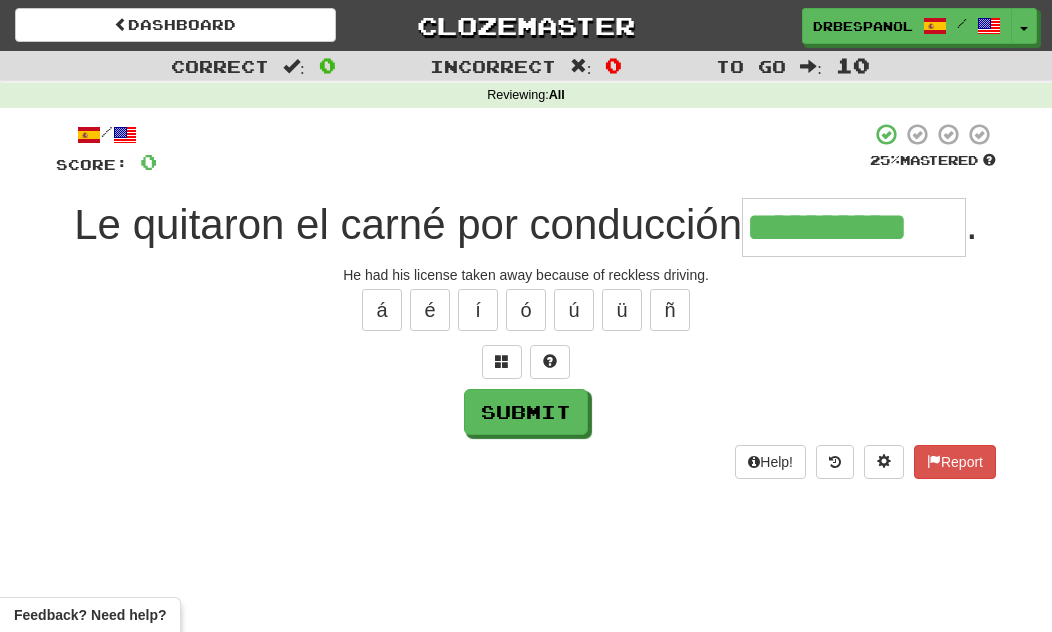 type on "**********" 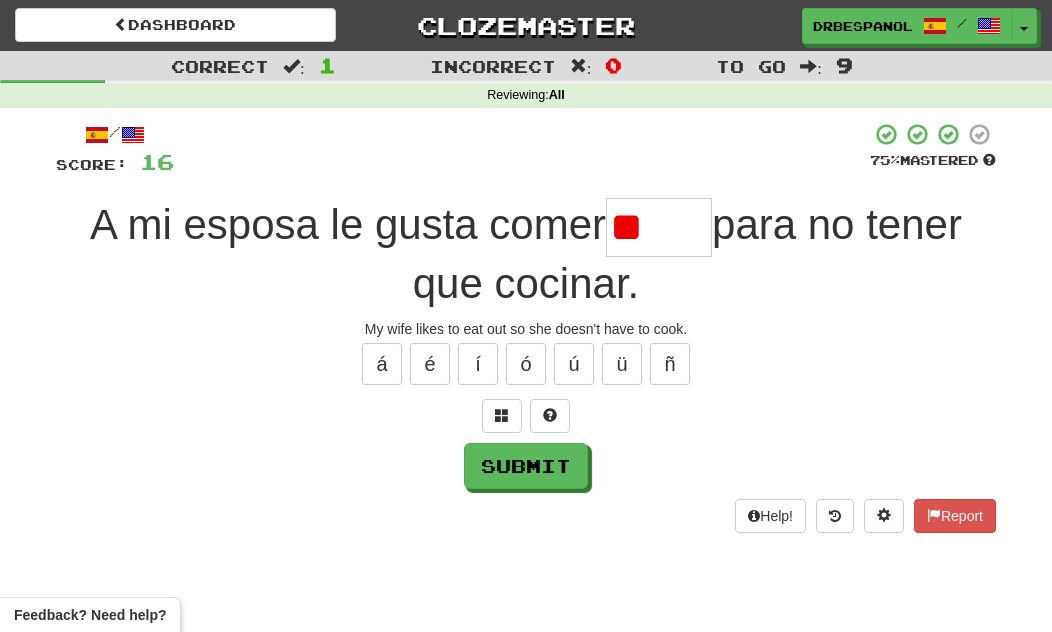 type on "*" 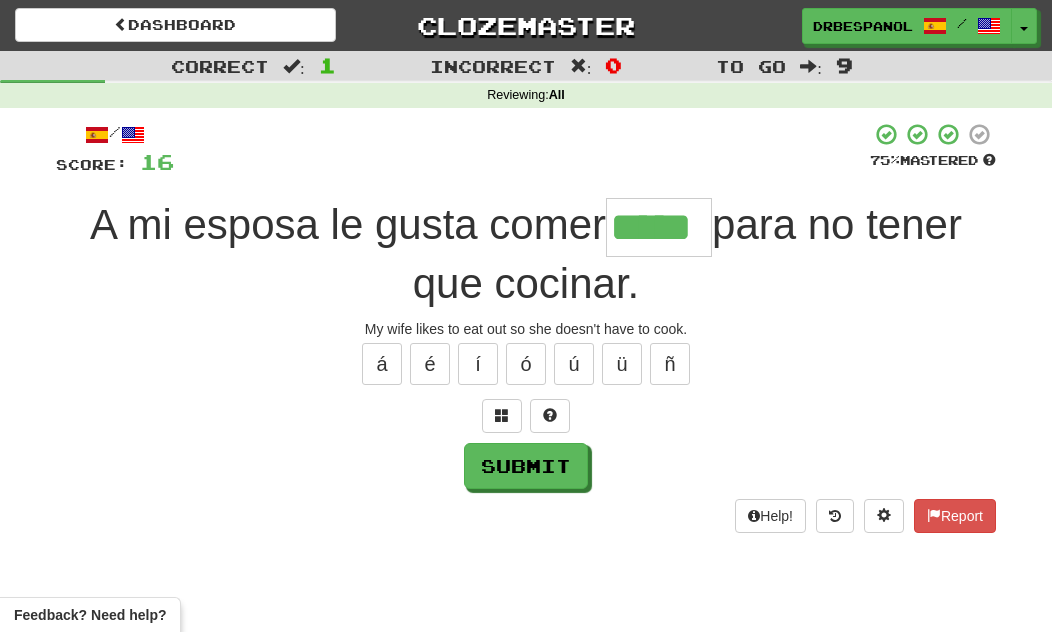 type on "*****" 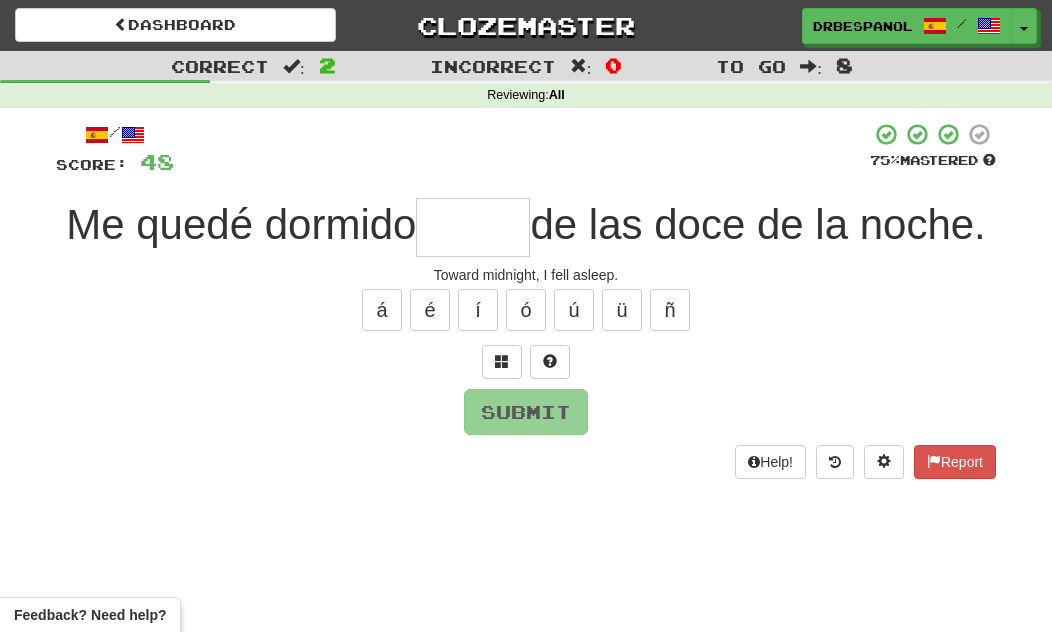 type on "*" 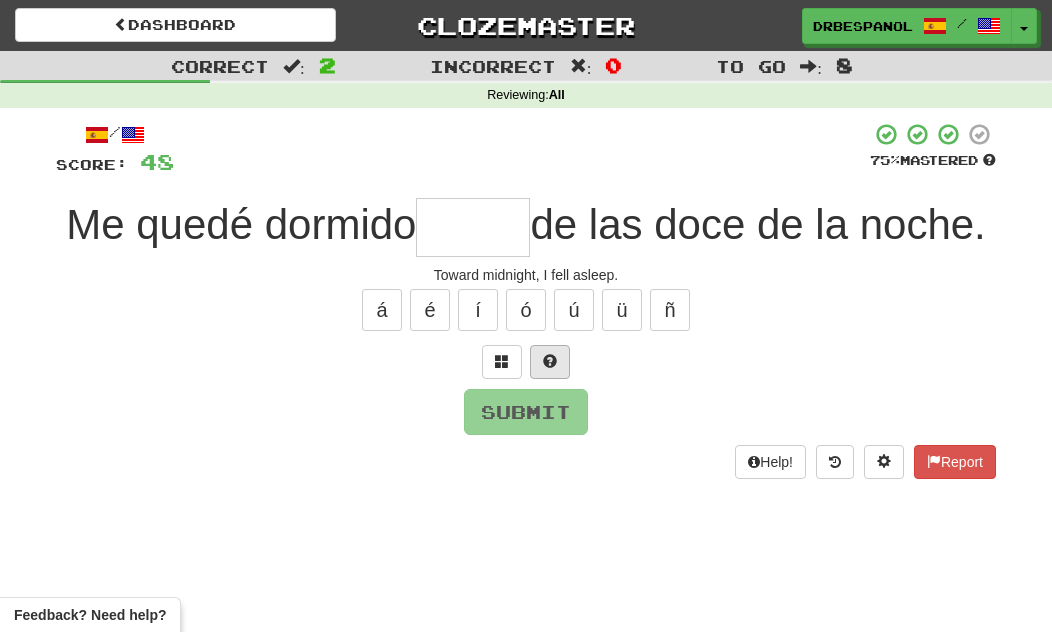 click at bounding box center [550, 362] 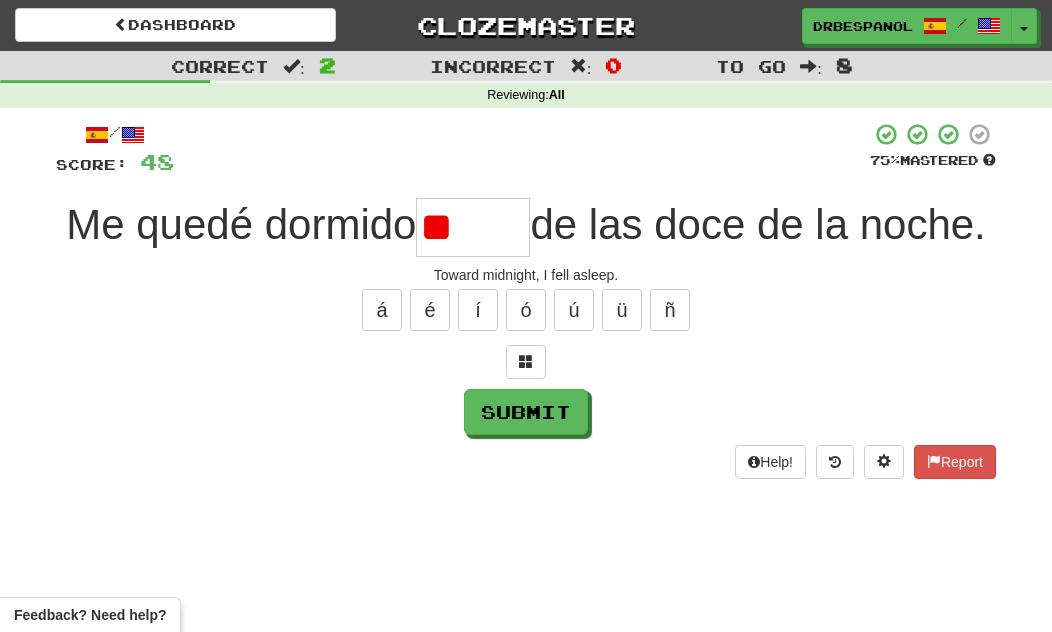 type on "*" 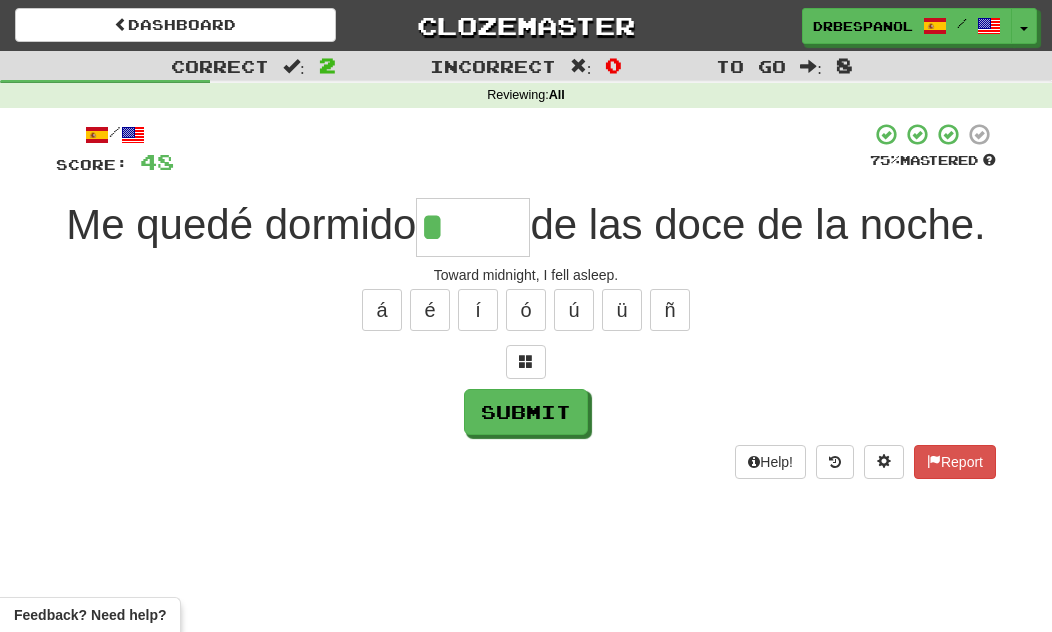 type on "*****" 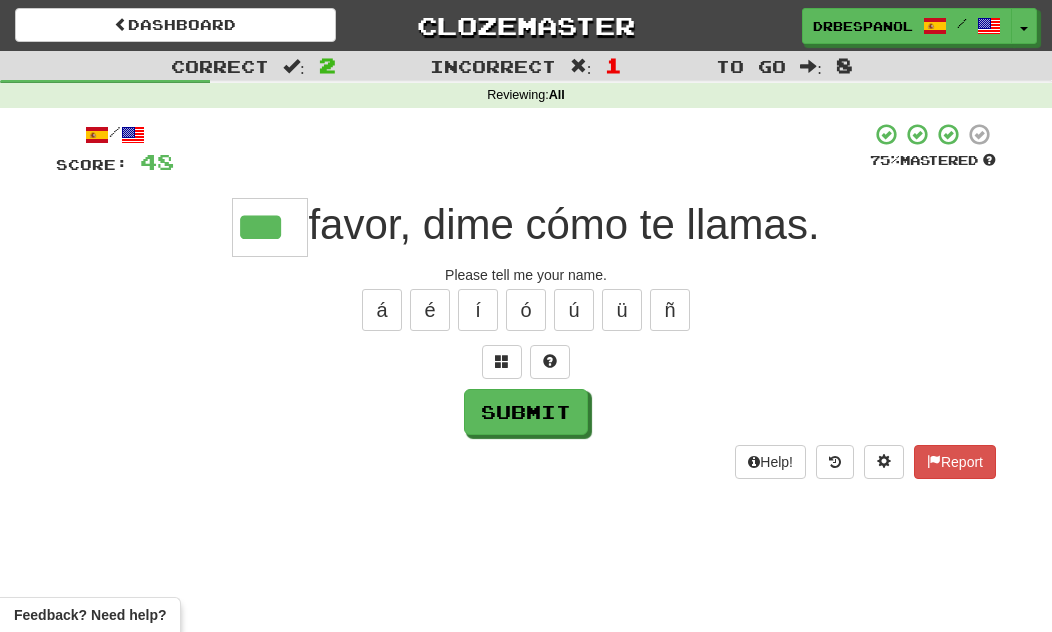 type on "***" 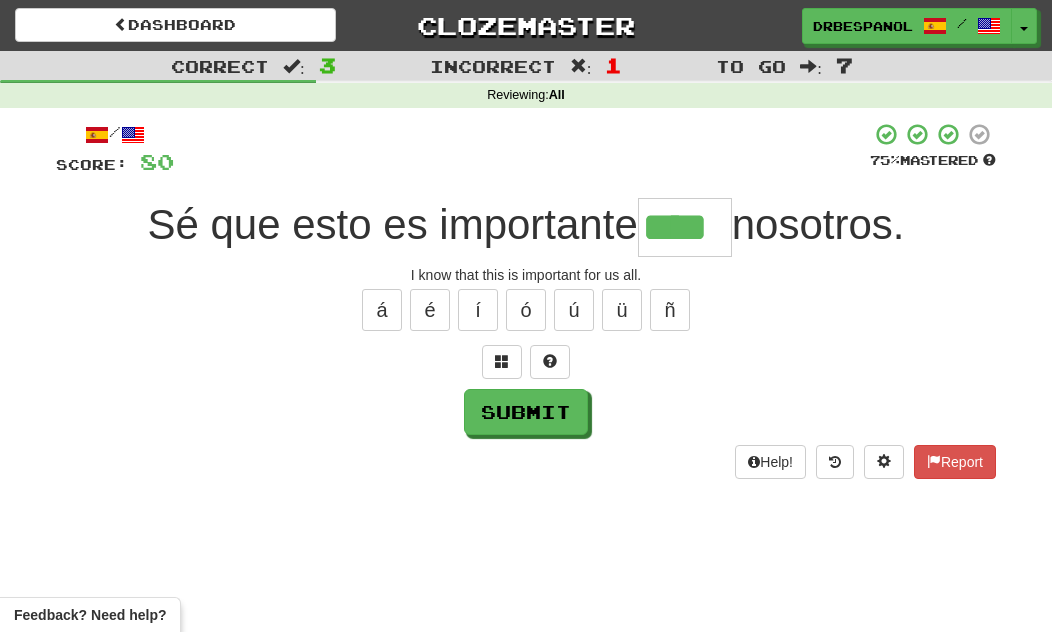 type on "****" 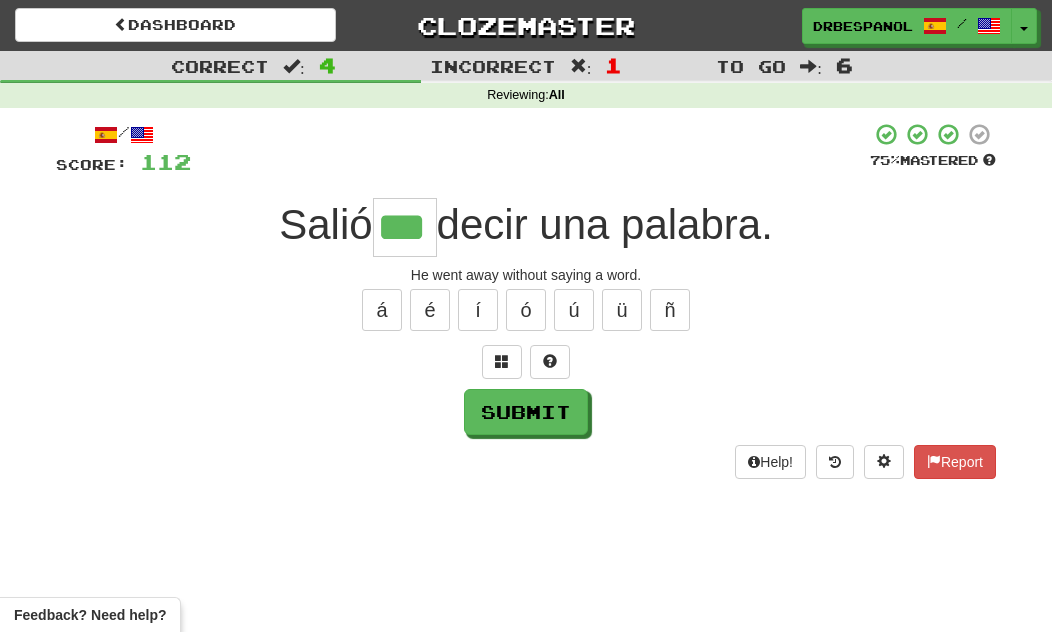 type on "***" 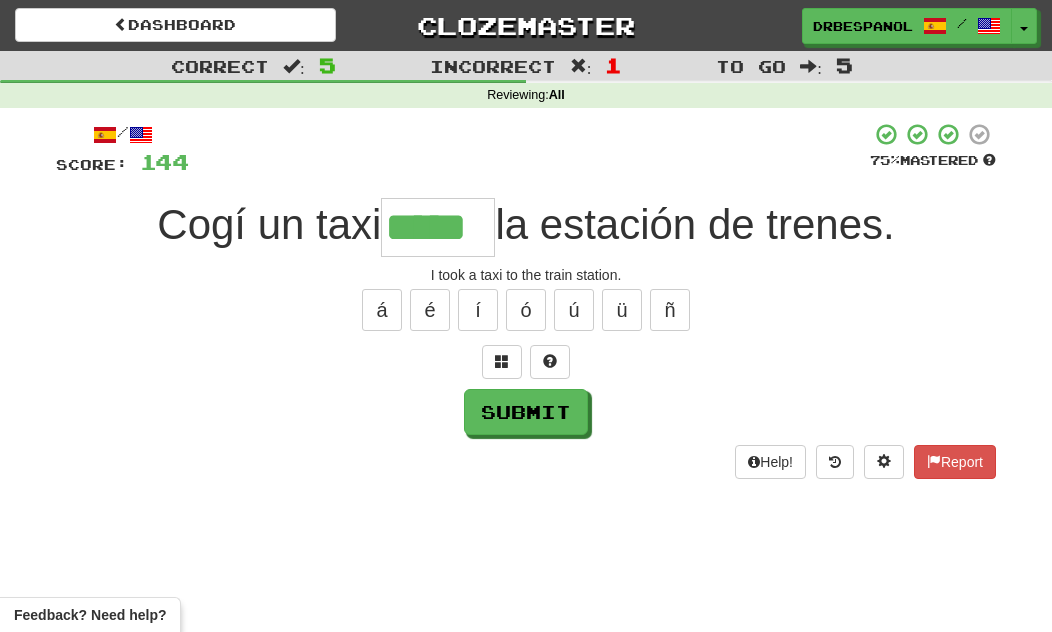type on "*****" 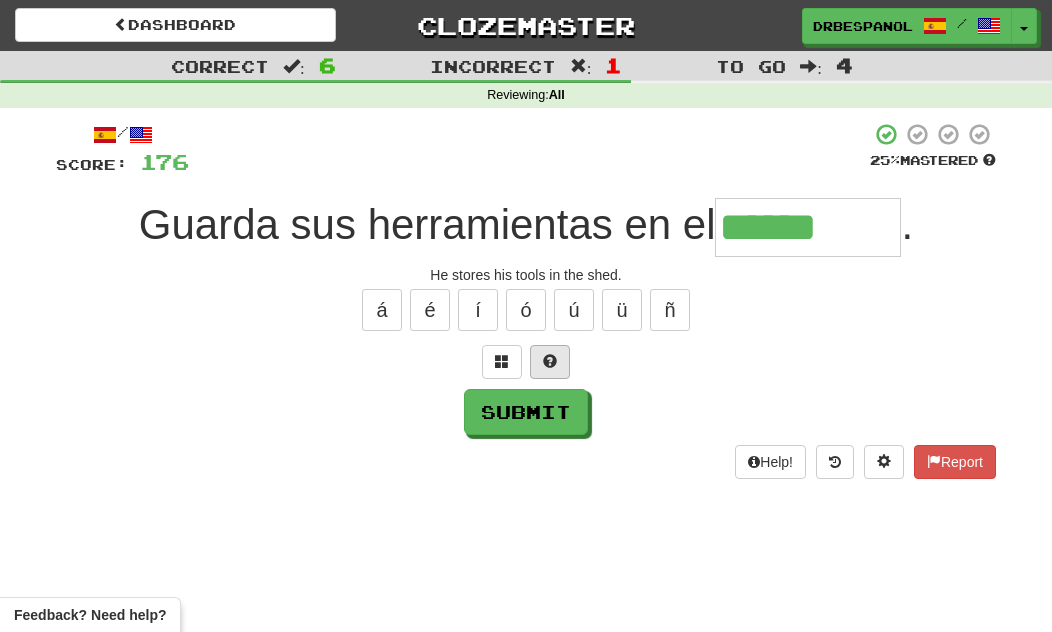 click at bounding box center [550, 362] 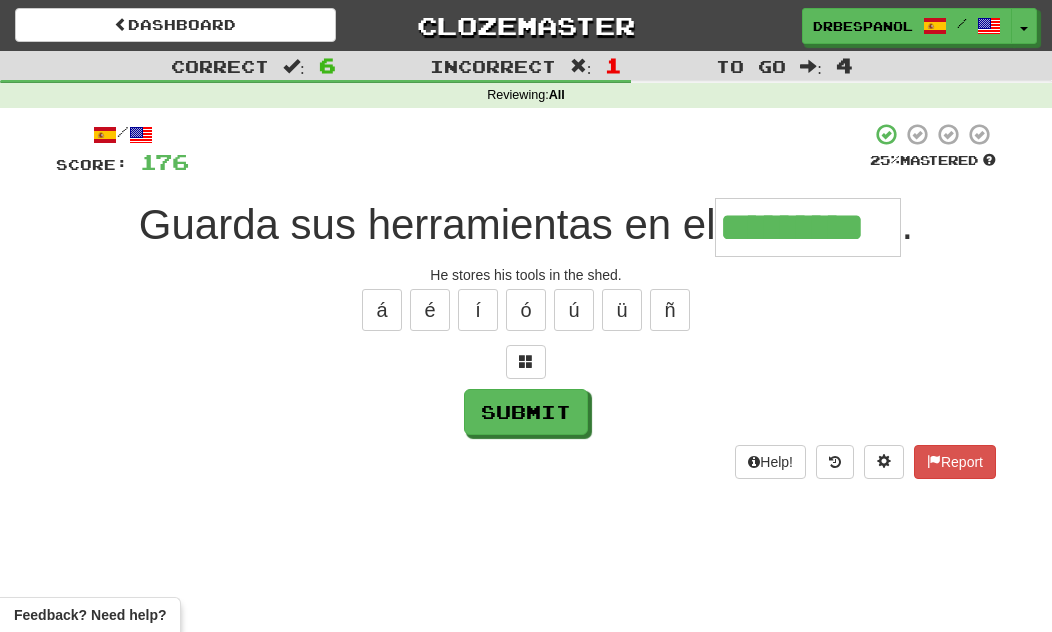 type on "*********" 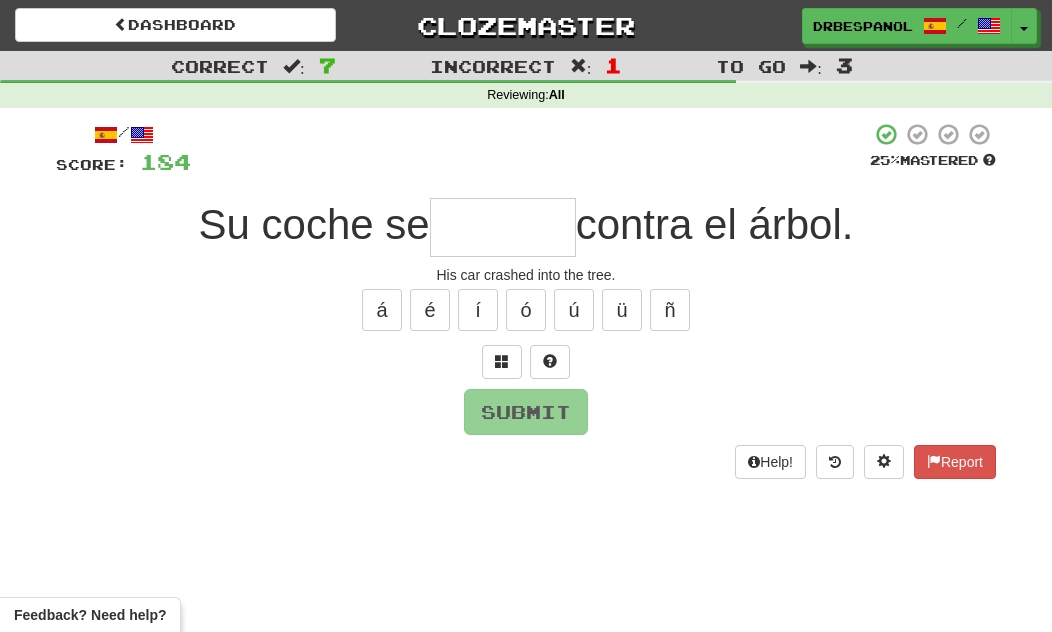 type on "*" 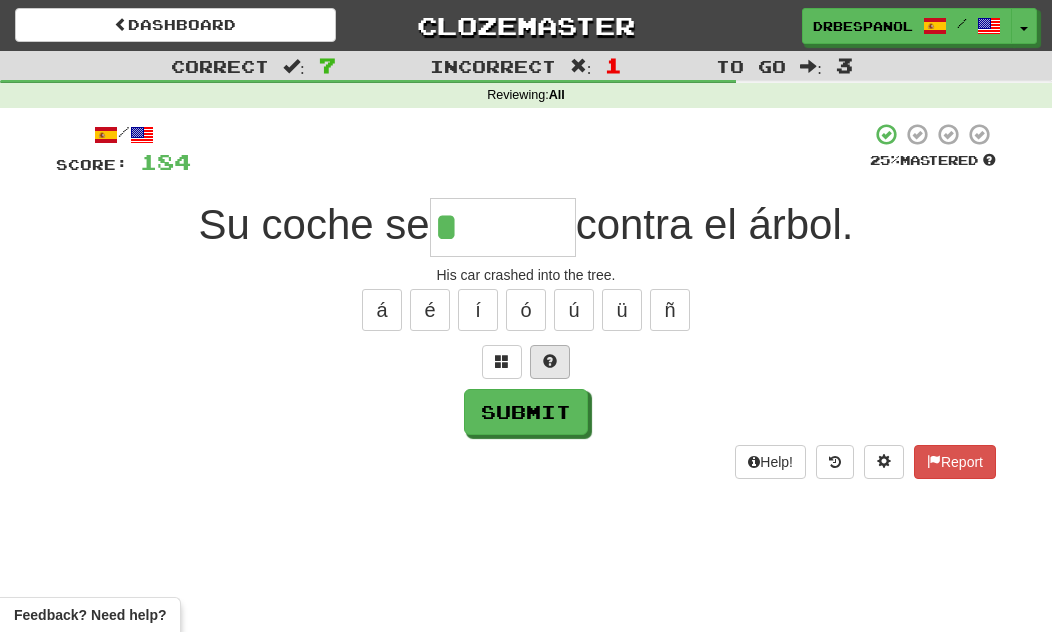 click at bounding box center (550, 362) 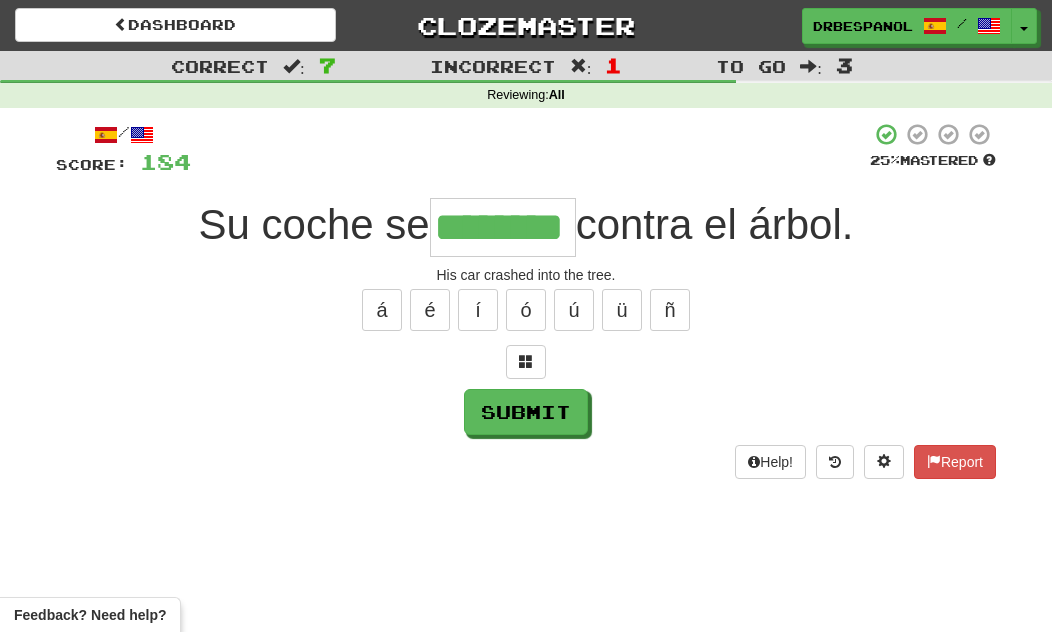type on "********" 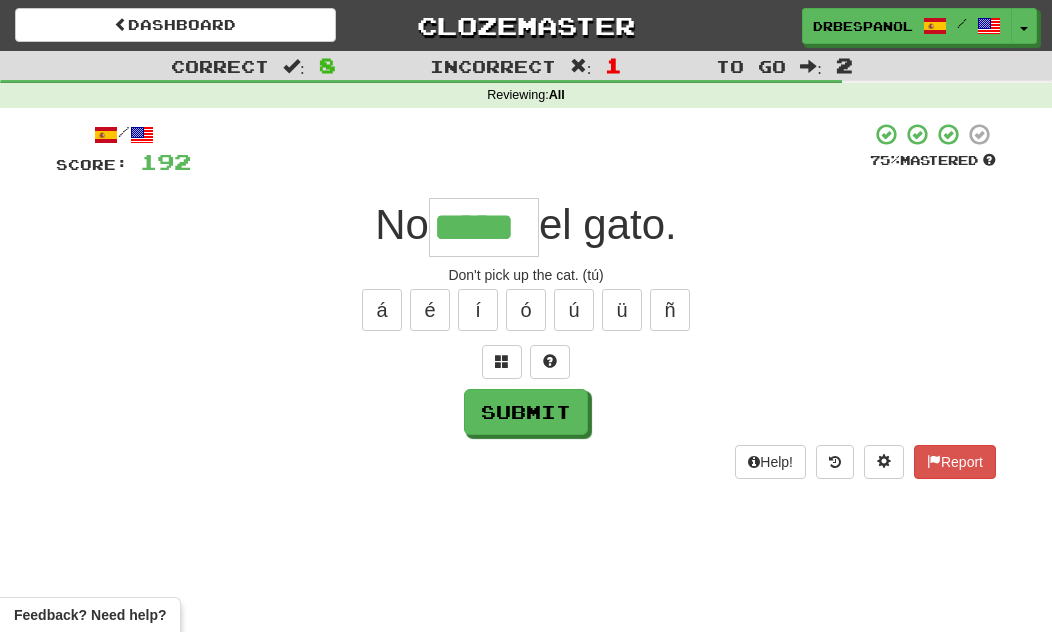 type on "*****" 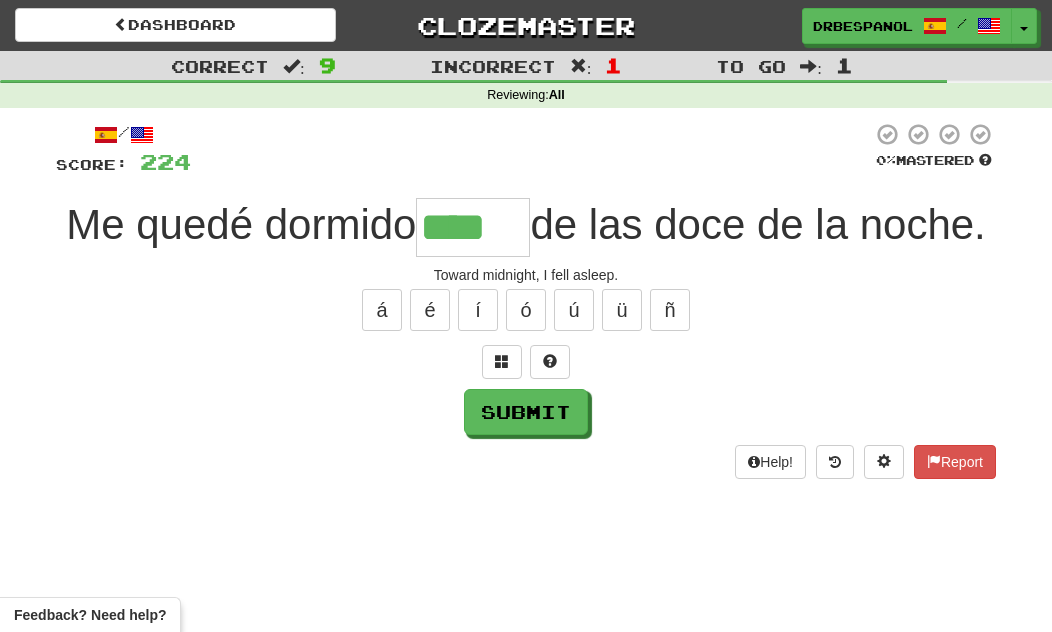 type on "*****" 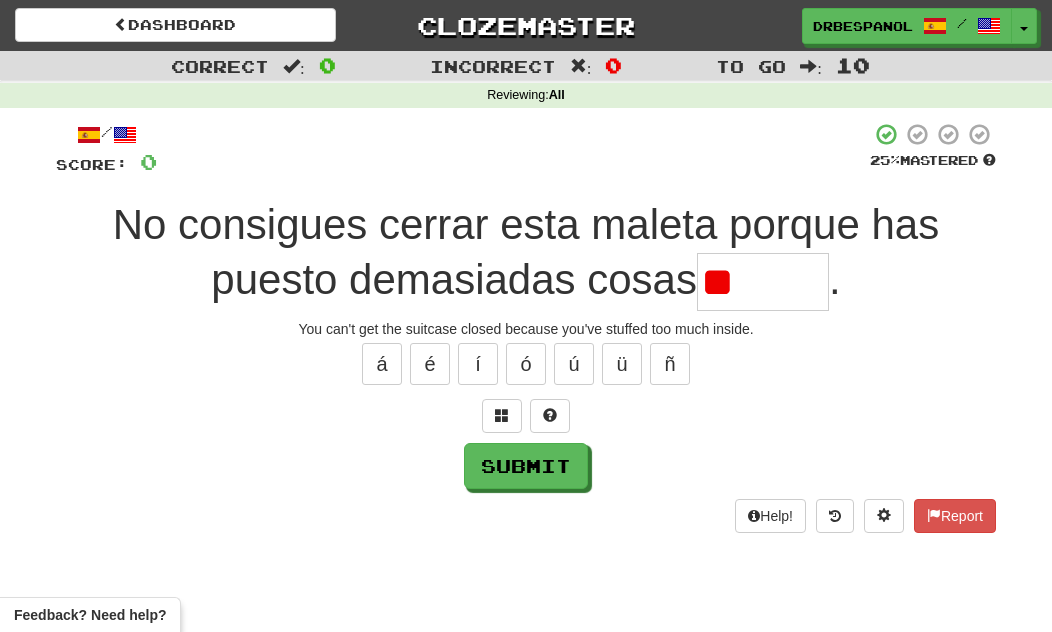 type on "*" 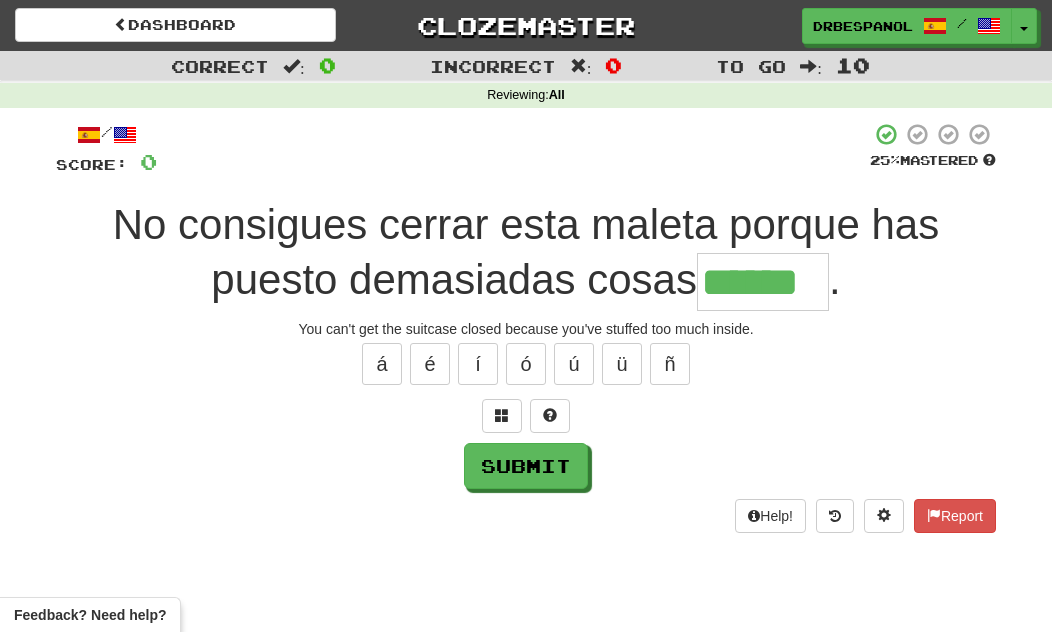 type on "******" 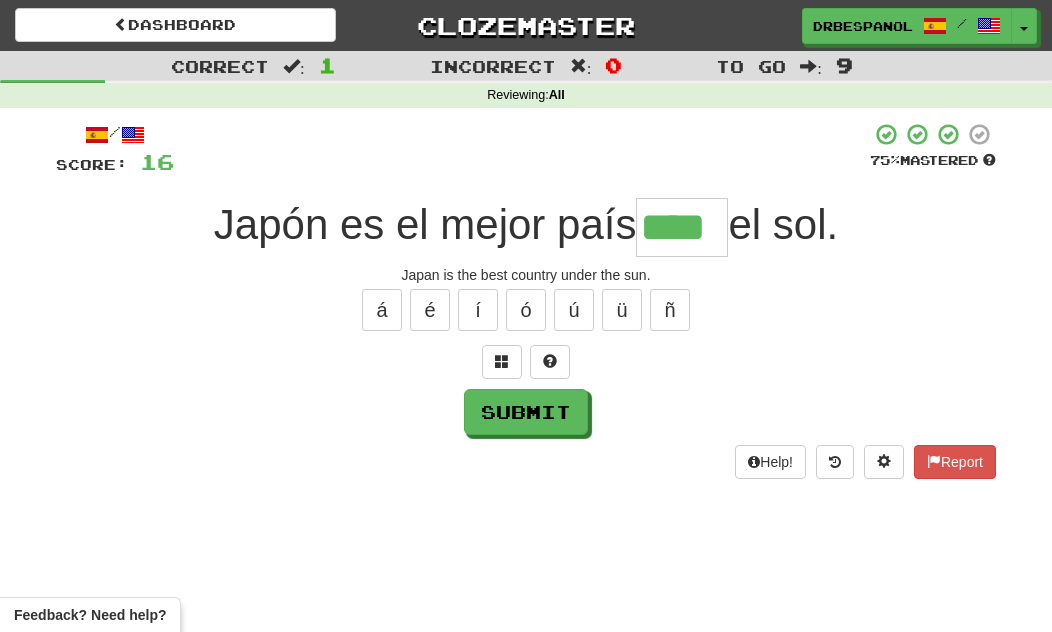 type on "****" 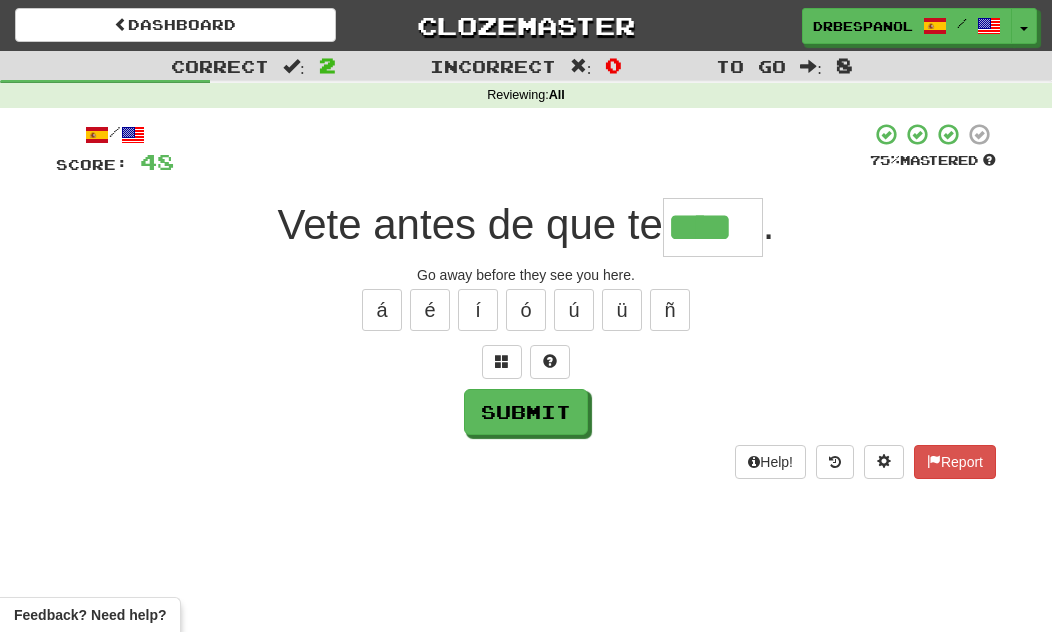 type on "****" 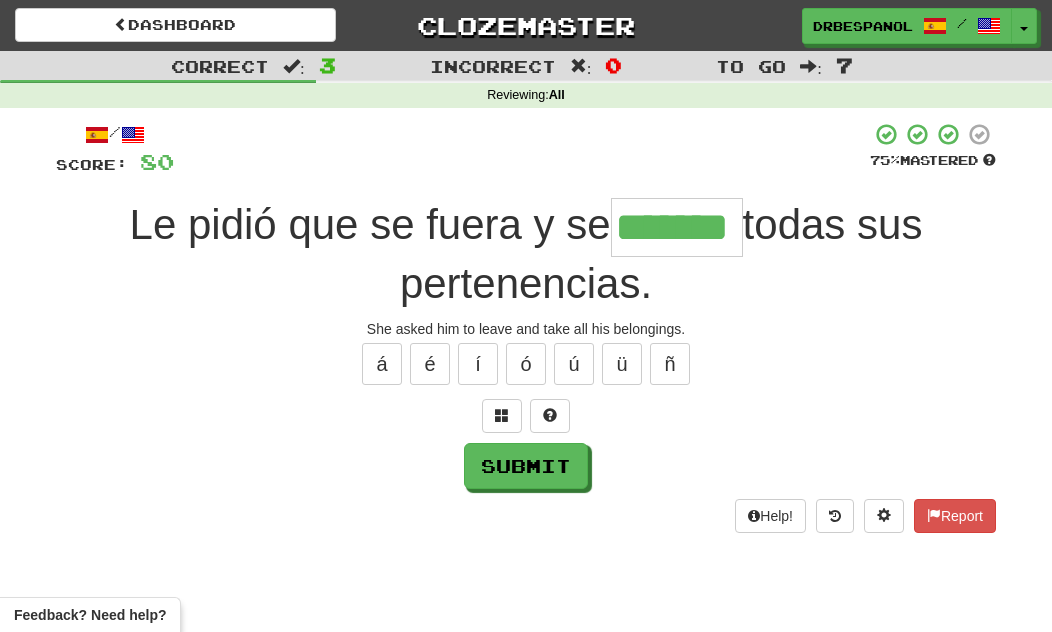 type on "*******" 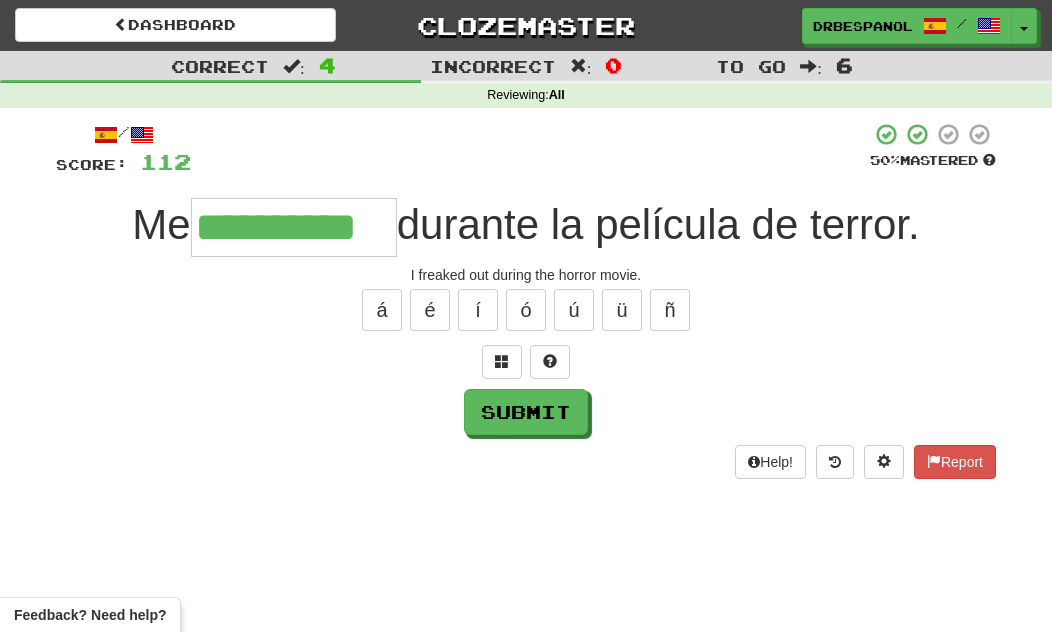 type on "**********" 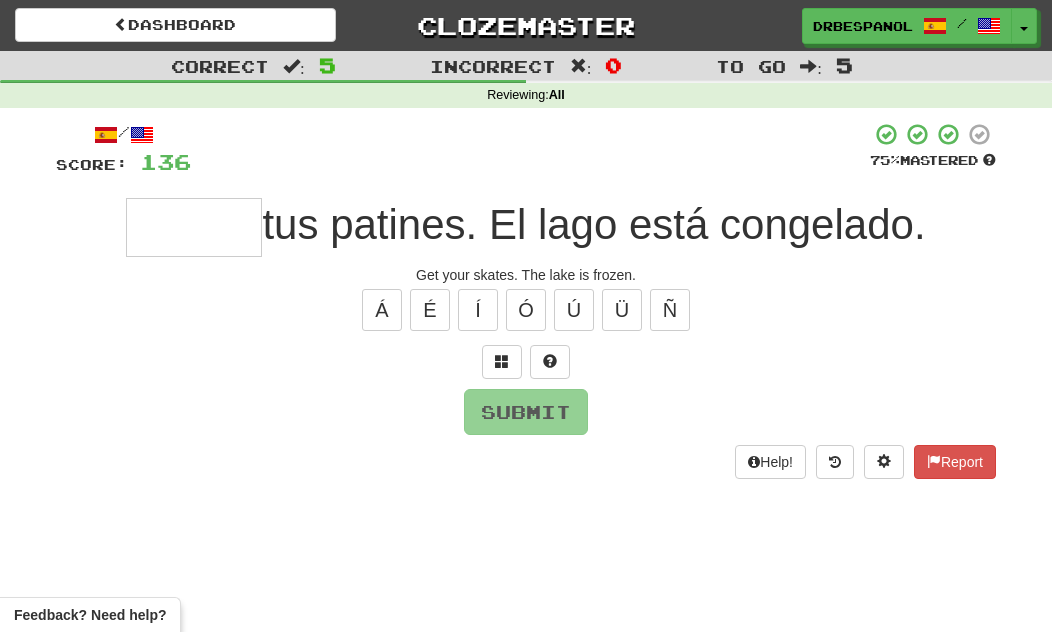 type on "*" 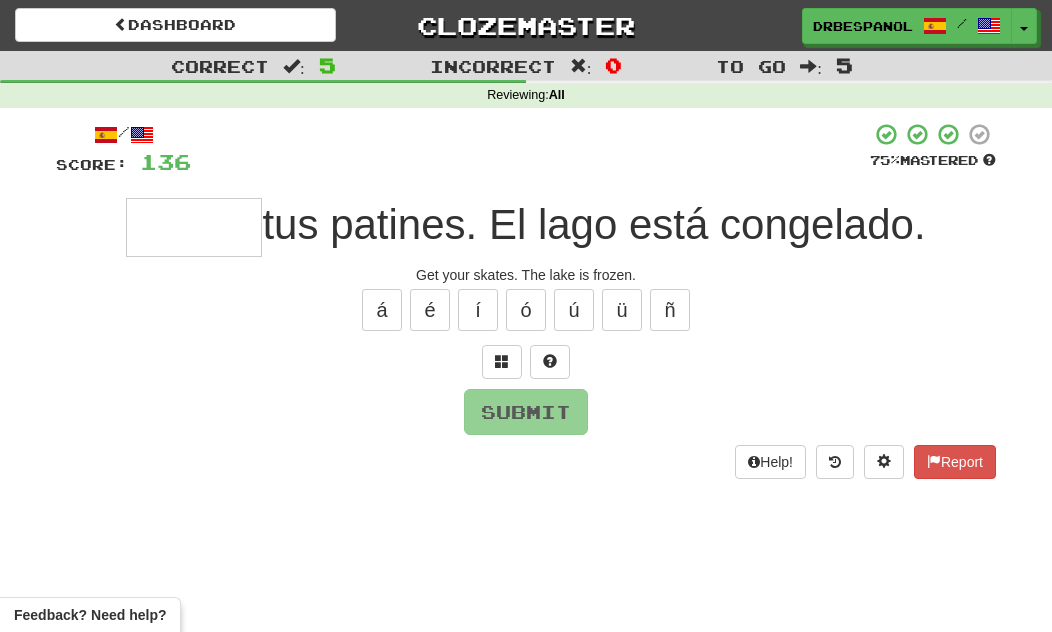 type on "*" 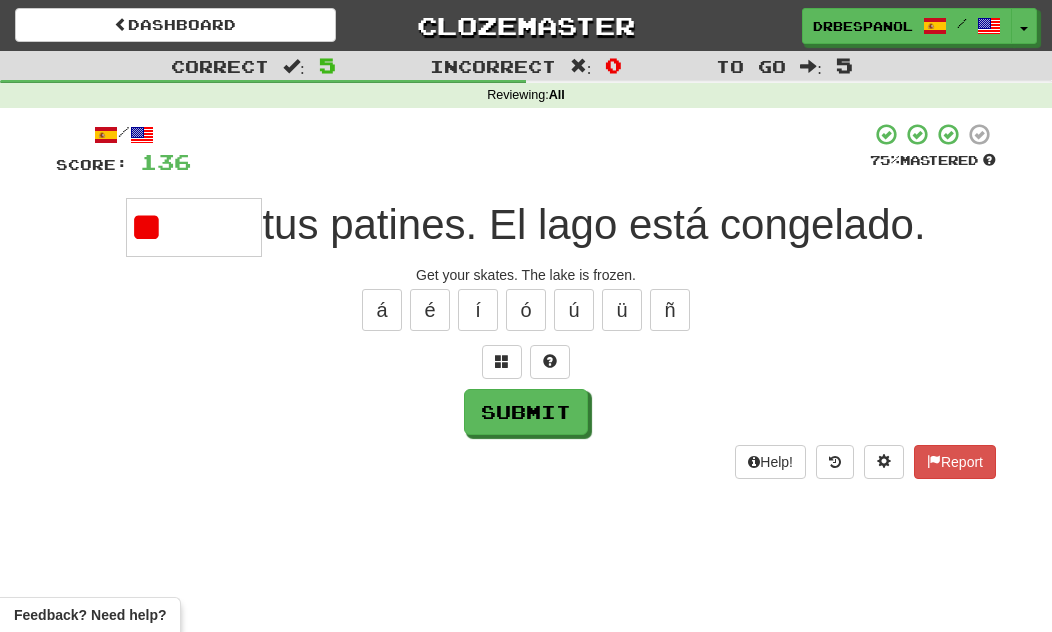 type on "*" 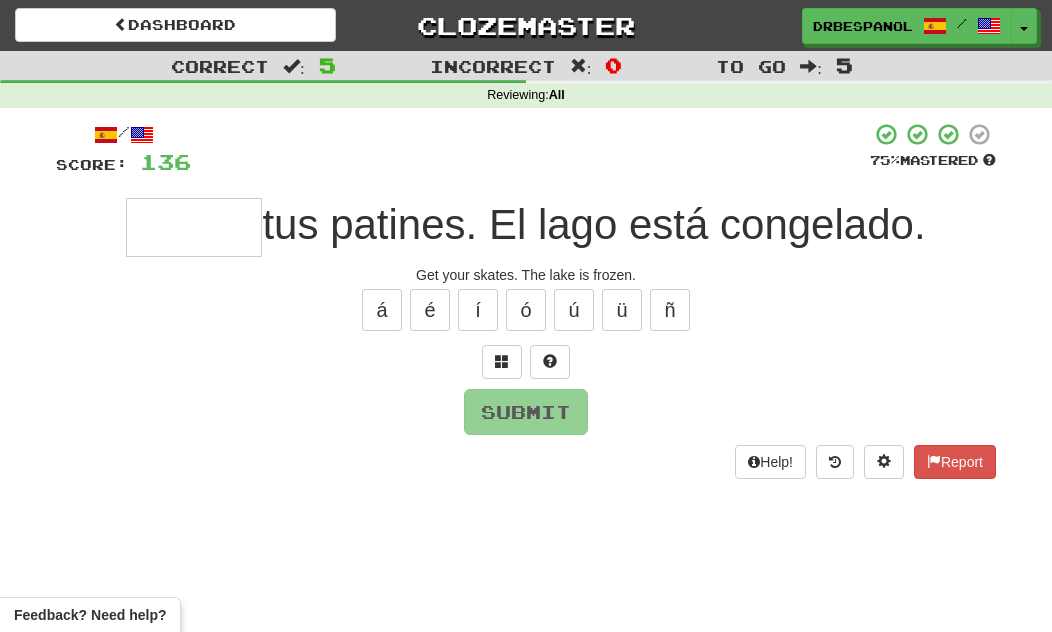 type on "*" 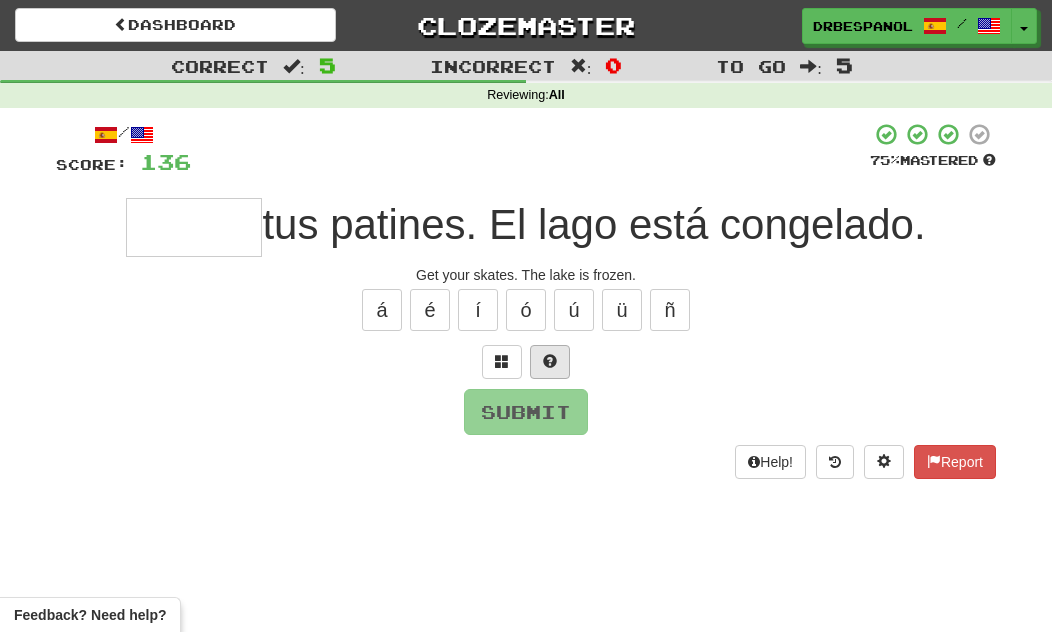 click at bounding box center (550, 362) 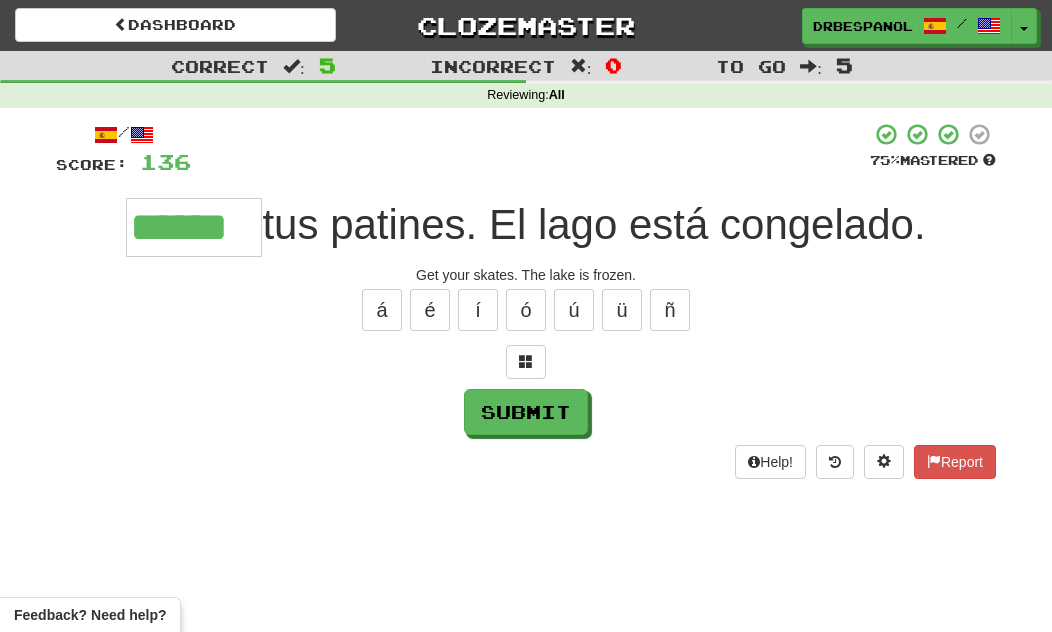type on "******" 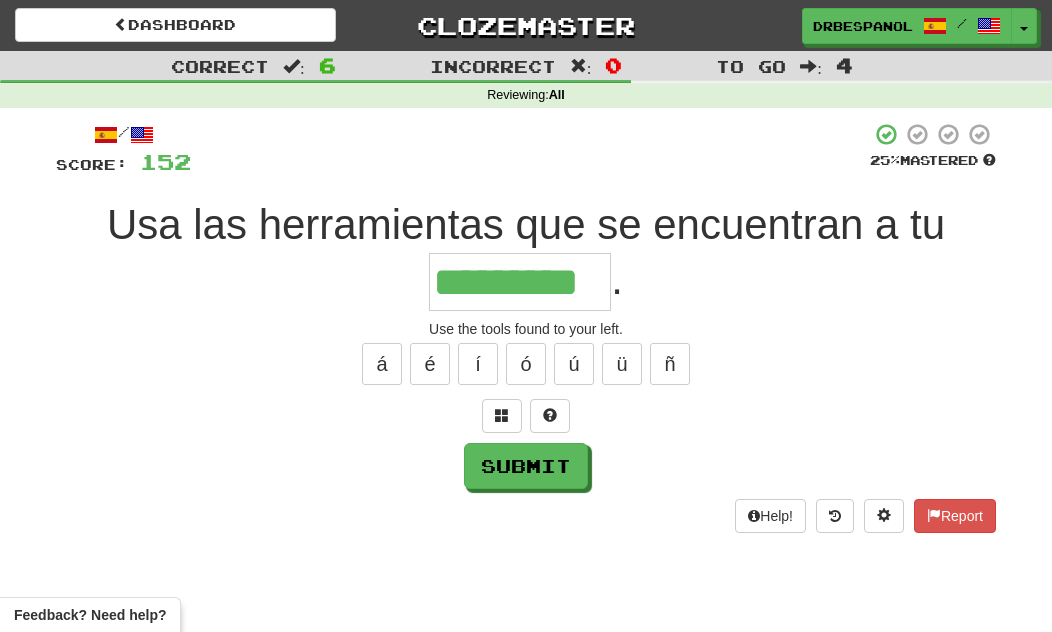 type on "*********" 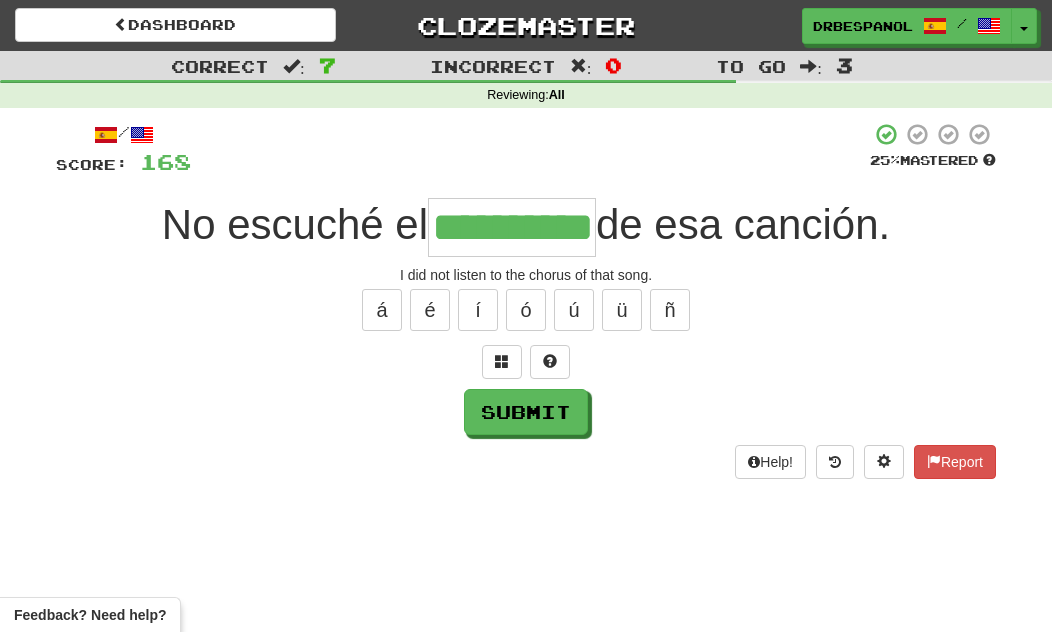 type on "**********" 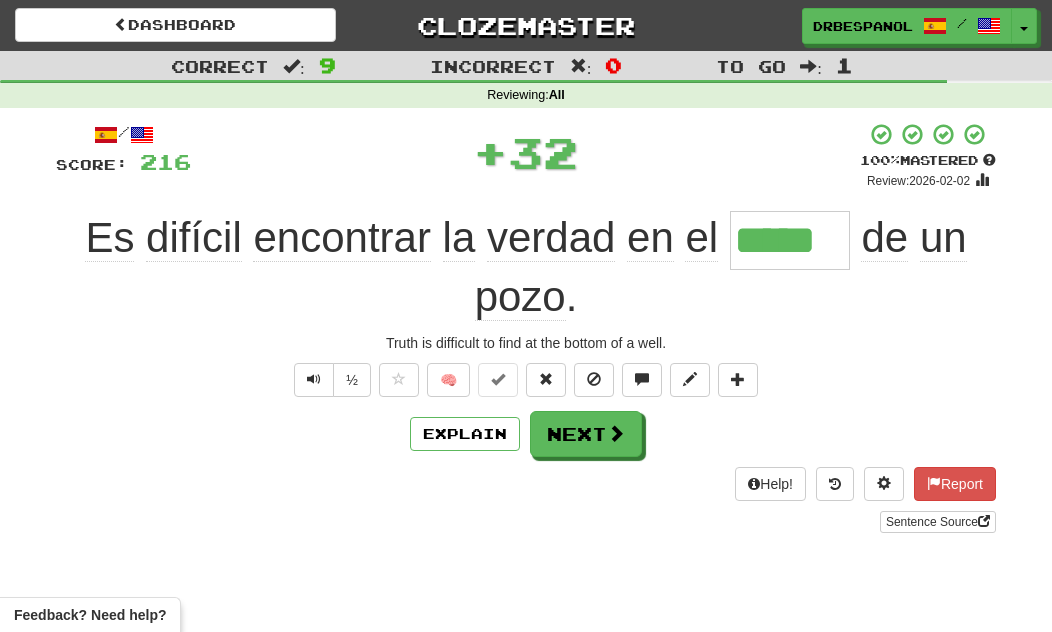 type on "*****" 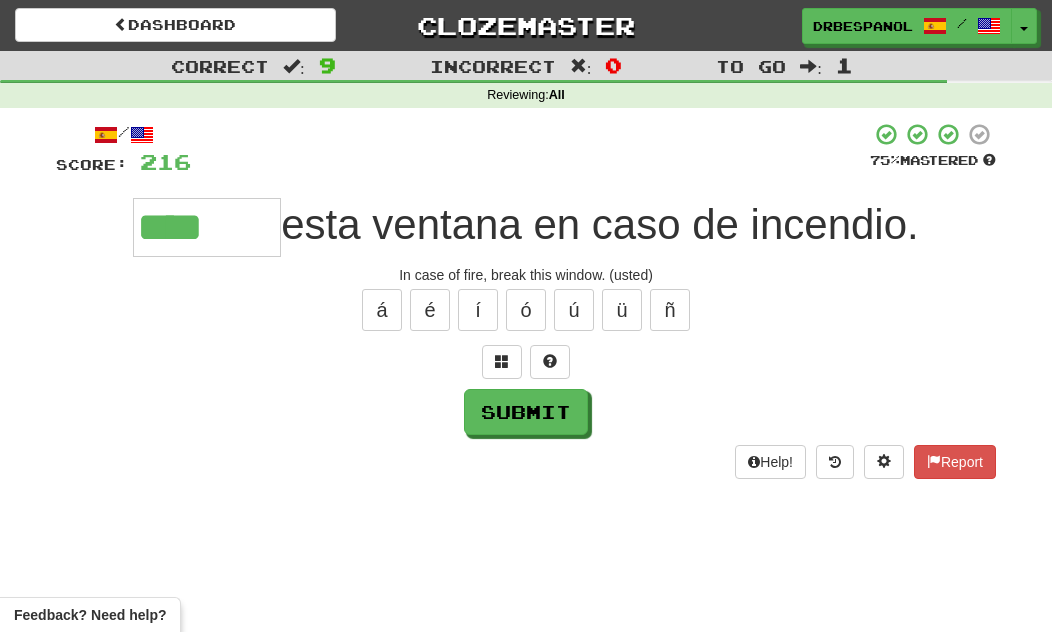 type on "*****" 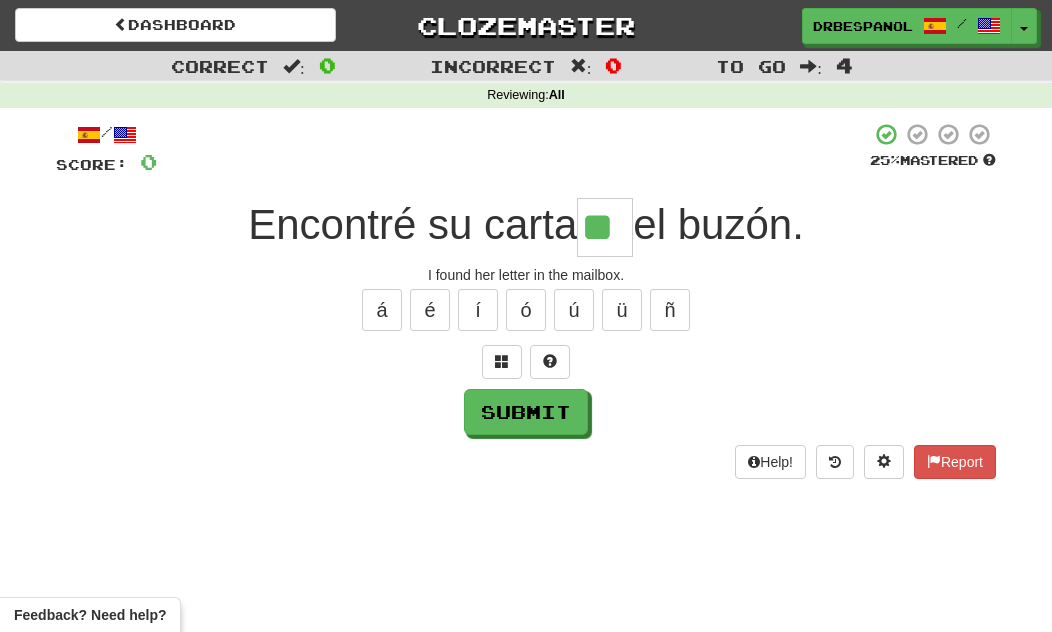 type on "**" 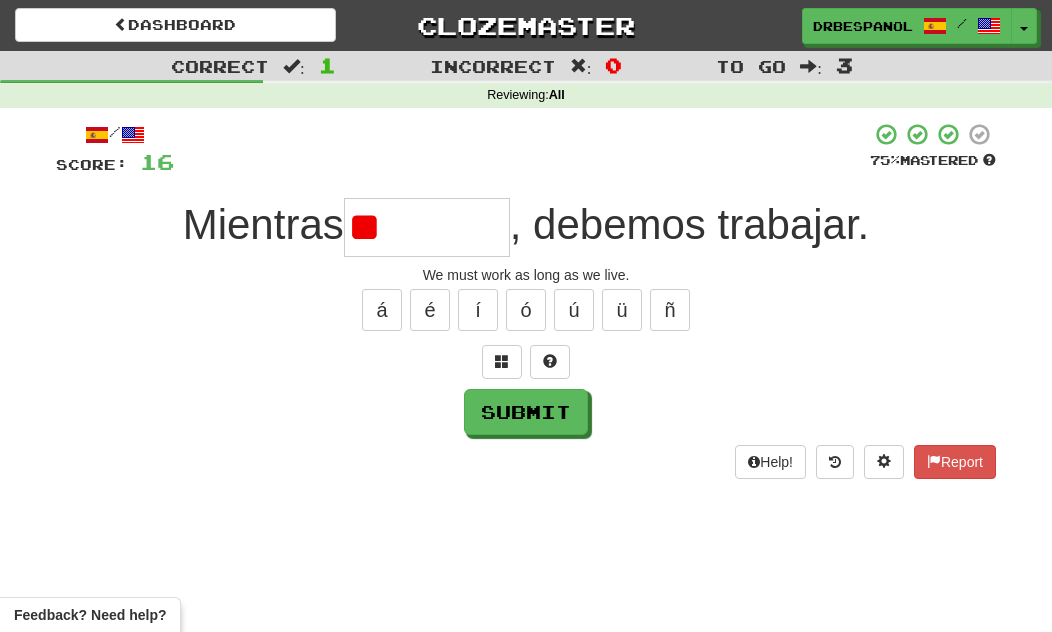type on "*" 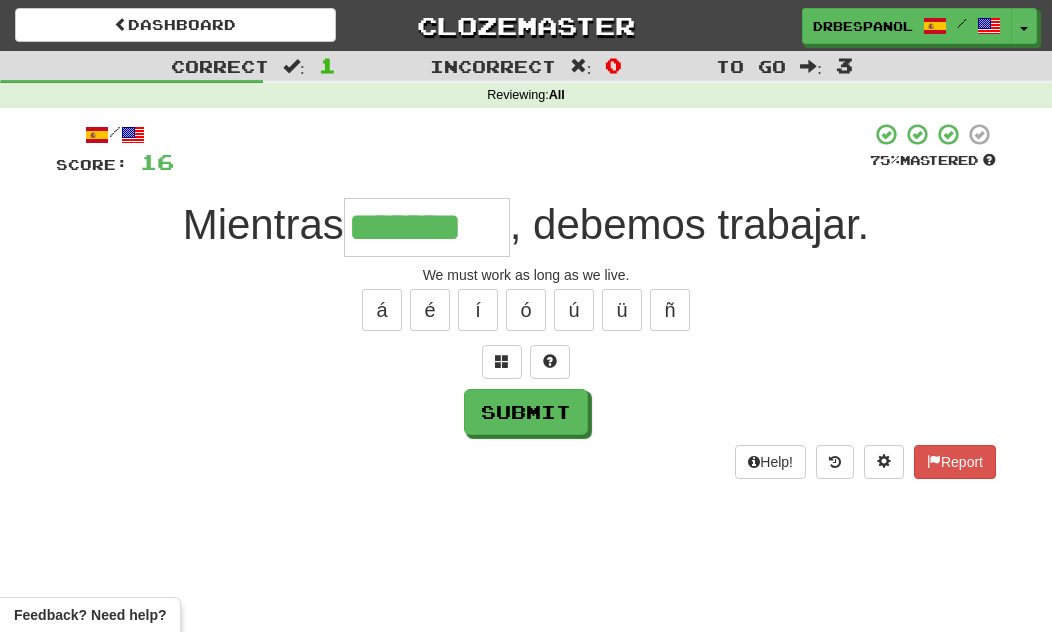 type on "*******" 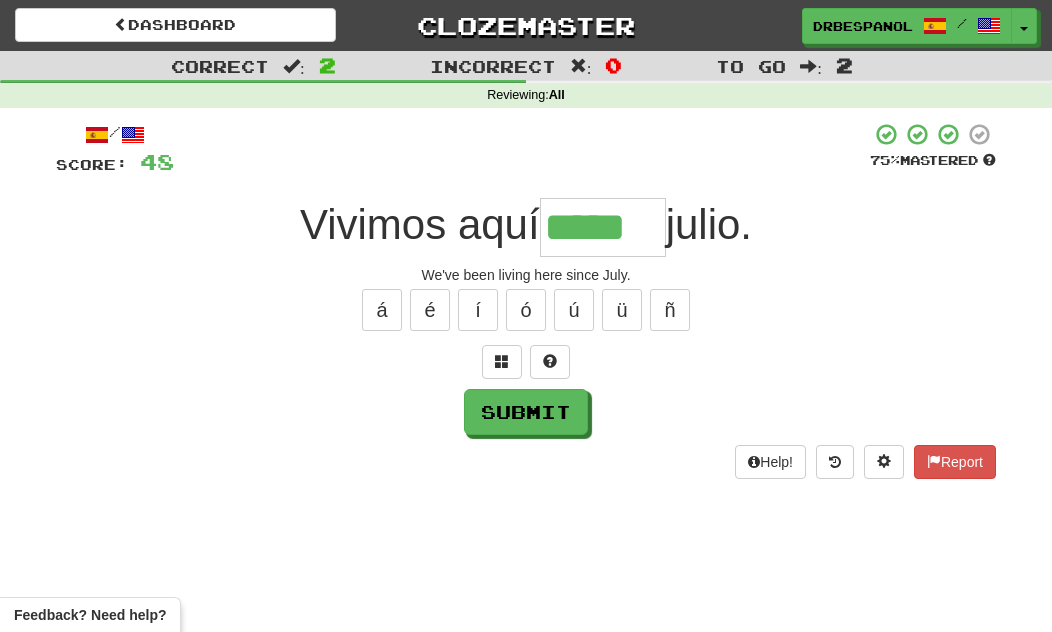 type on "*****" 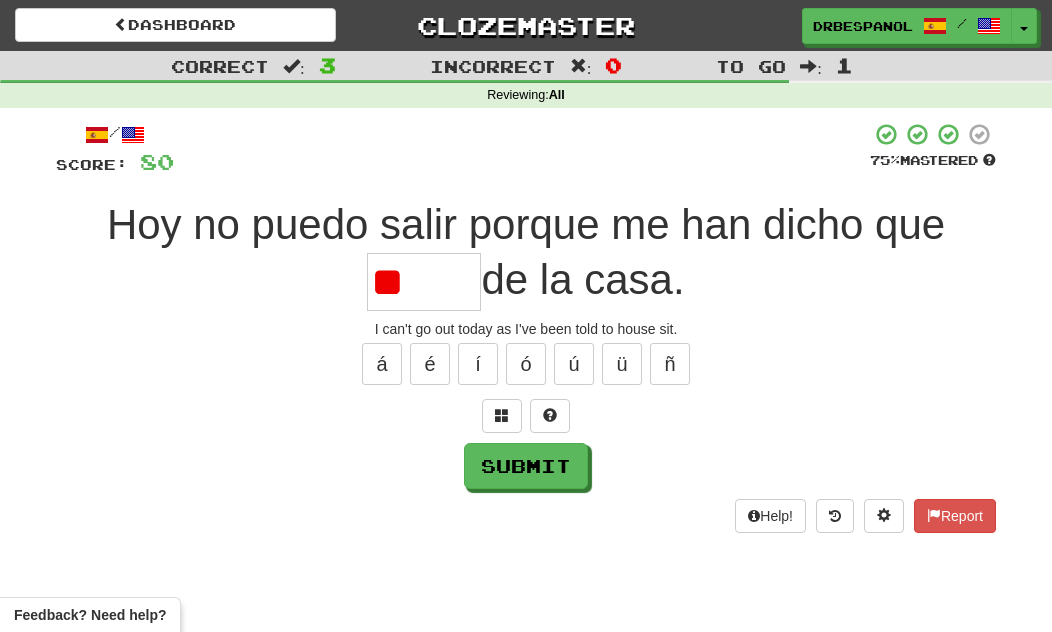 type on "*" 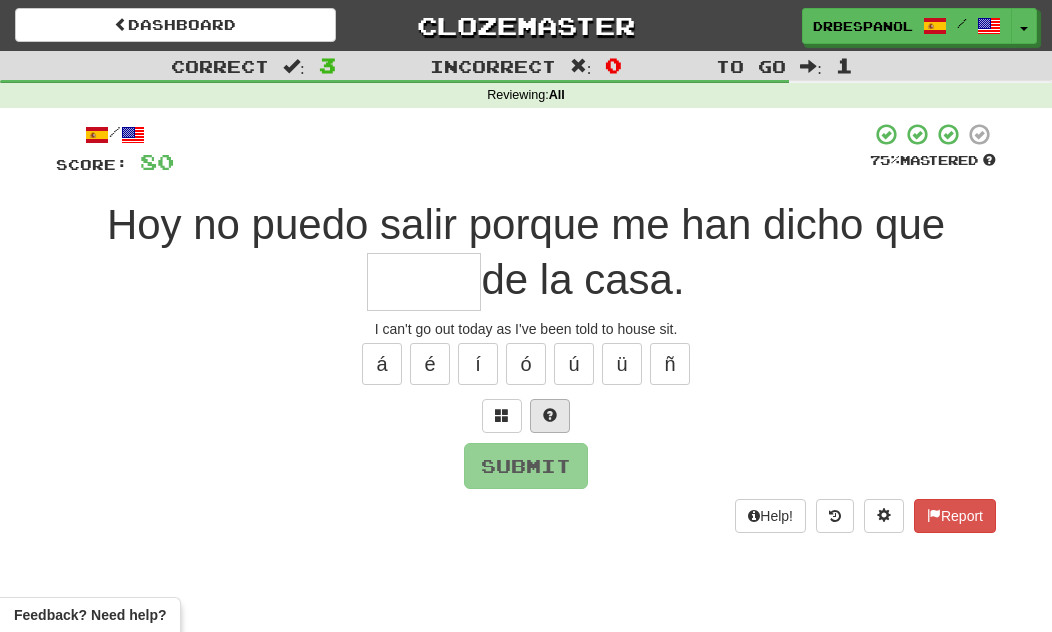 click at bounding box center (550, 415) 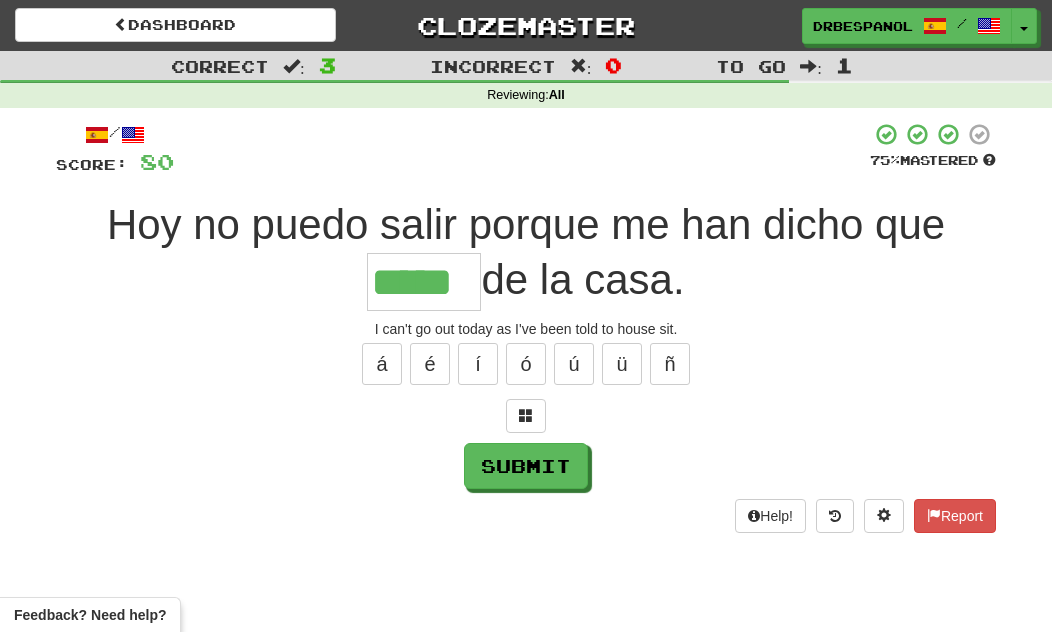 type on "*****" 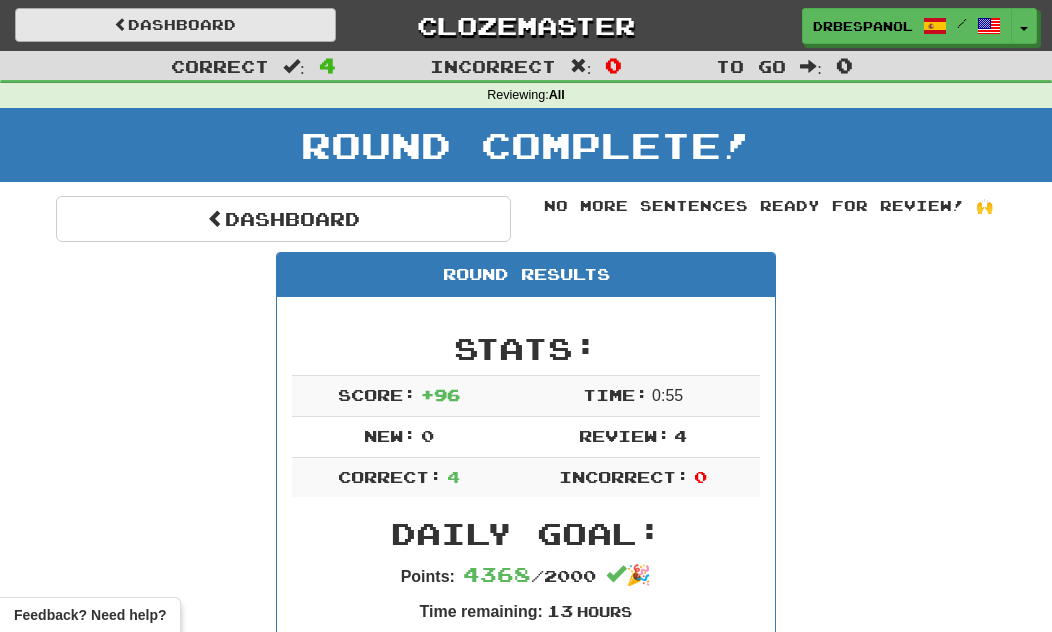 click on "Dashboard" at bounding box center [175, 25] 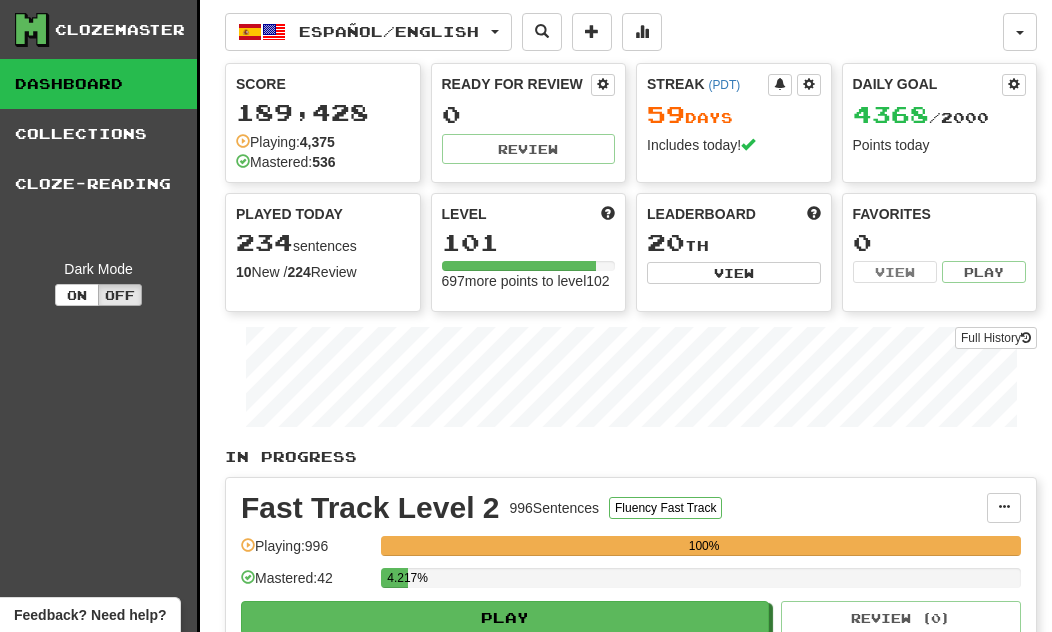 scroll, scrollTop: 0, scrollLeft: 0, axis: both 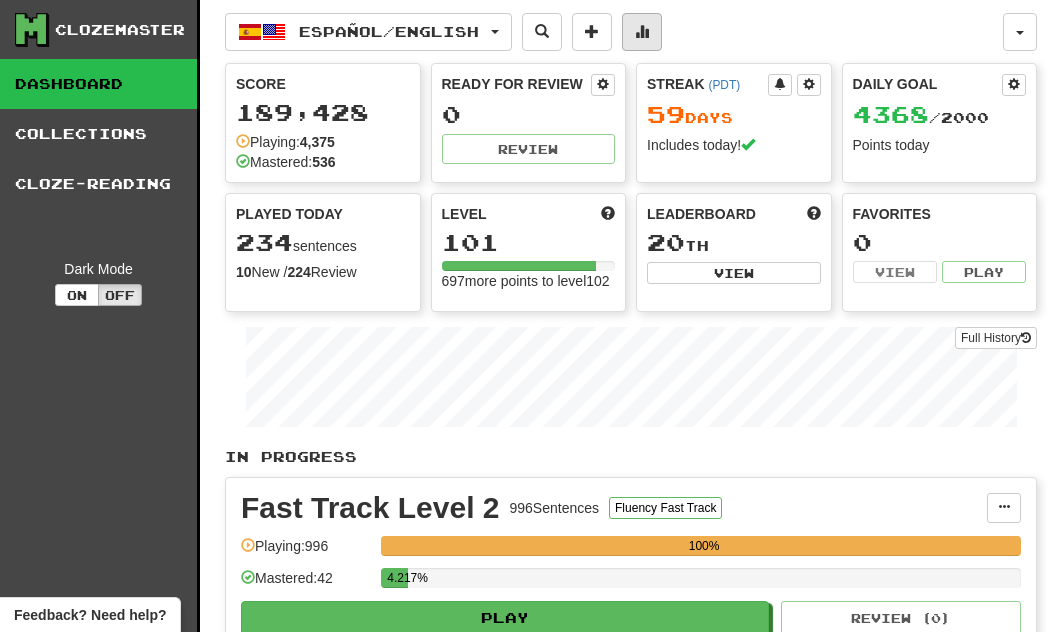 click at bounding box center (642, 32) 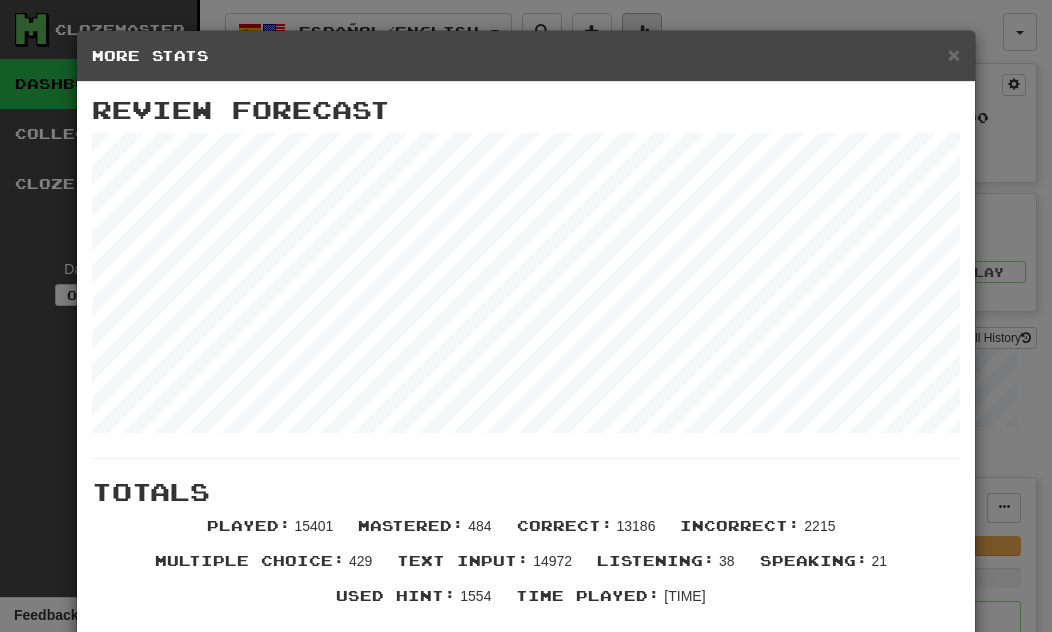 scroll, scrollTop: 0, scrollLeft: 0, axis: both 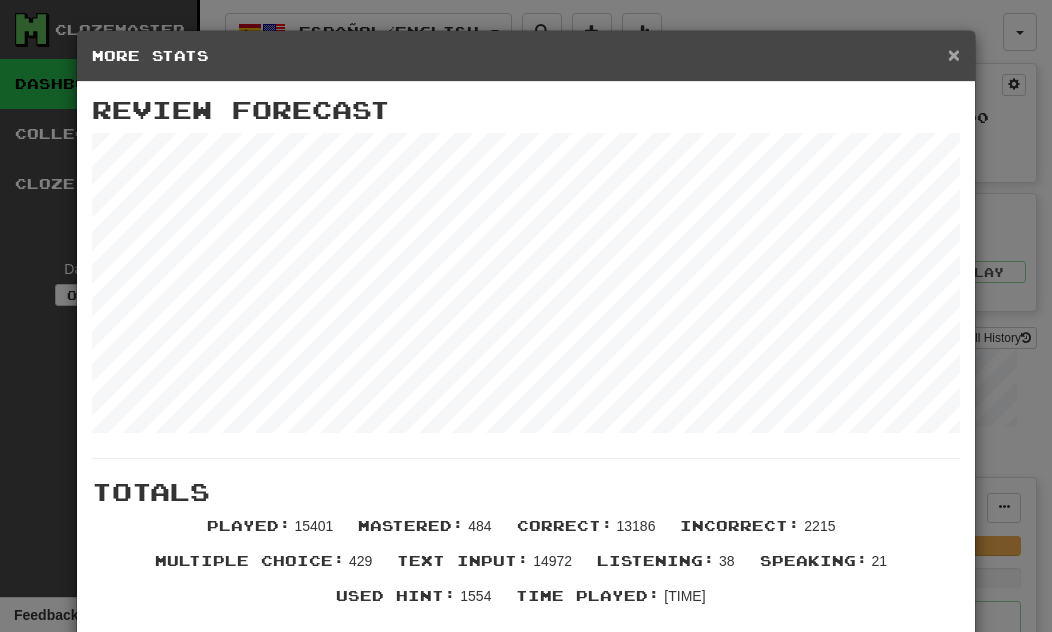 click on "×" at bounding box center [954, 54] 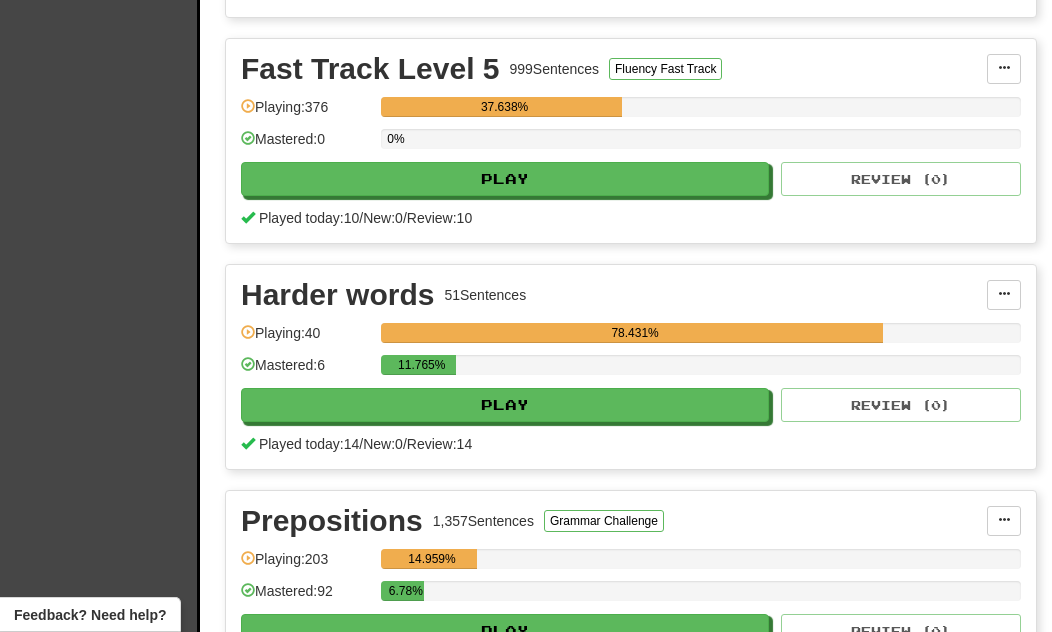 scroll, scrollTop: 1120, scrollLeft: 0, axis: vertical 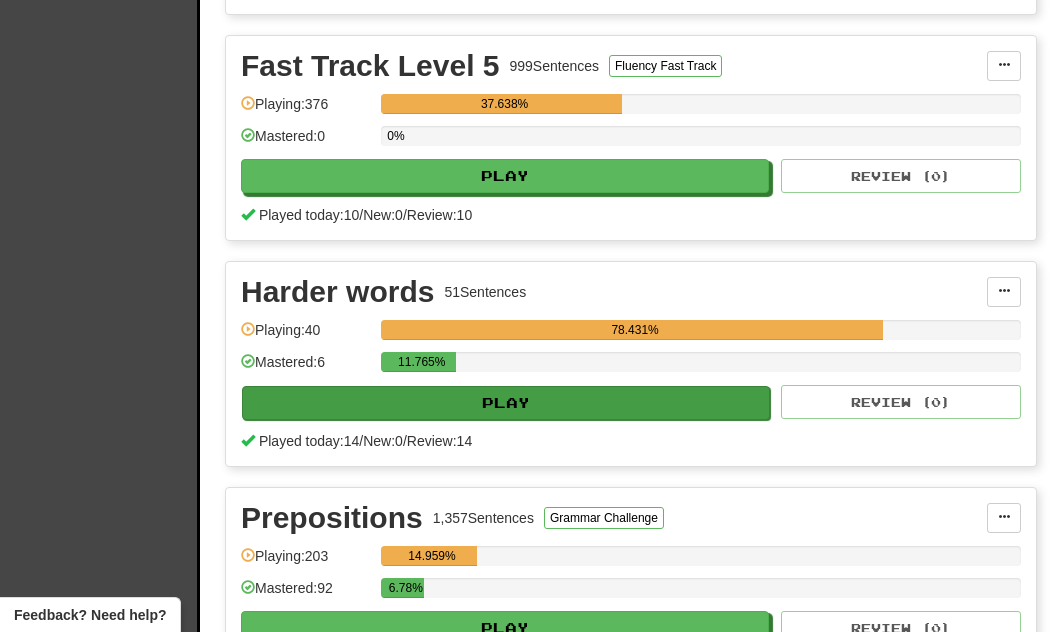 click on "Play" at bounding box center [506, 403] 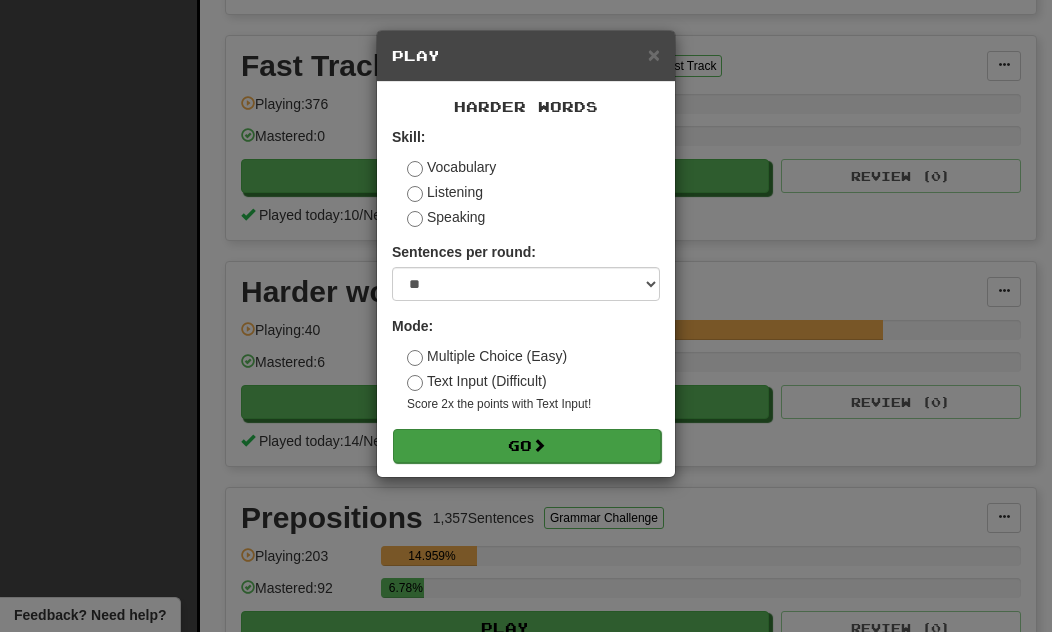 click on "Go" at bounding box center (527, 446) 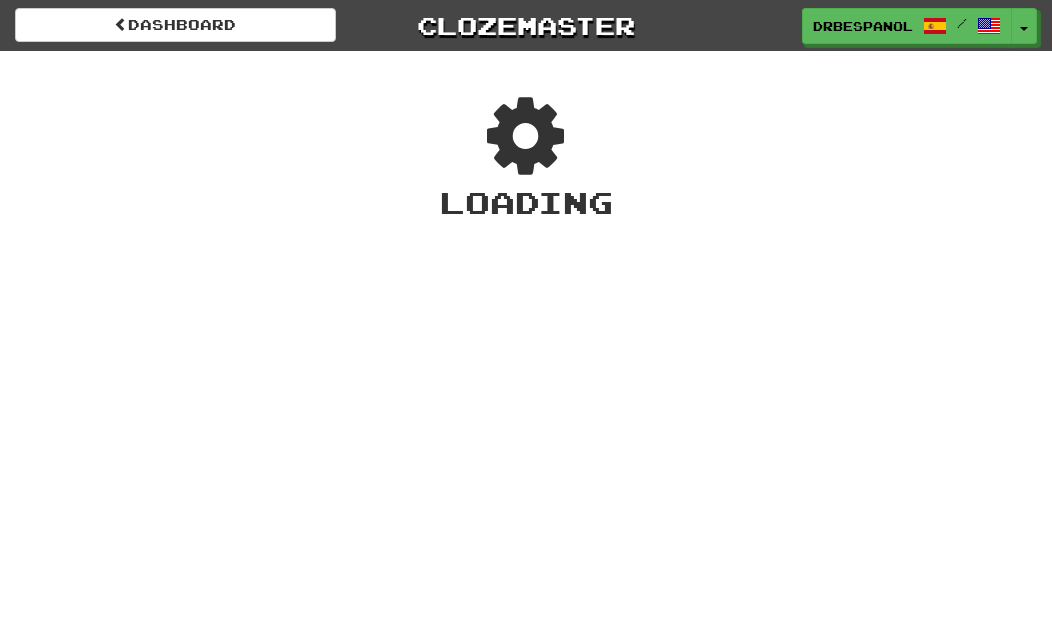scroll, scrollTop: 0, scrollLeft: 0, axis: both 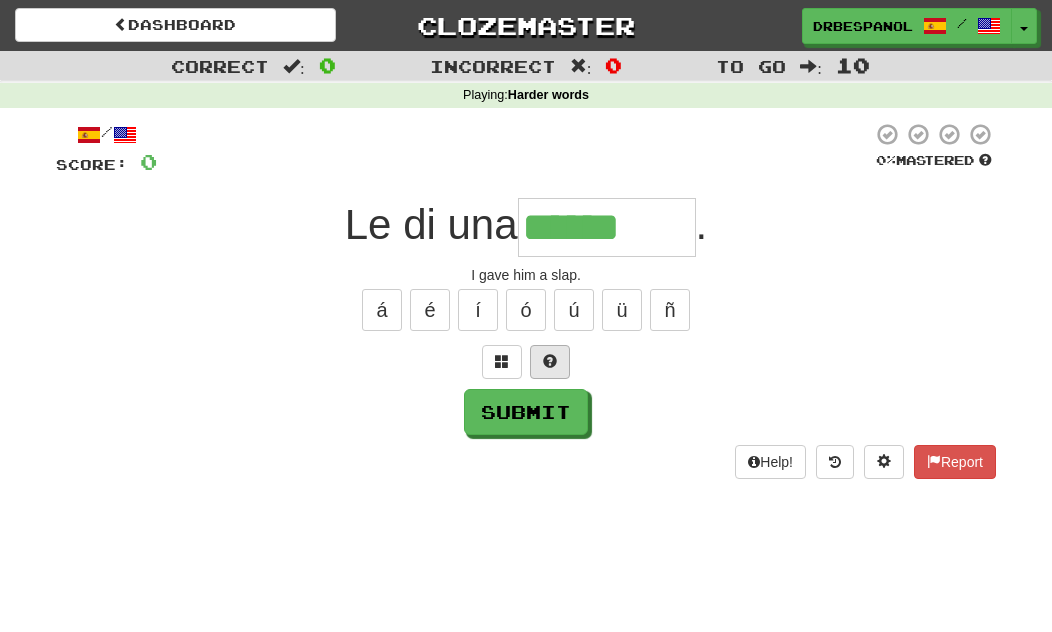 click at bounding box center (550, 361) 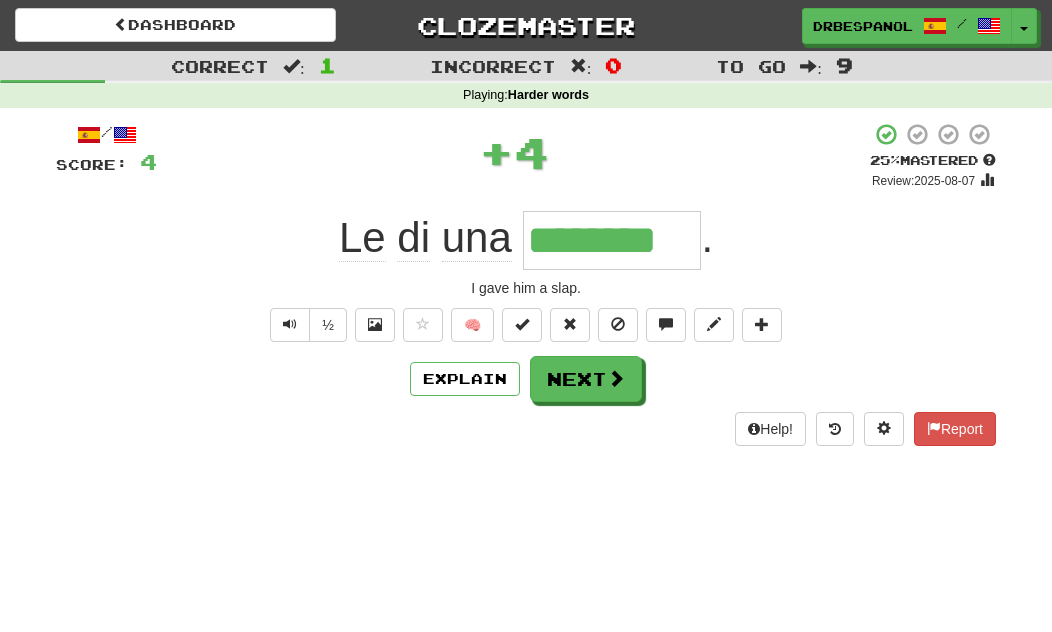 type on "********" 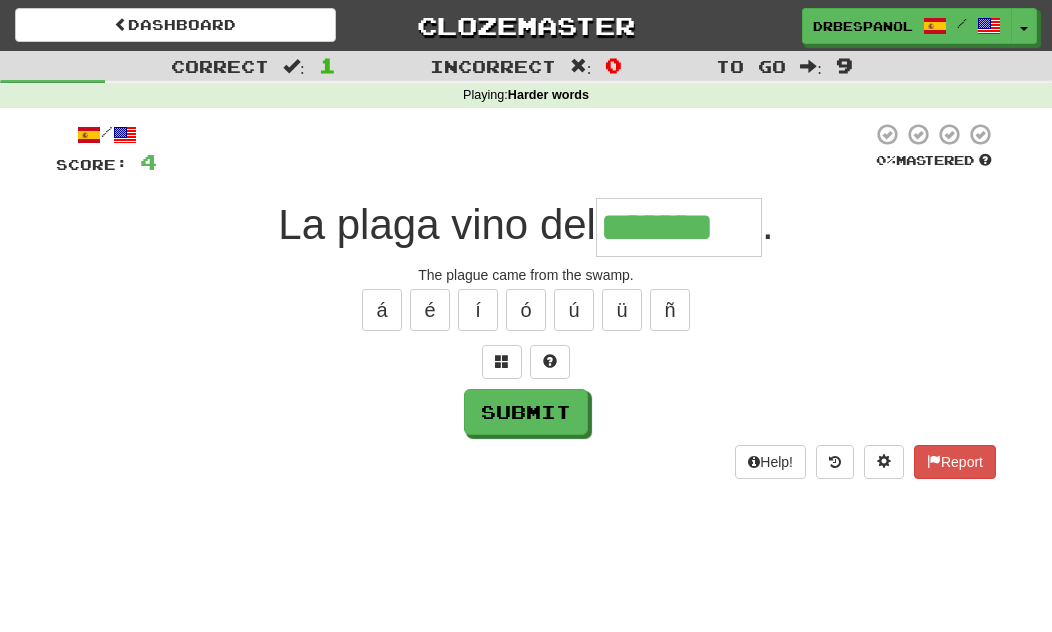 type on "*******" 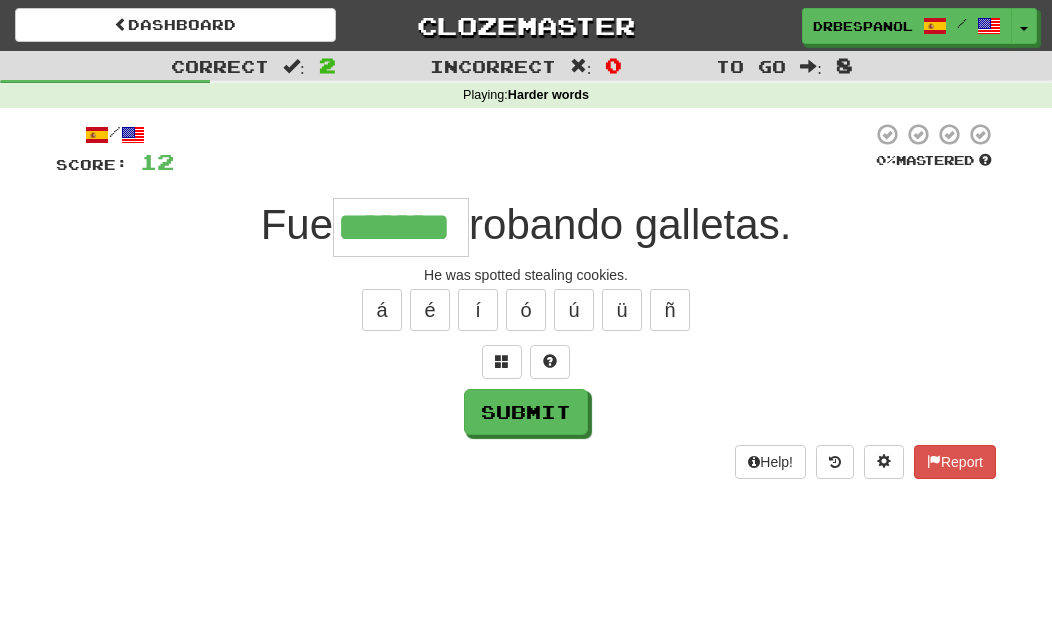 type on "*******" 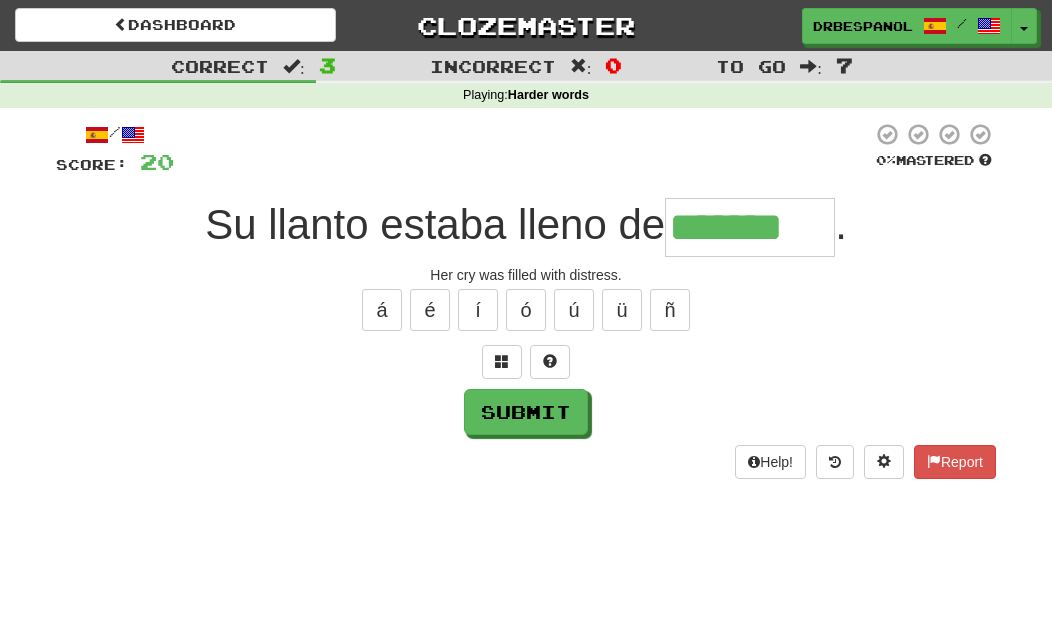 type on "*******" 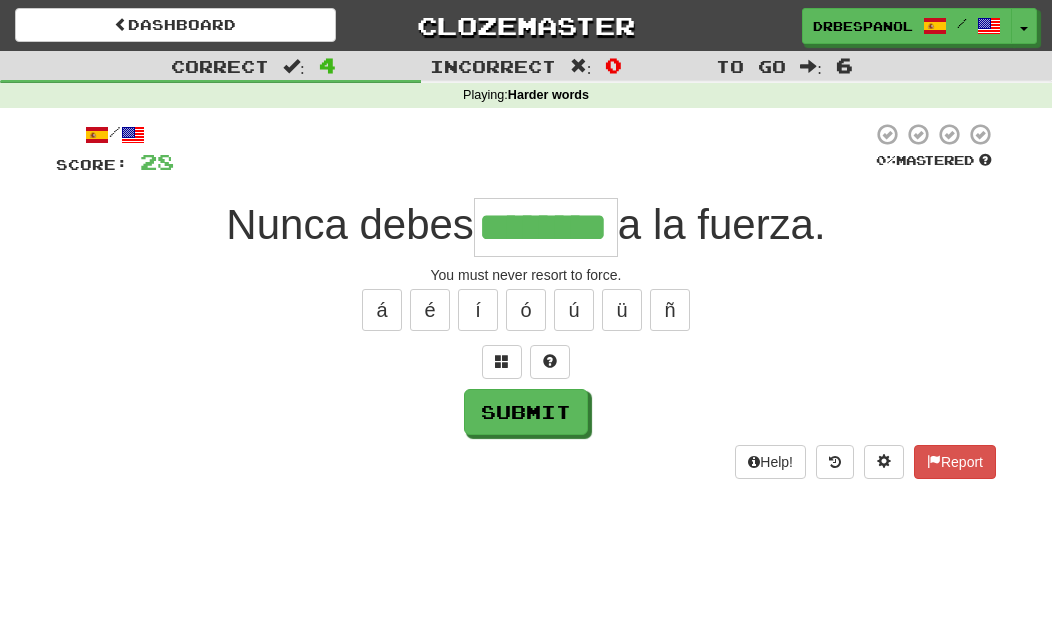 type on "********" 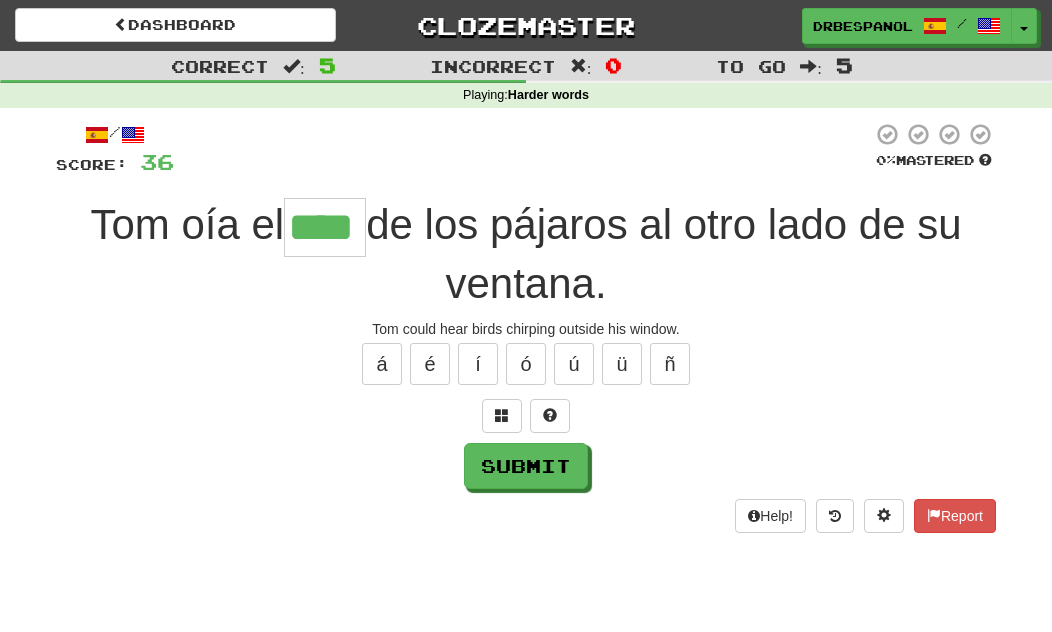 type on "****" 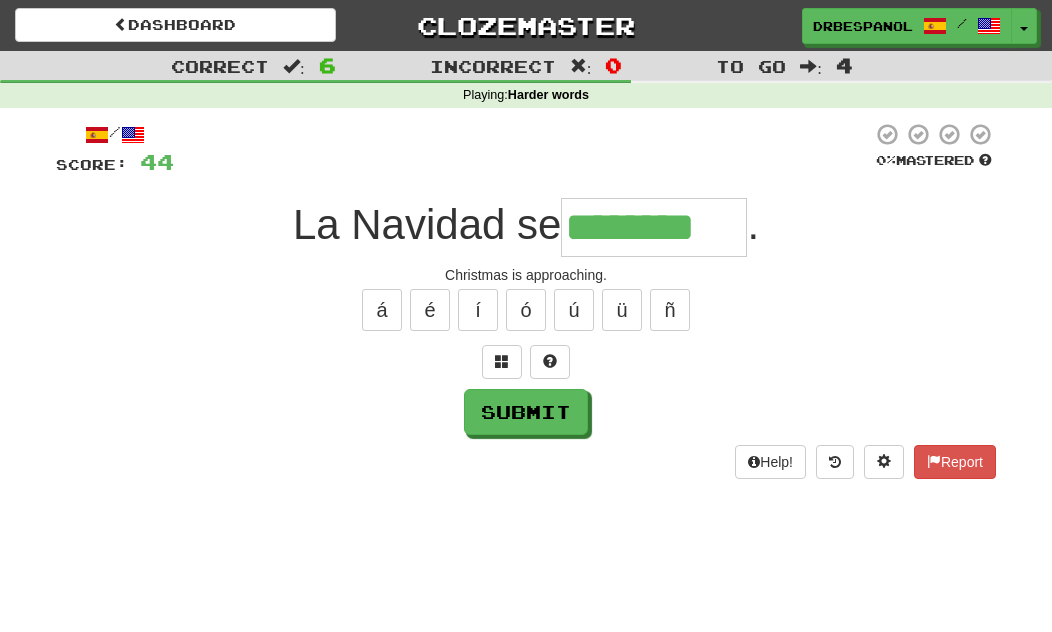 type on "********" 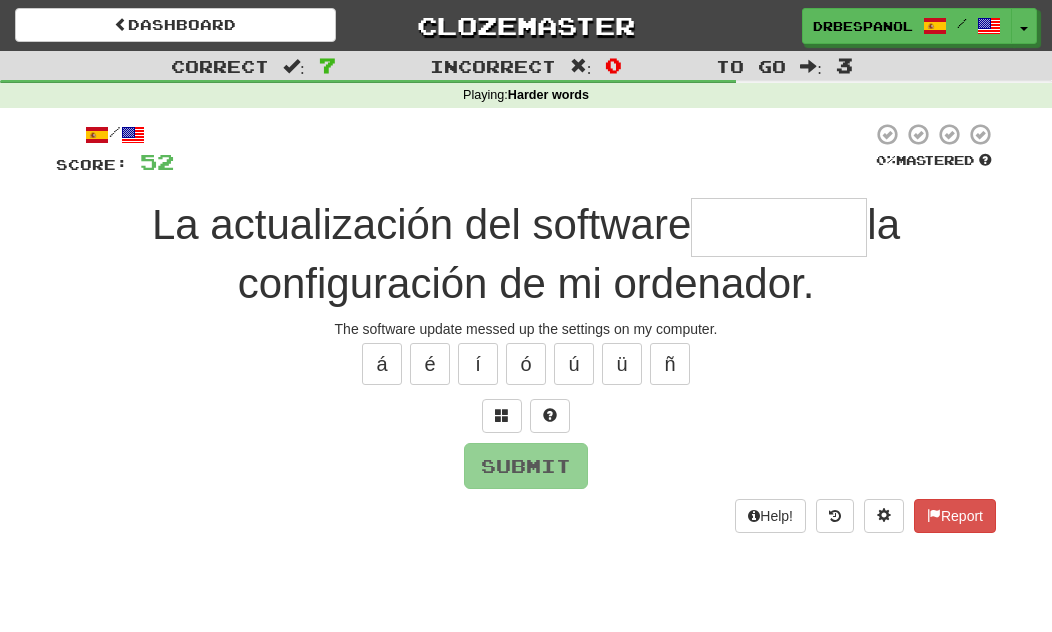 type on "********" 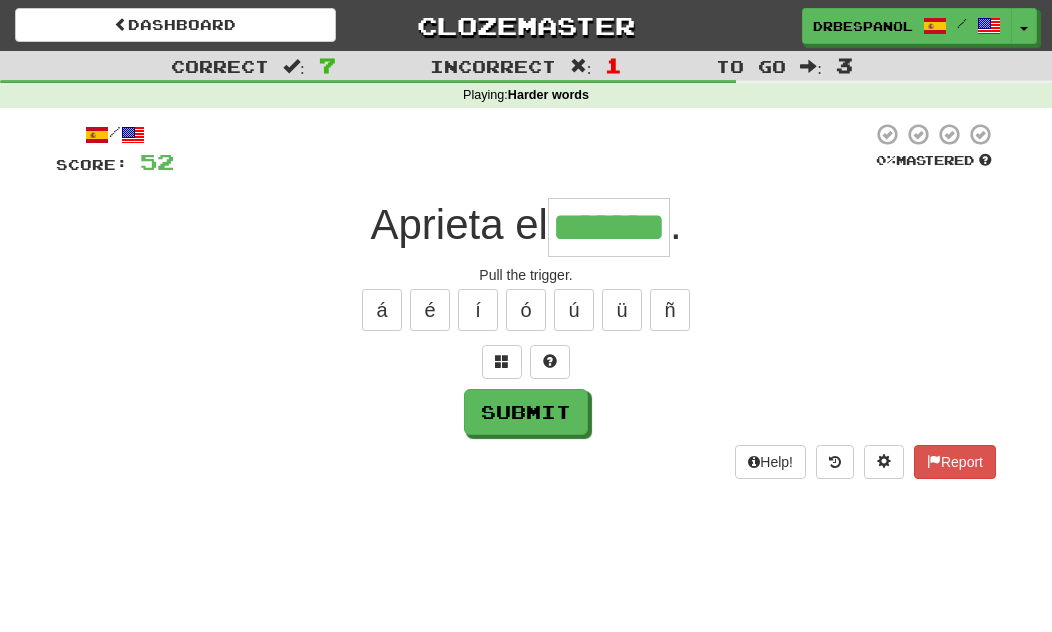 type on "*******" 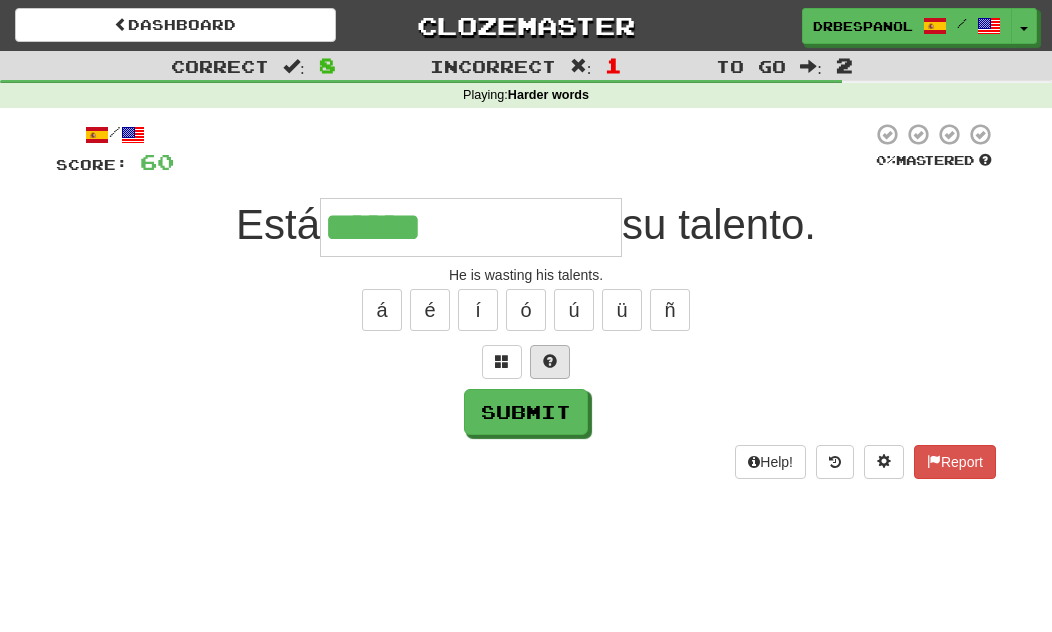 click at bounding box center [550, 361] 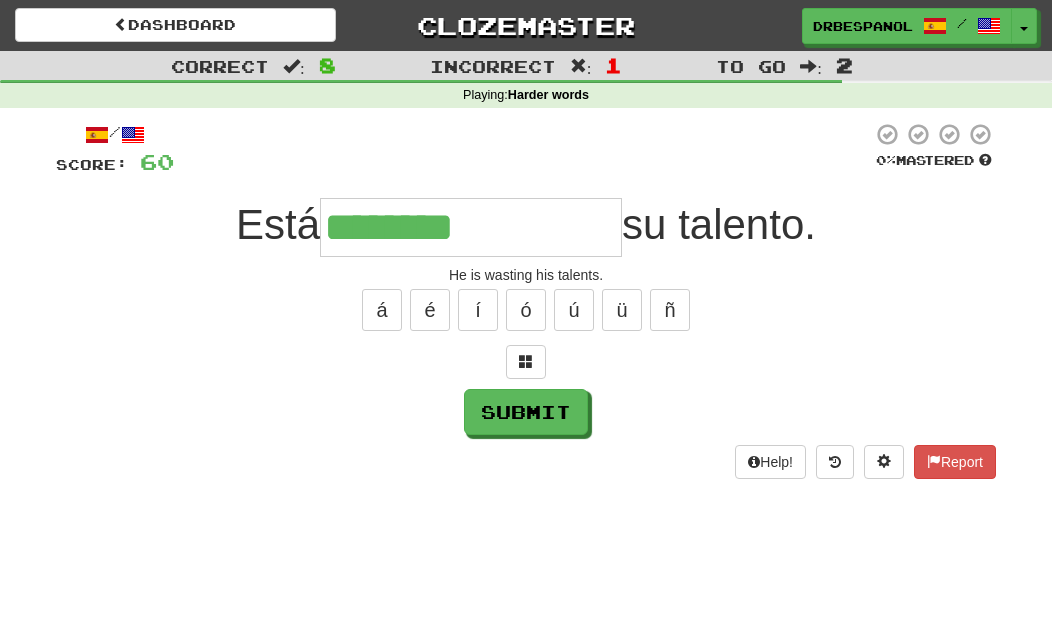 type on "**********" 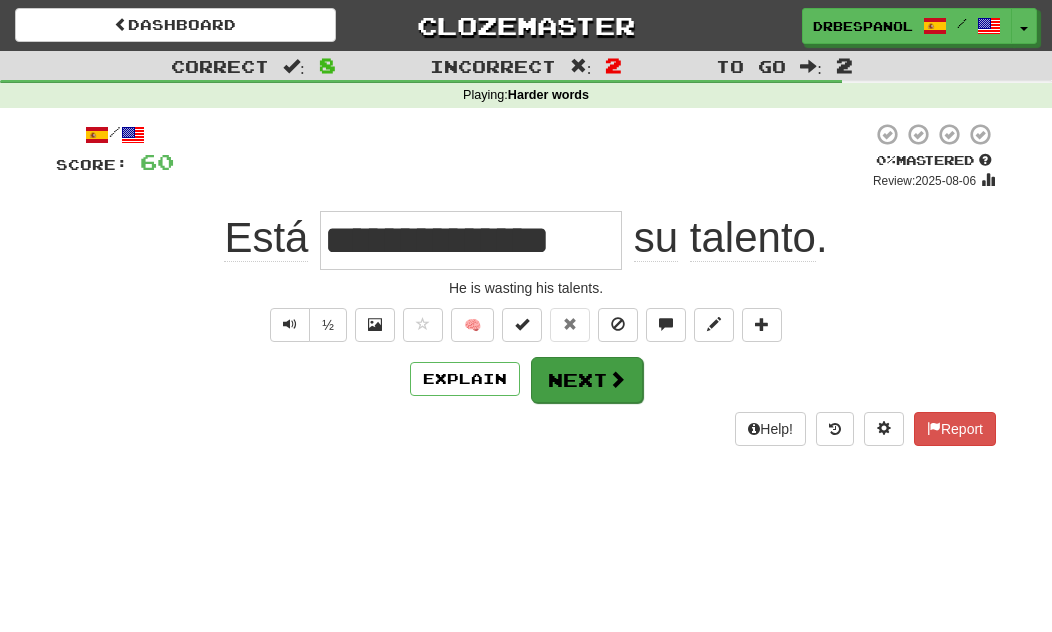click on "Next" at bounding box center [587, 380] 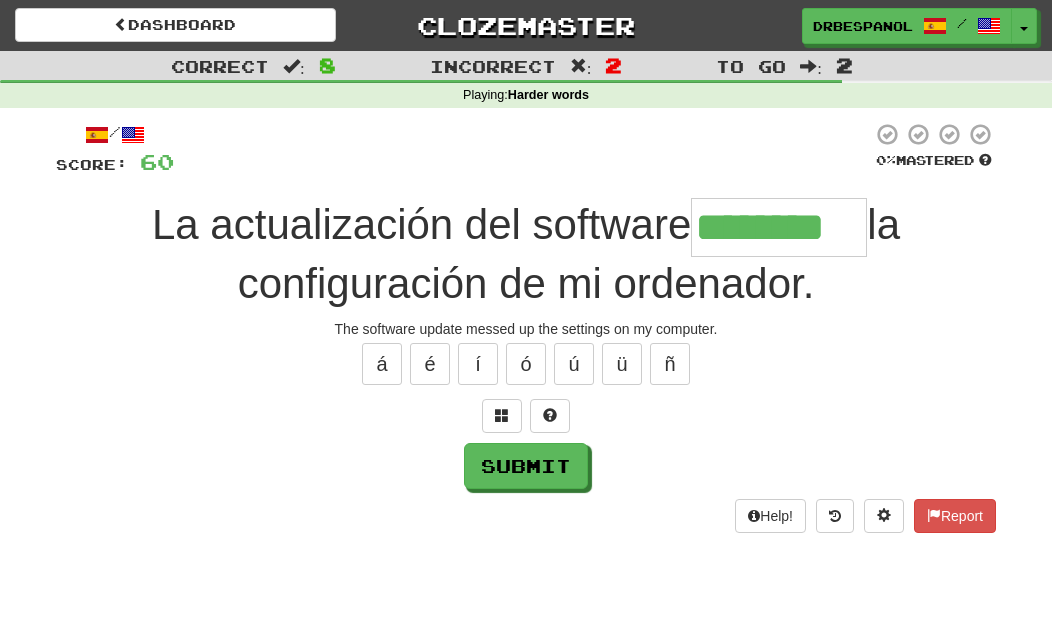 type on "********" 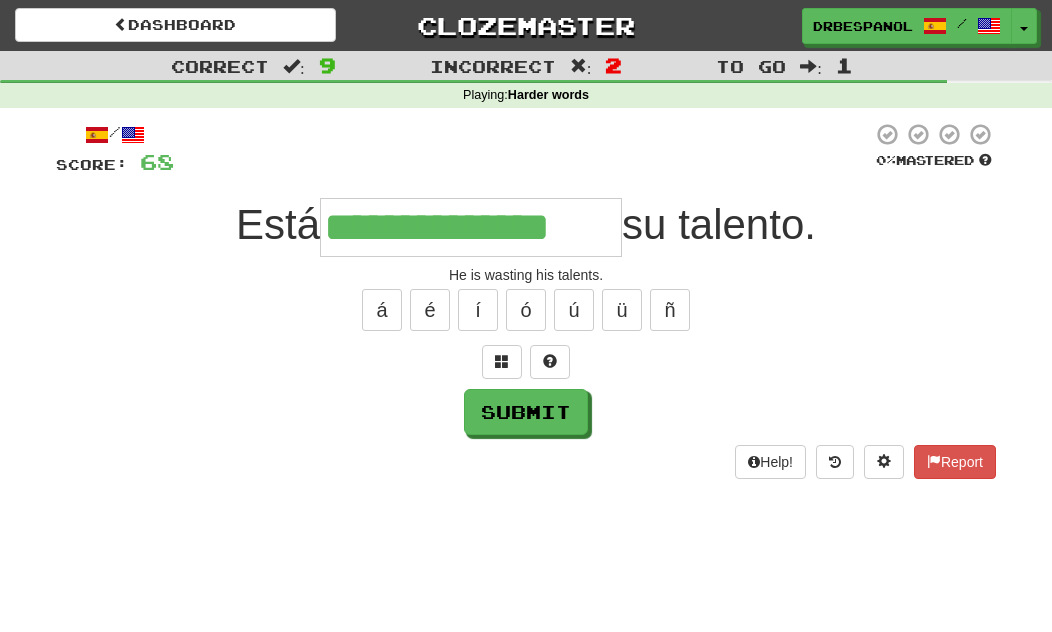 type on "**********" 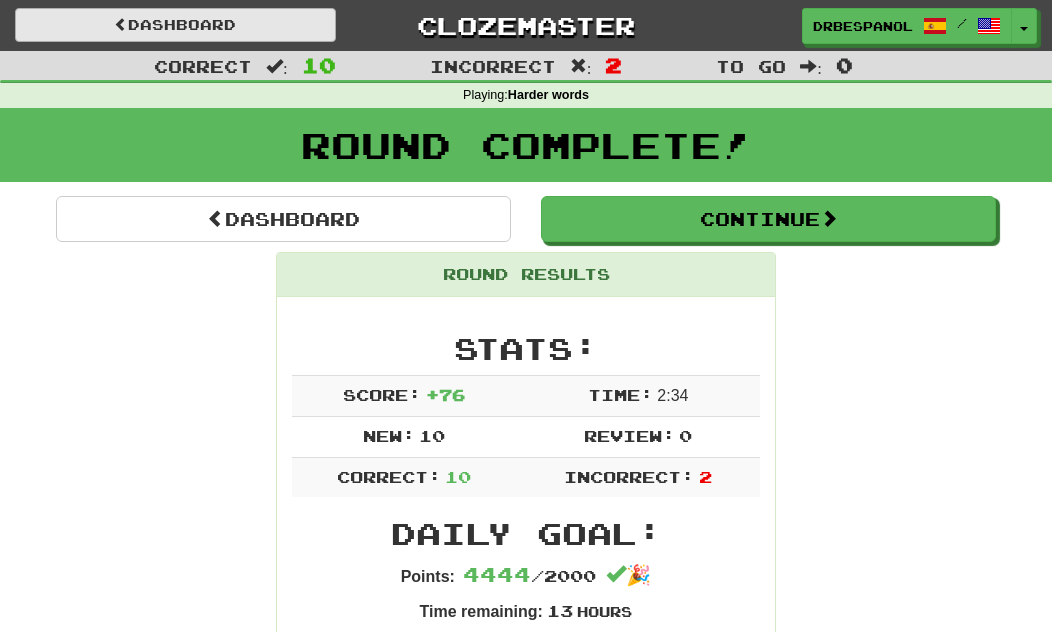 click on "Dashboard" at bounding box center [175, 25] 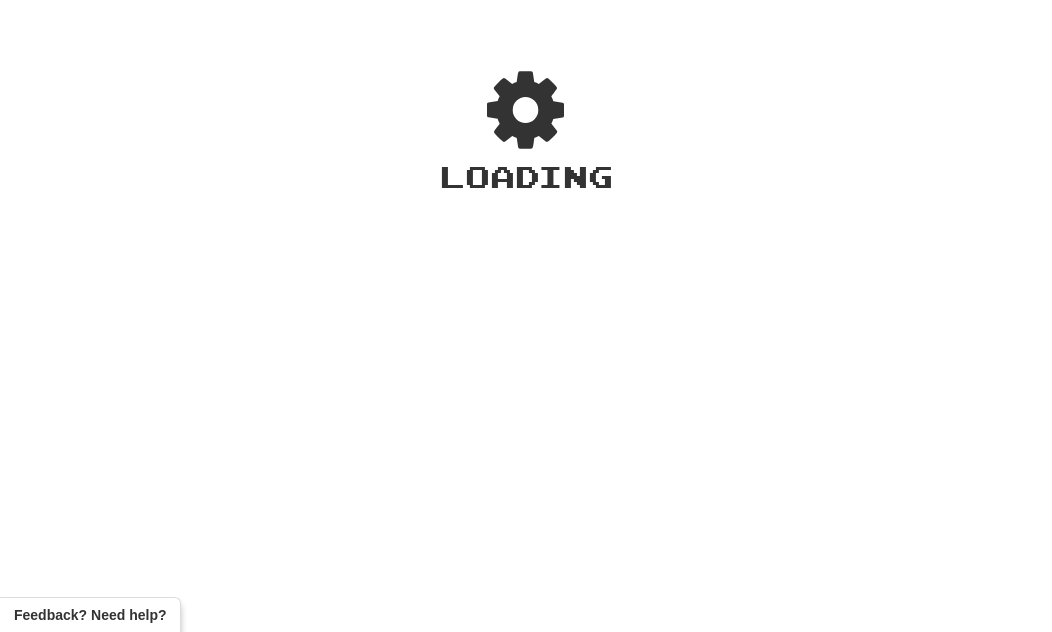 scroll, scrollTop: 0, scrollLeft: 0, axis: both 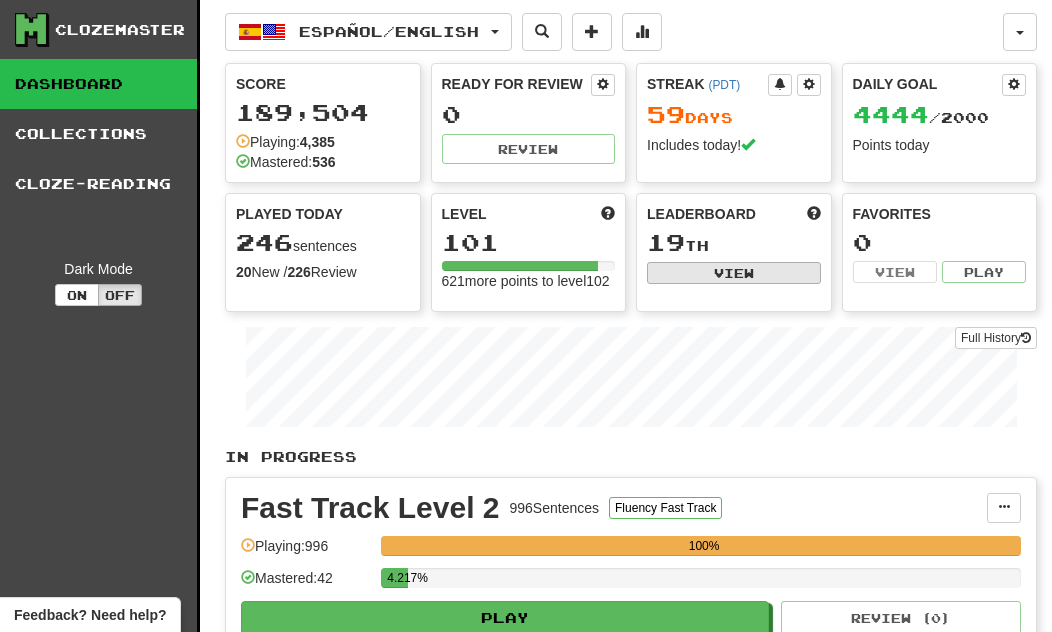 click on "View" at bounding box center [734, 273] 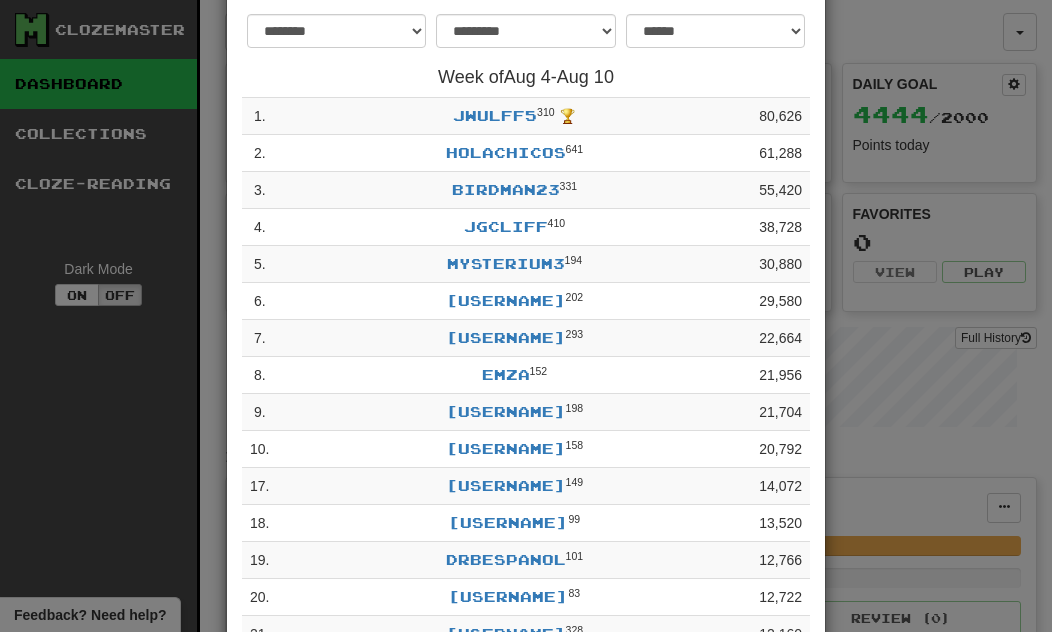 scroll, scrollTop: 92, scrollLeft: 0, axis: vertical 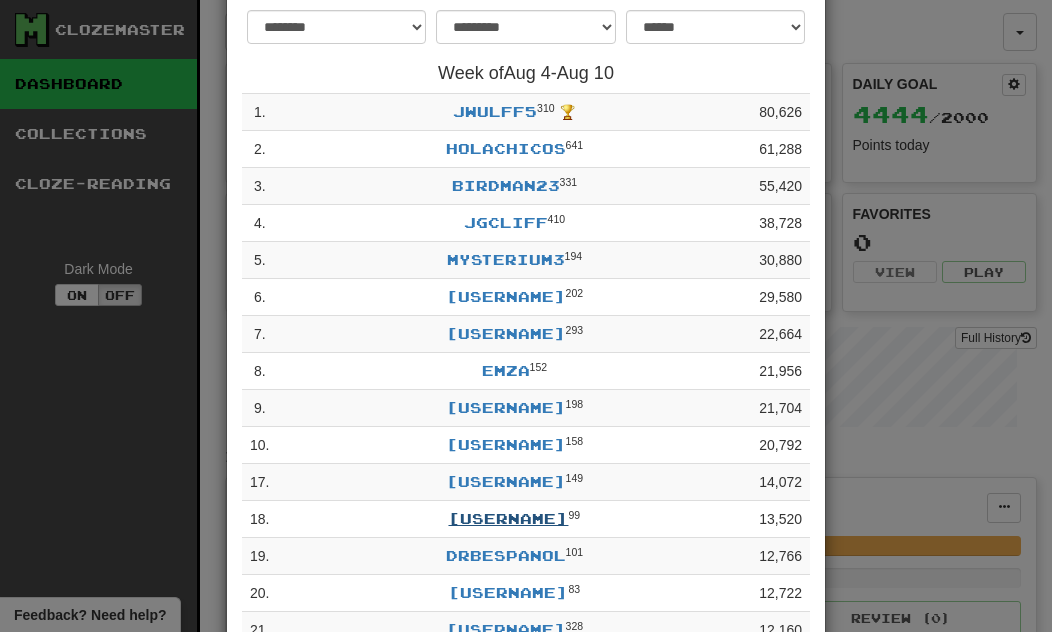 click on "[NAME]" at bounding box center (508, 518) 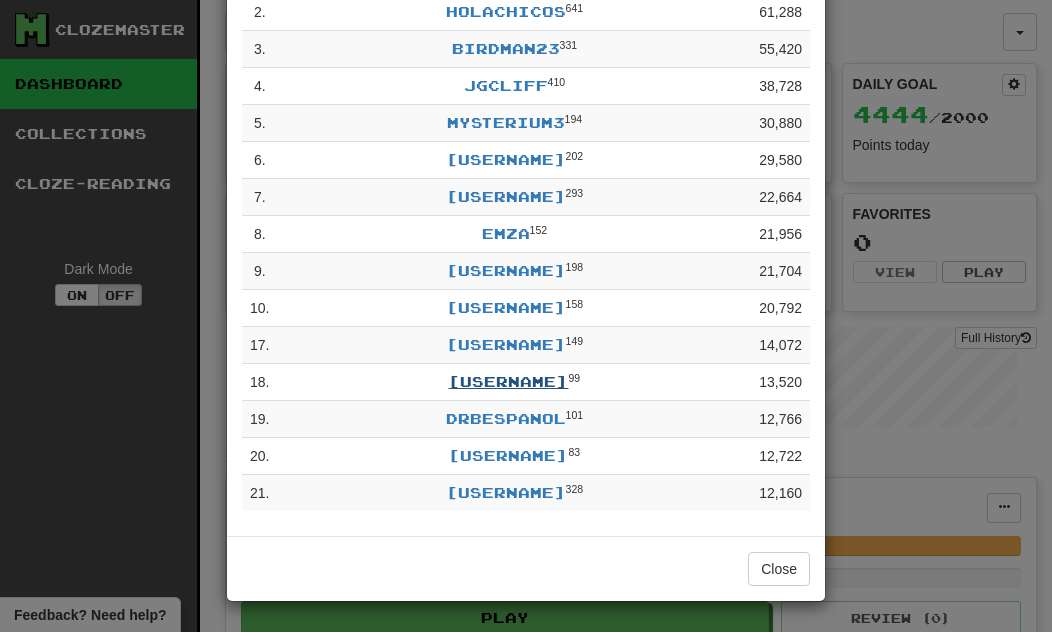 scroll, scrollTop: 228, scrollLeft: 0, axis: vertical 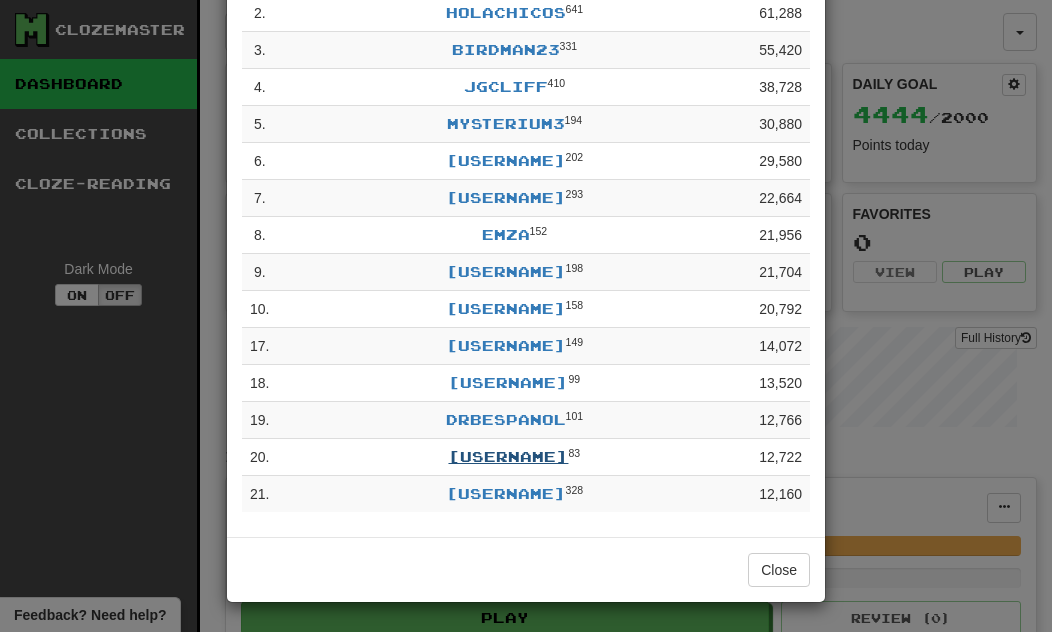 click on "podgua" at bounding box center (508, 456) 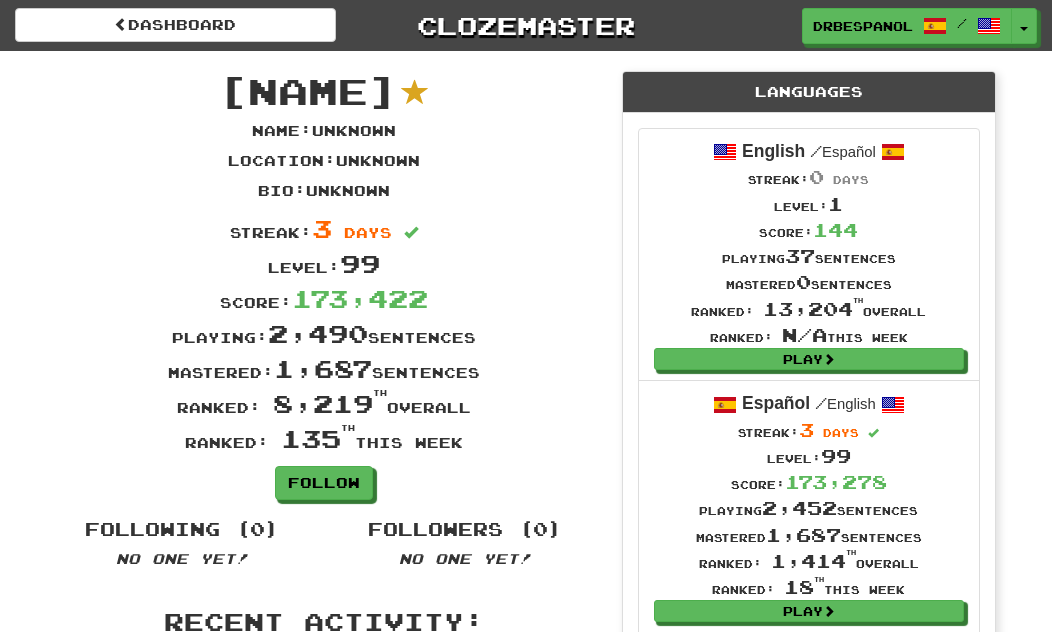 scroll, scrollTop: 0, scrollLeft: 0, axis: both 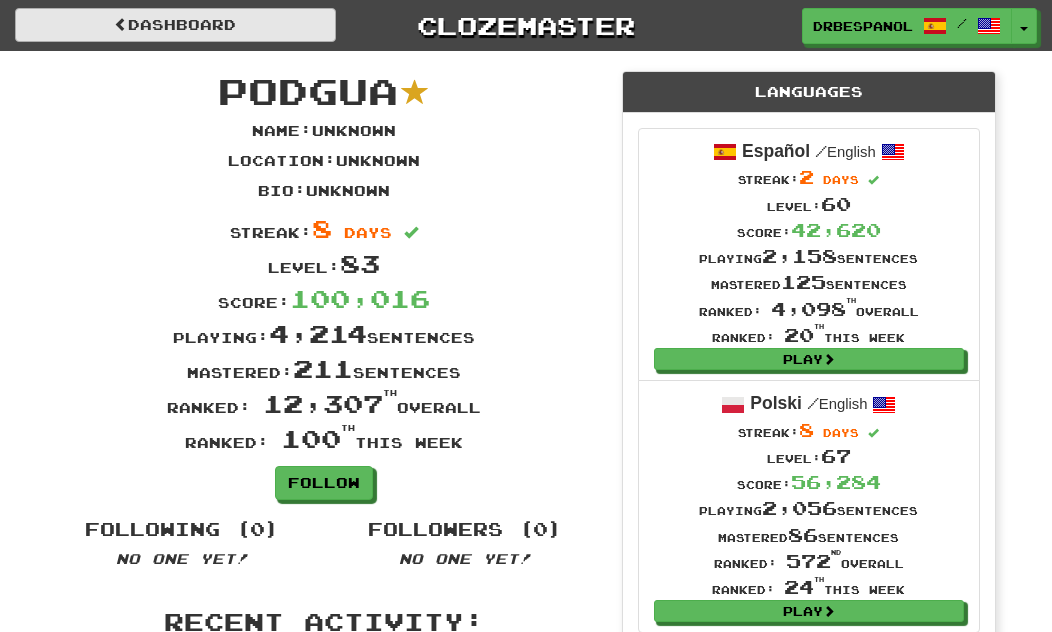 click on "Dashboard" at bounding box center (175, 25) 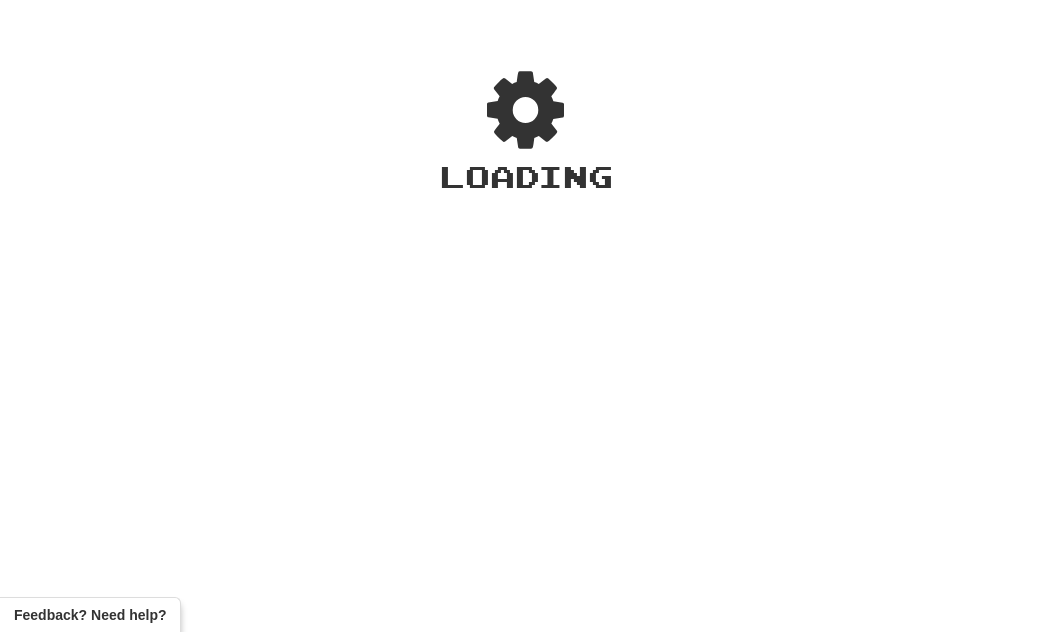 scroll, scrollTop: 0, scrollLeft: 0, axis: both 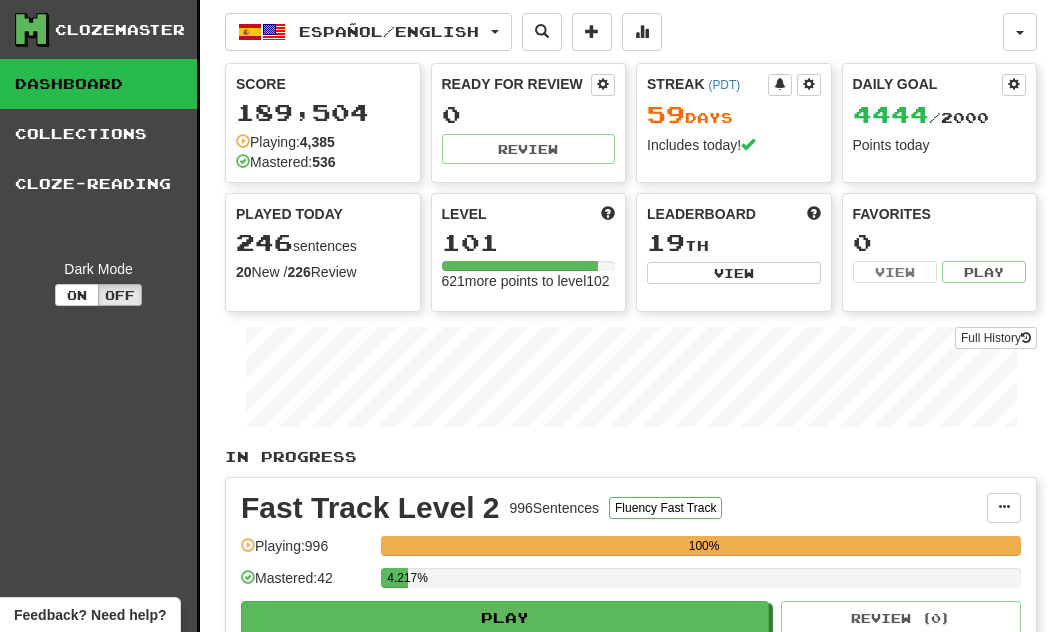 click on "4,385" at bounding box center (317, 142) 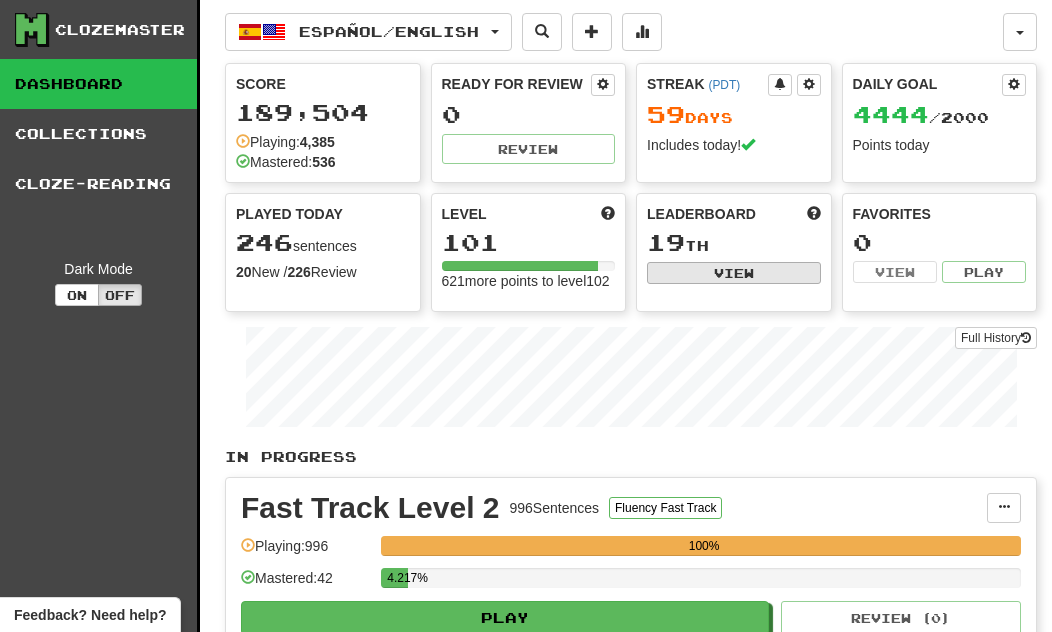 click on "View" at bounding box center (734, 273) 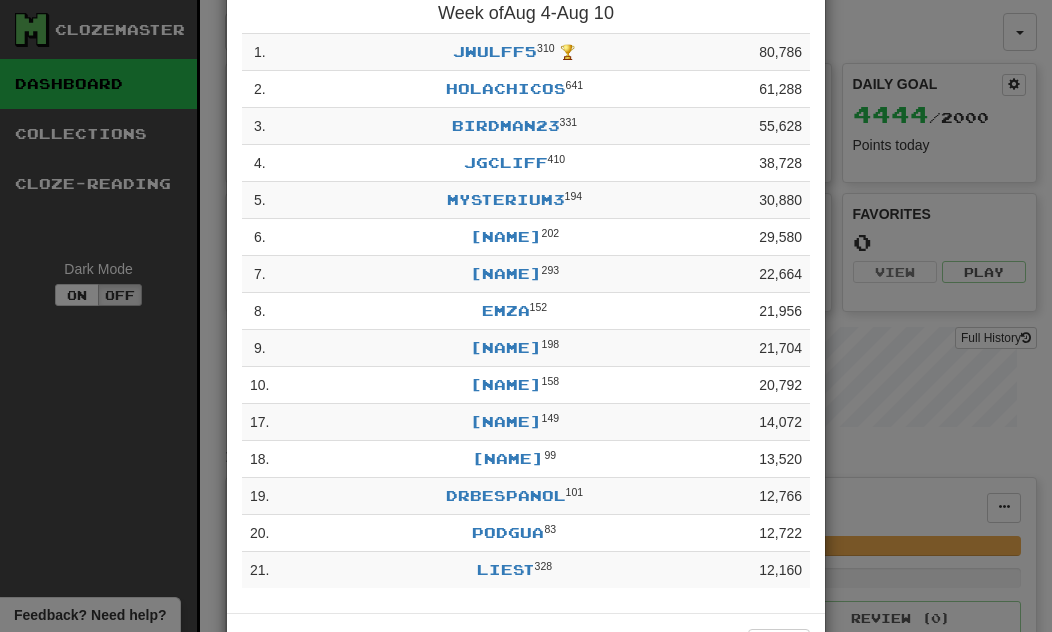 scroll, scrollTop: 199, scrollLeft: 0, axis: vertical 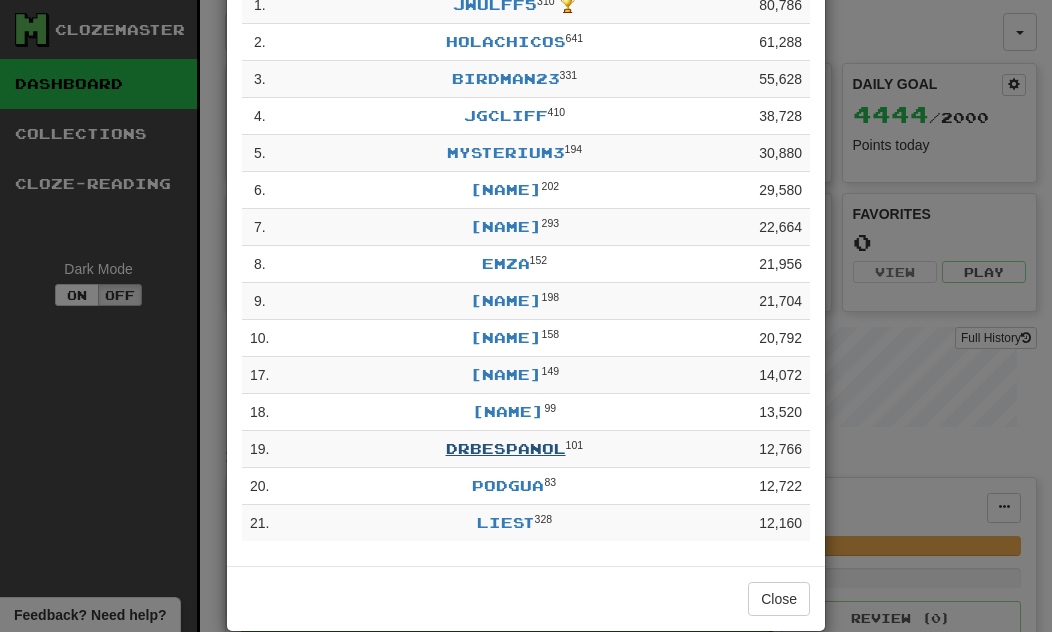 click on "drbespanol" at bounding box center (506, 448) 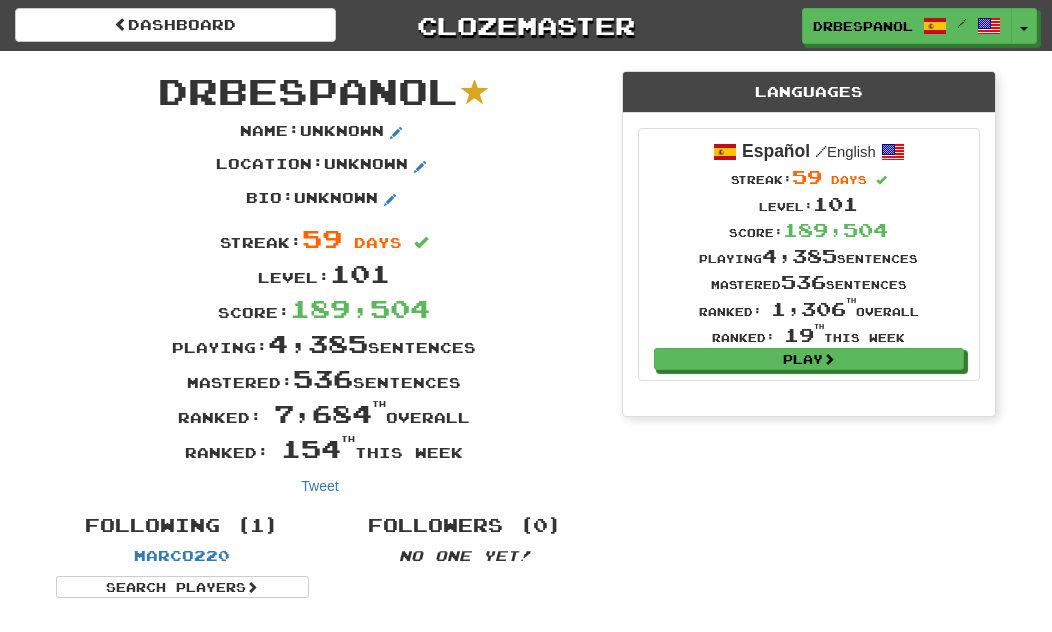 scroll, scrollTop: 0, scrollLeft: 0, axis: both 